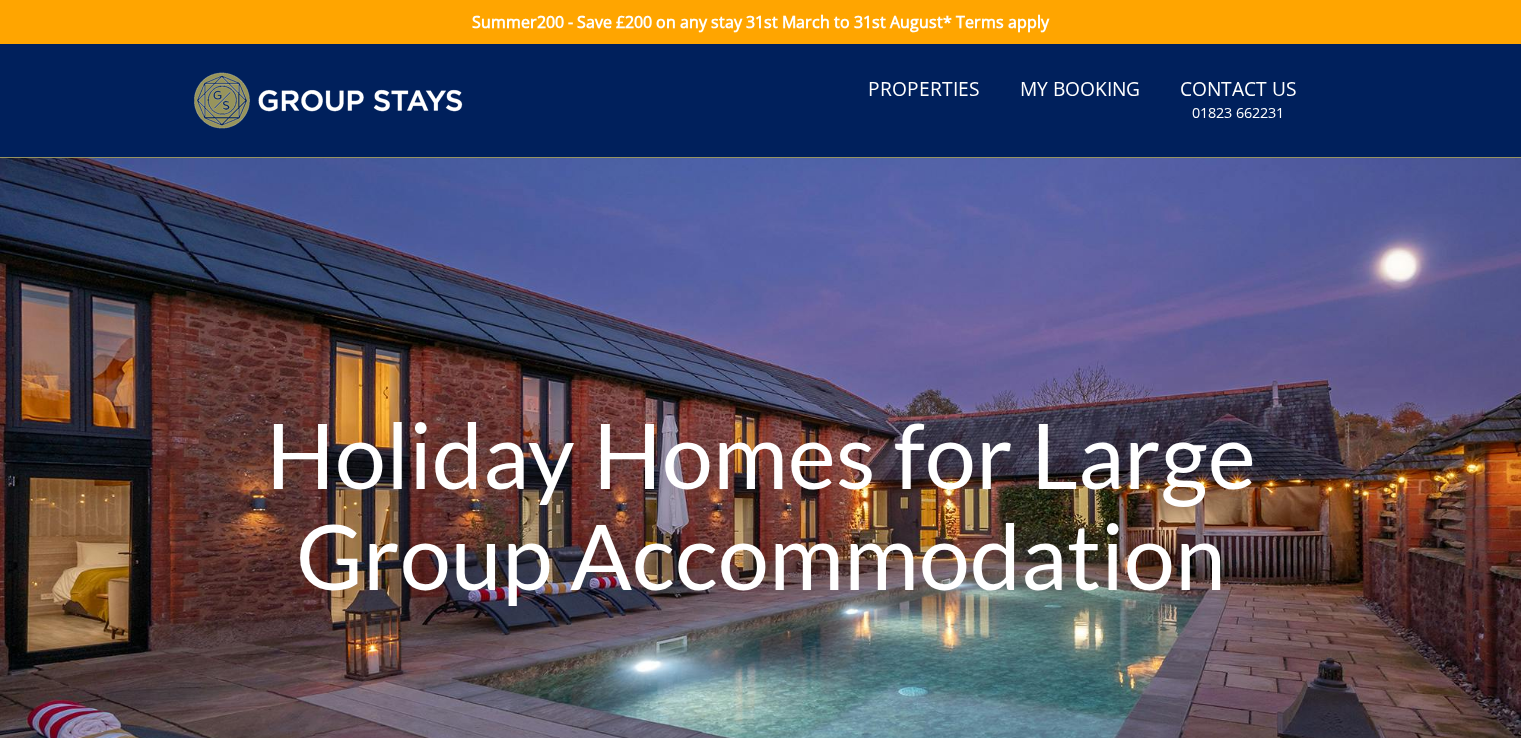 scroll, scrollTop: 0, scrollLeft: 0, axis: both 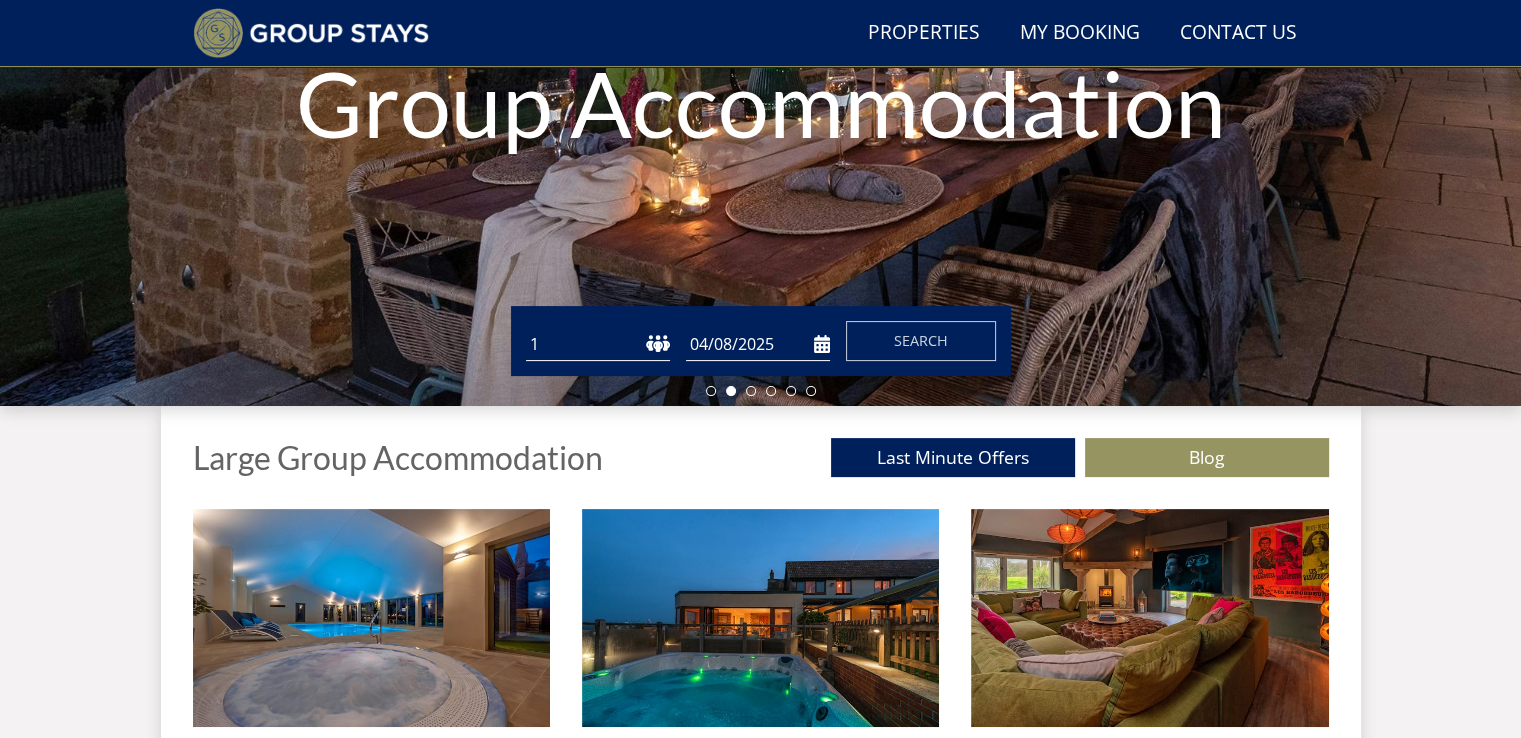 click on "1
2
3
4
5
6
7
8
9
10
11
12
13
14
15
16
17
18
19
20
21
22
23
24
25
26
27
28
29
30
31
32
33
34
35
36
37
38
39
40
41
42
43
44
45
46
47
48
49
50" at bounding box center (598, 344) 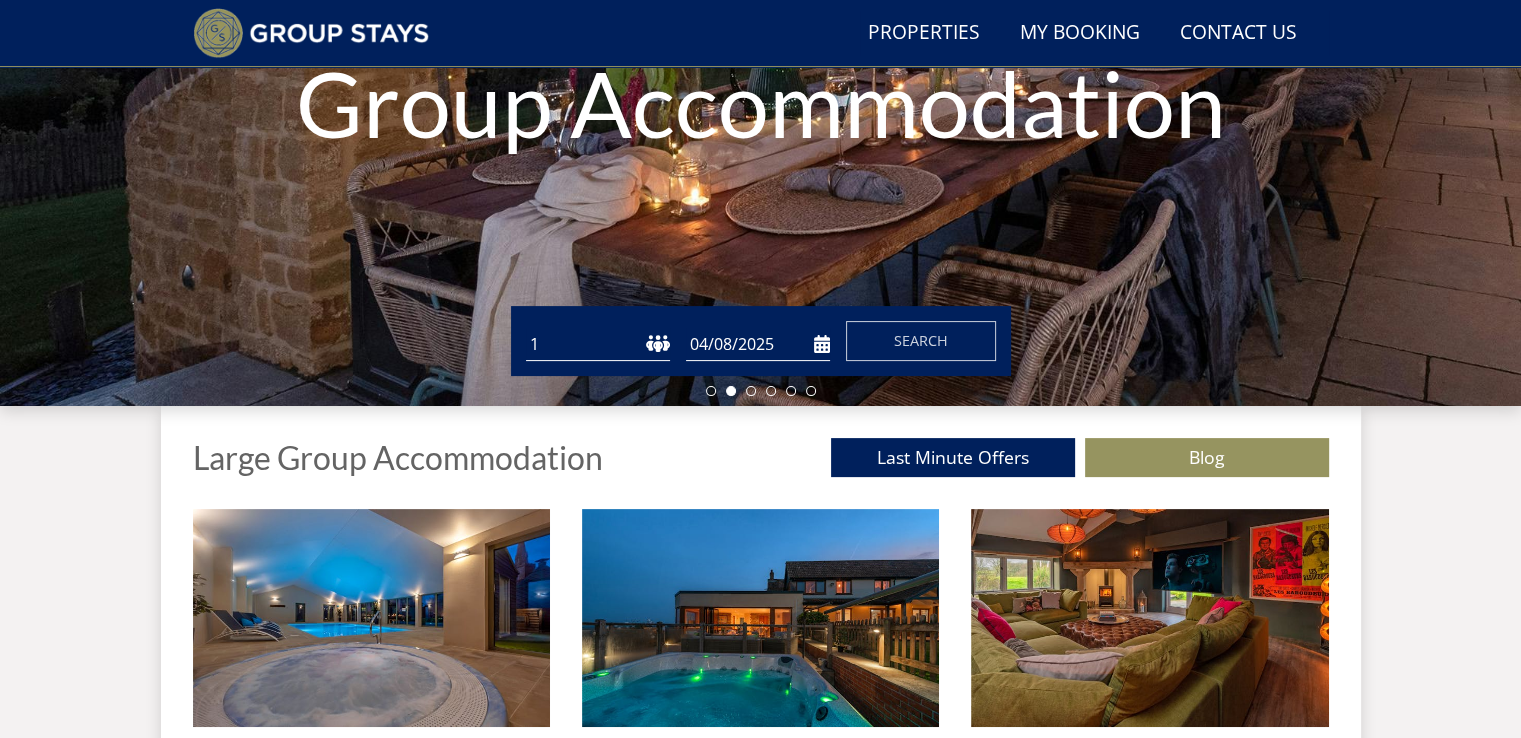 select on "10" 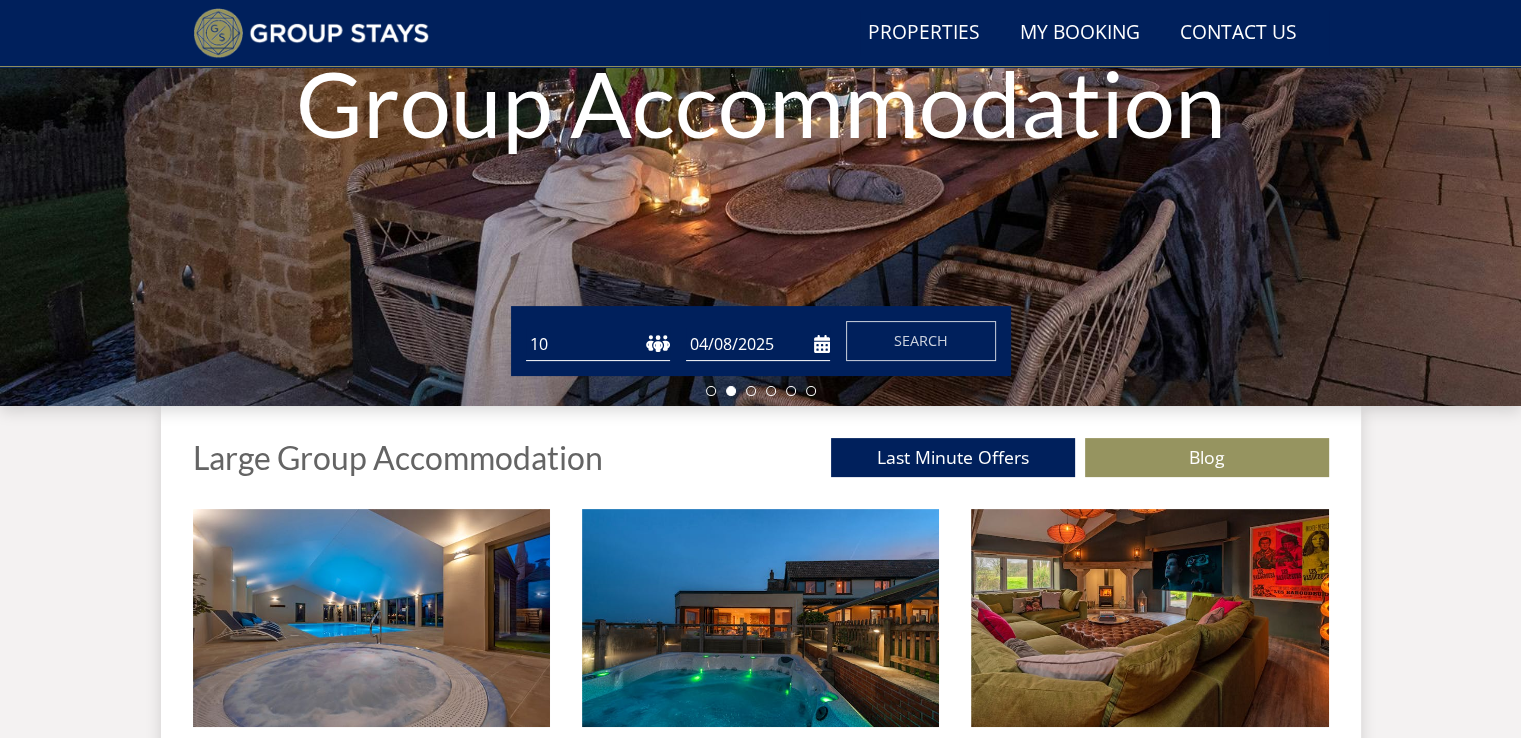 click on "1
2
3
4
5
6
7
8
9
10
11
12
13
14
15
16
17
18
19
20
21
22
23
24
25
26
27
28
29
30
31
32
33
34
35
36
37
38
39
40
41
42
43
44
45
46
47
48
49
50" at bounding box center [598, 344] 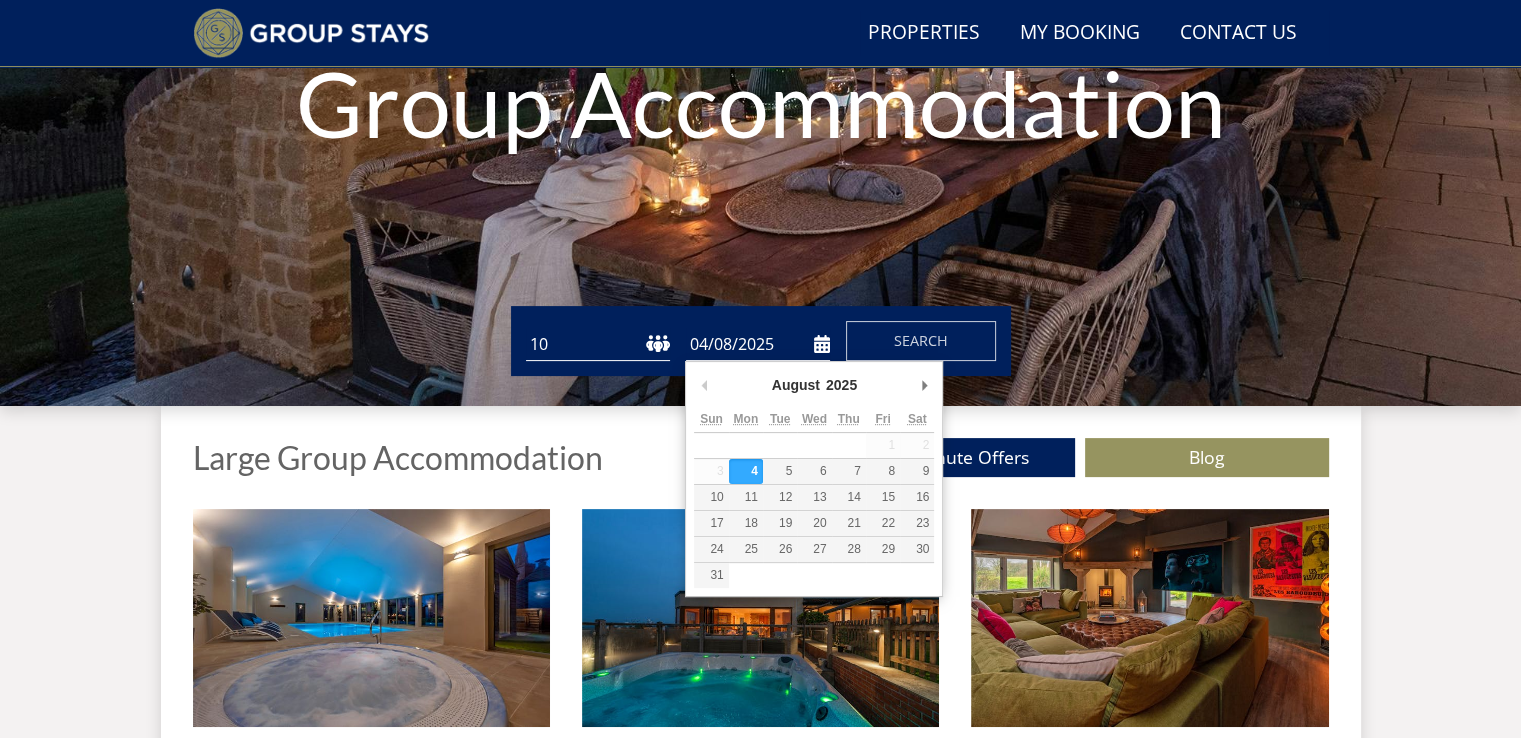 click on "04/08/2025" at bounding box center (758, 344) 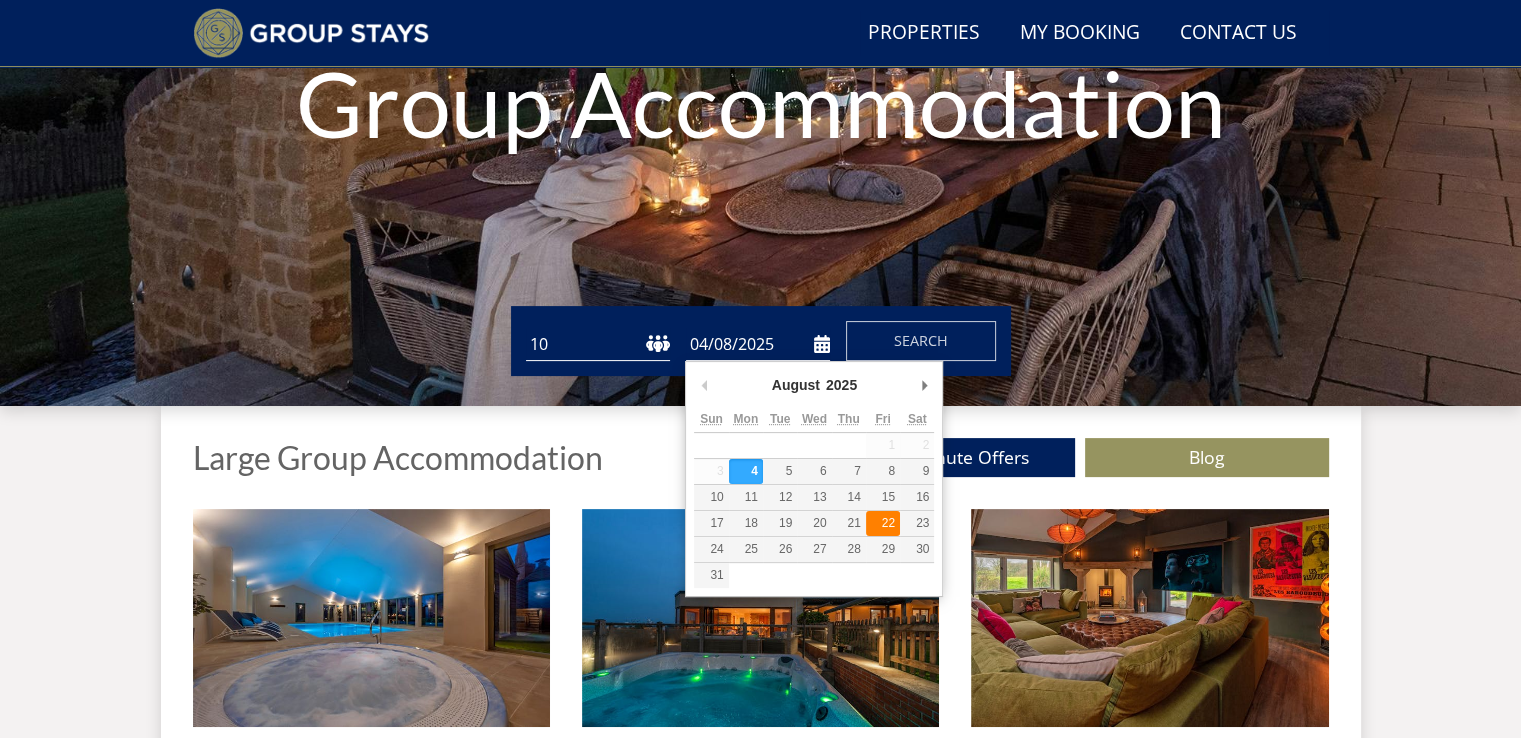 type on "22/08/2025" 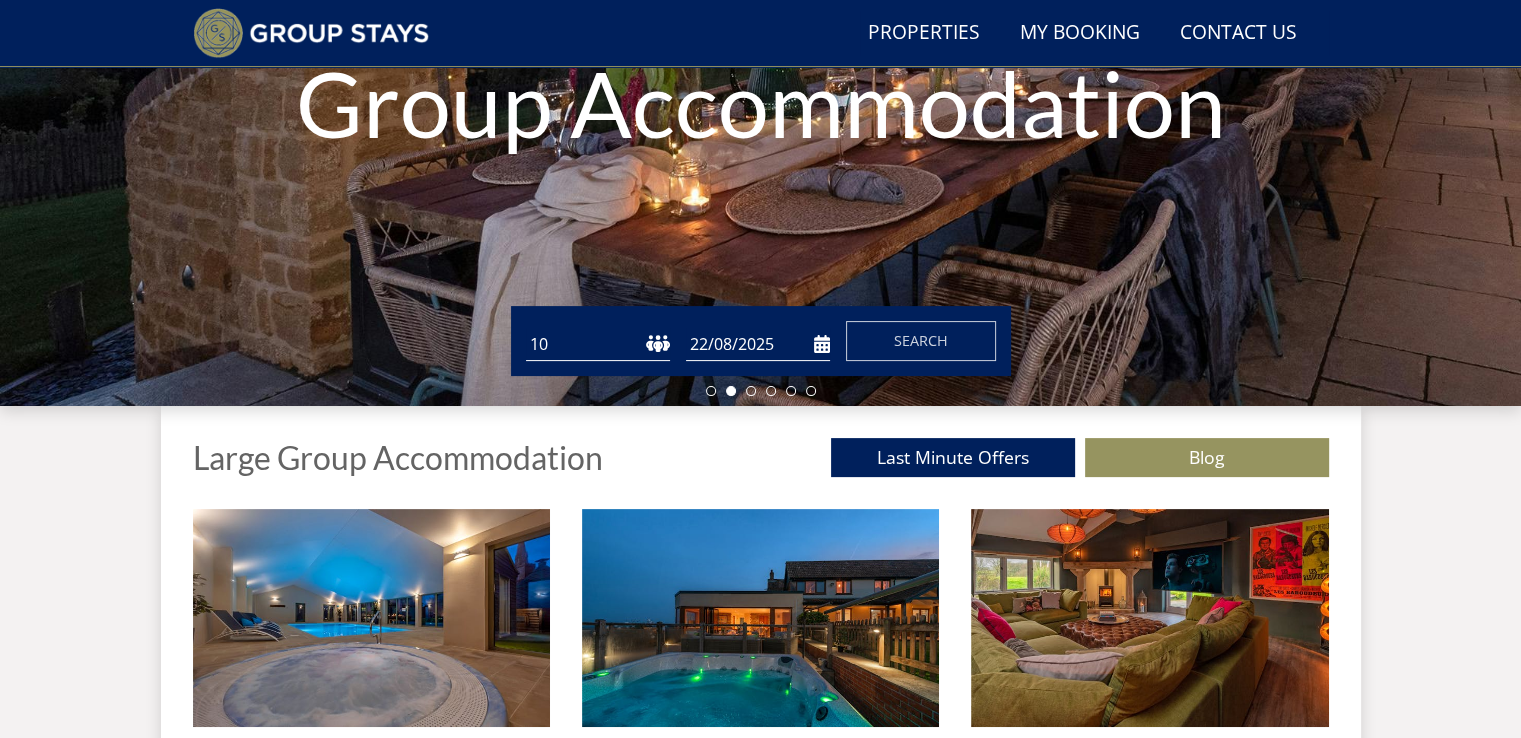 click on "22/08/2025" at bounding box center [758, 344] 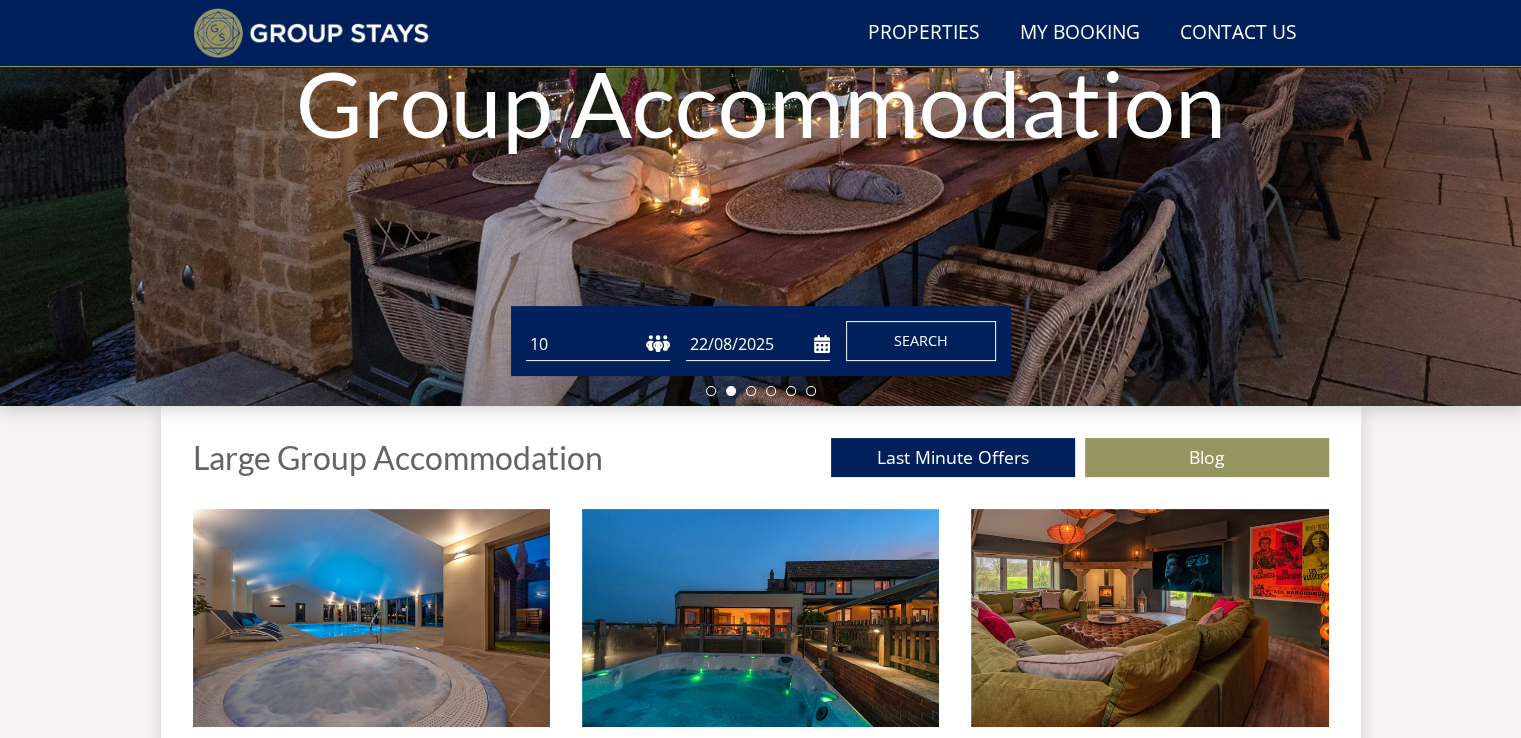 click on "Search" at bounding box center (921, 341) 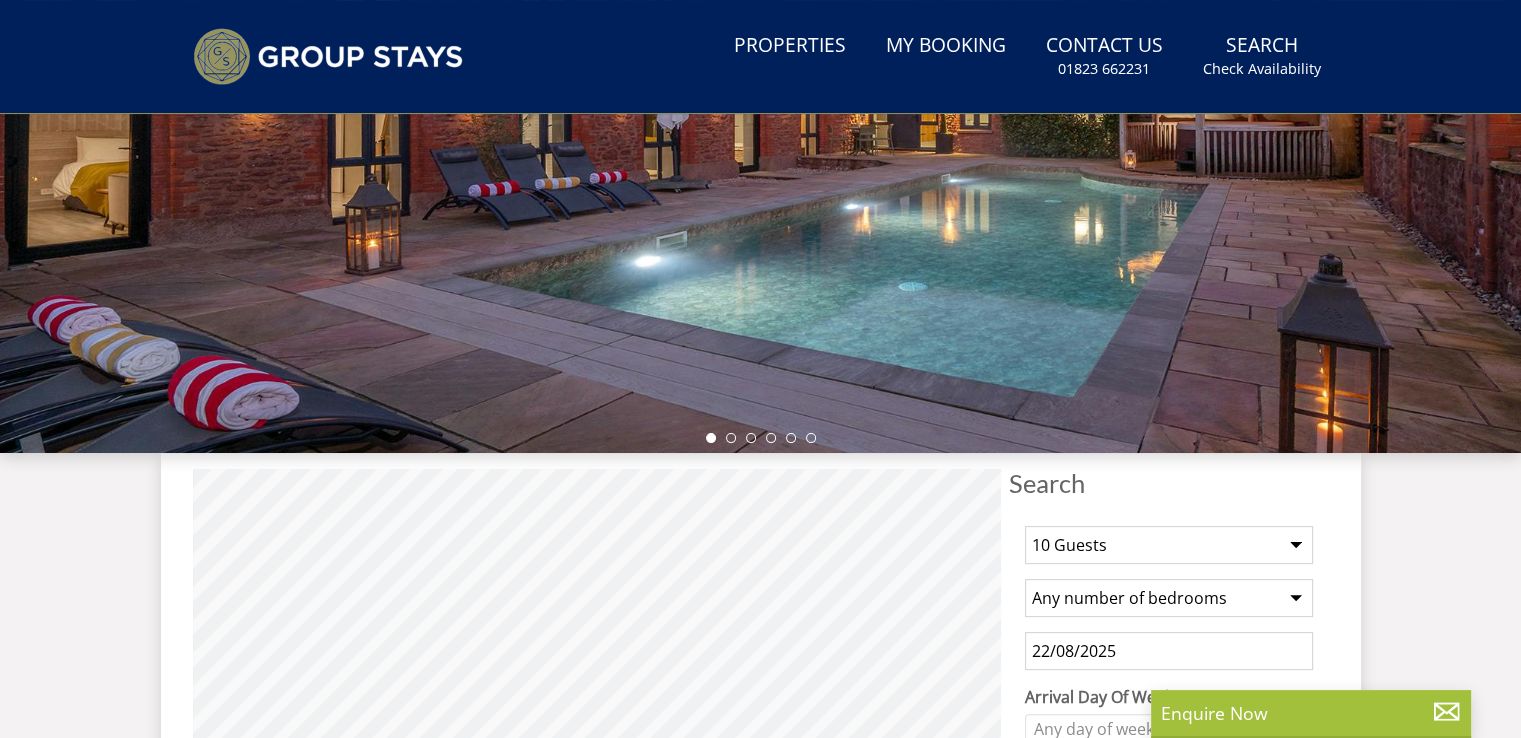 scroll, scrollTop: 0, scrollLeft: 0, axis: both 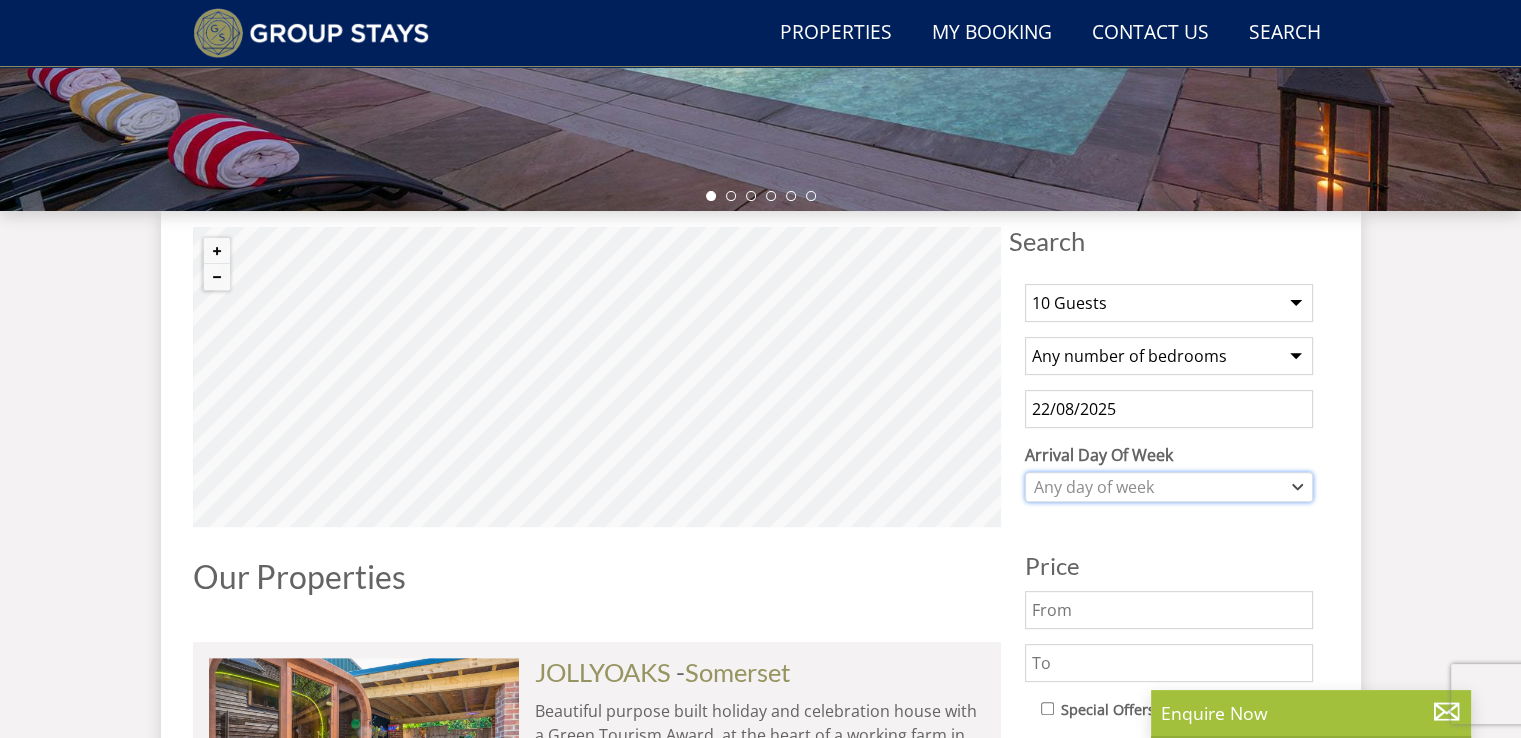 click on "Any day of week" at bounding box center (1169, 487) 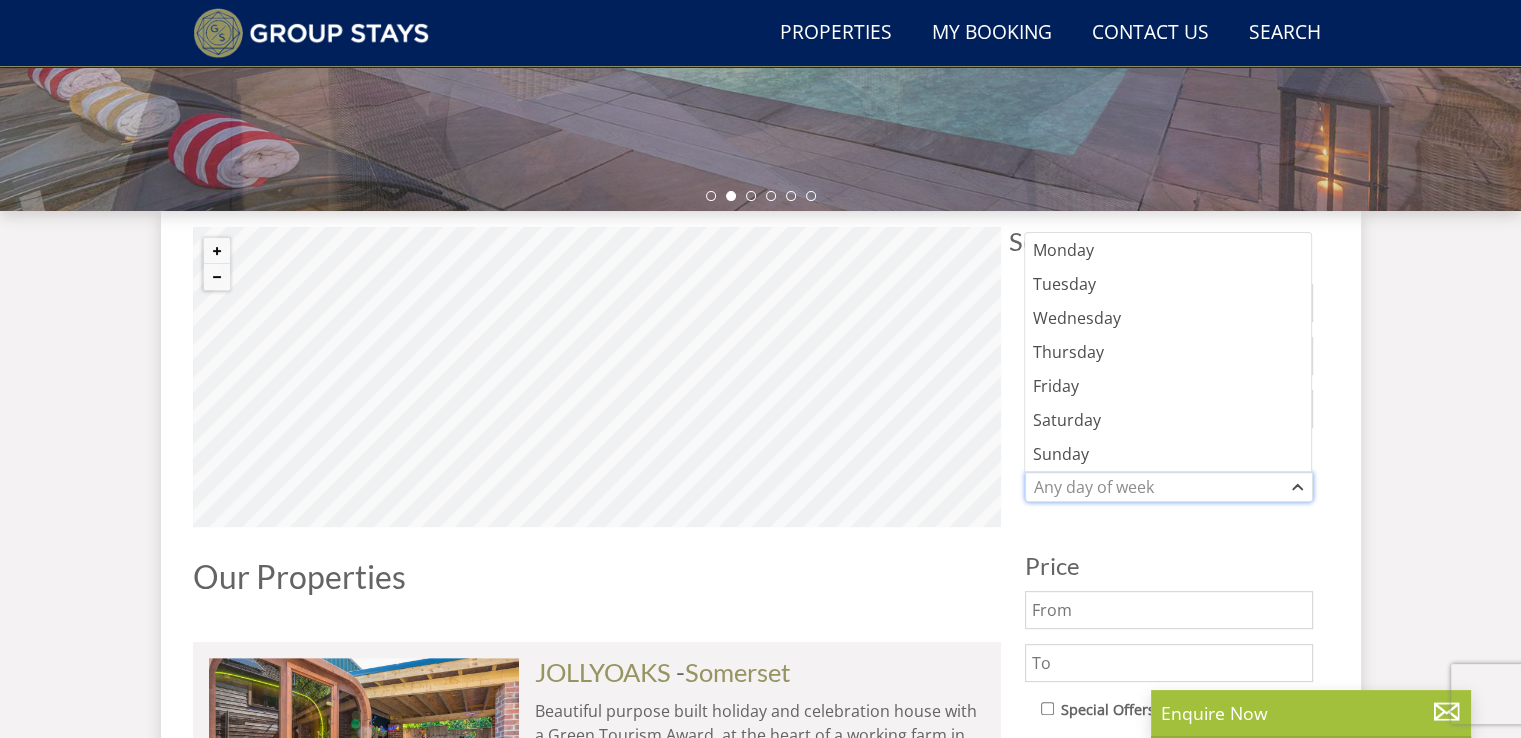 click on "Any day of week" at bounding box center (1169, 487) 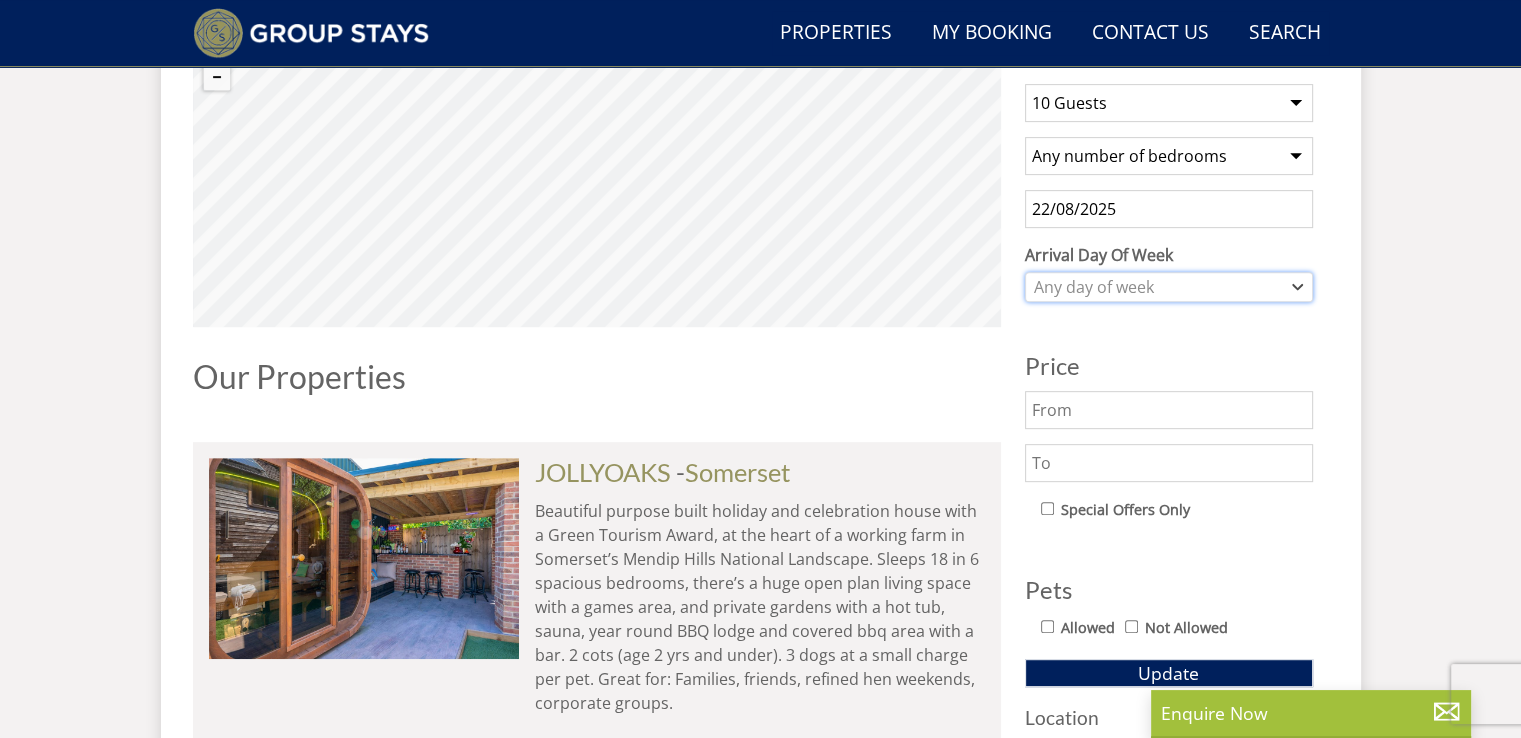 scroll, scrollTop: 828, scrollLeft: 0, axis: vertical 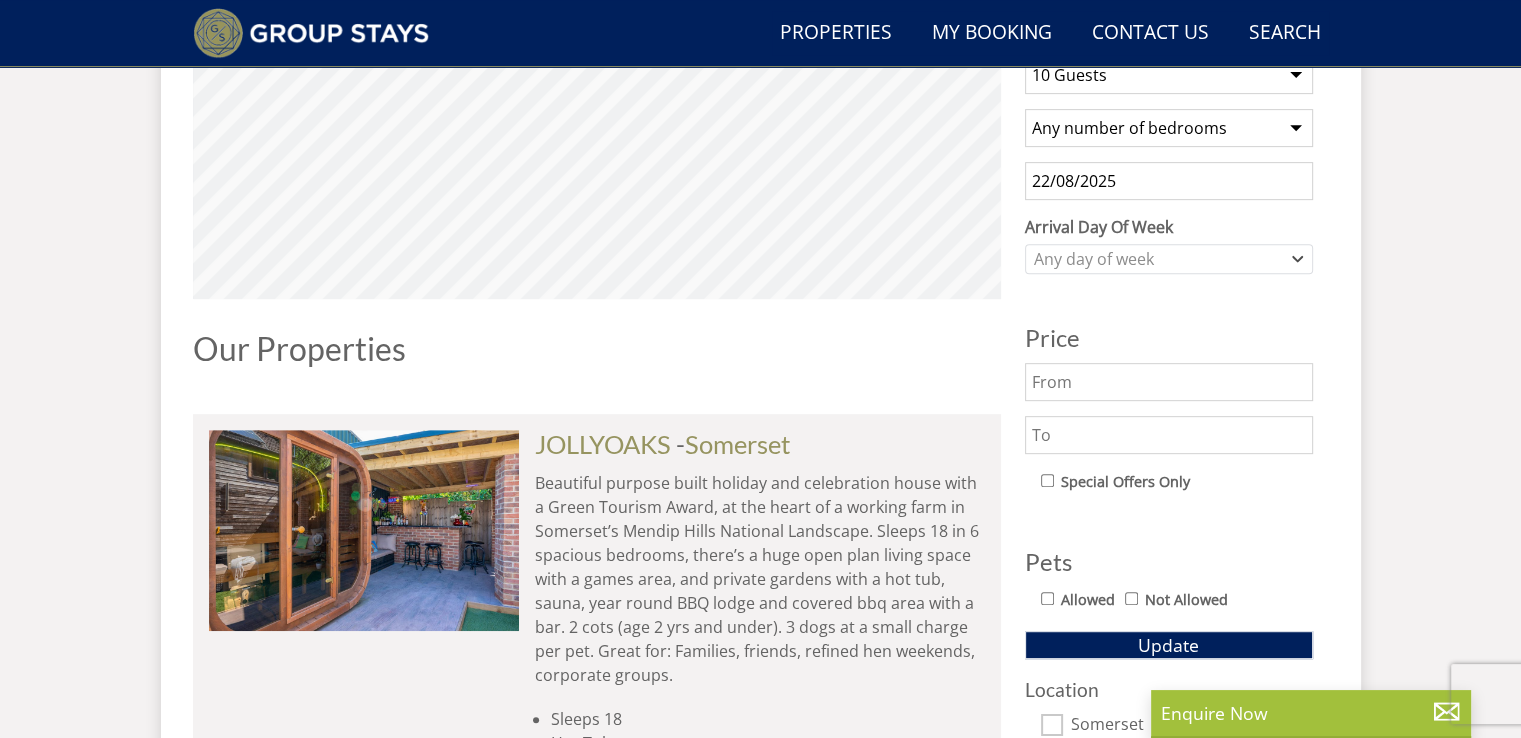 click on "Allowed" at bounding box center [1047, 598] 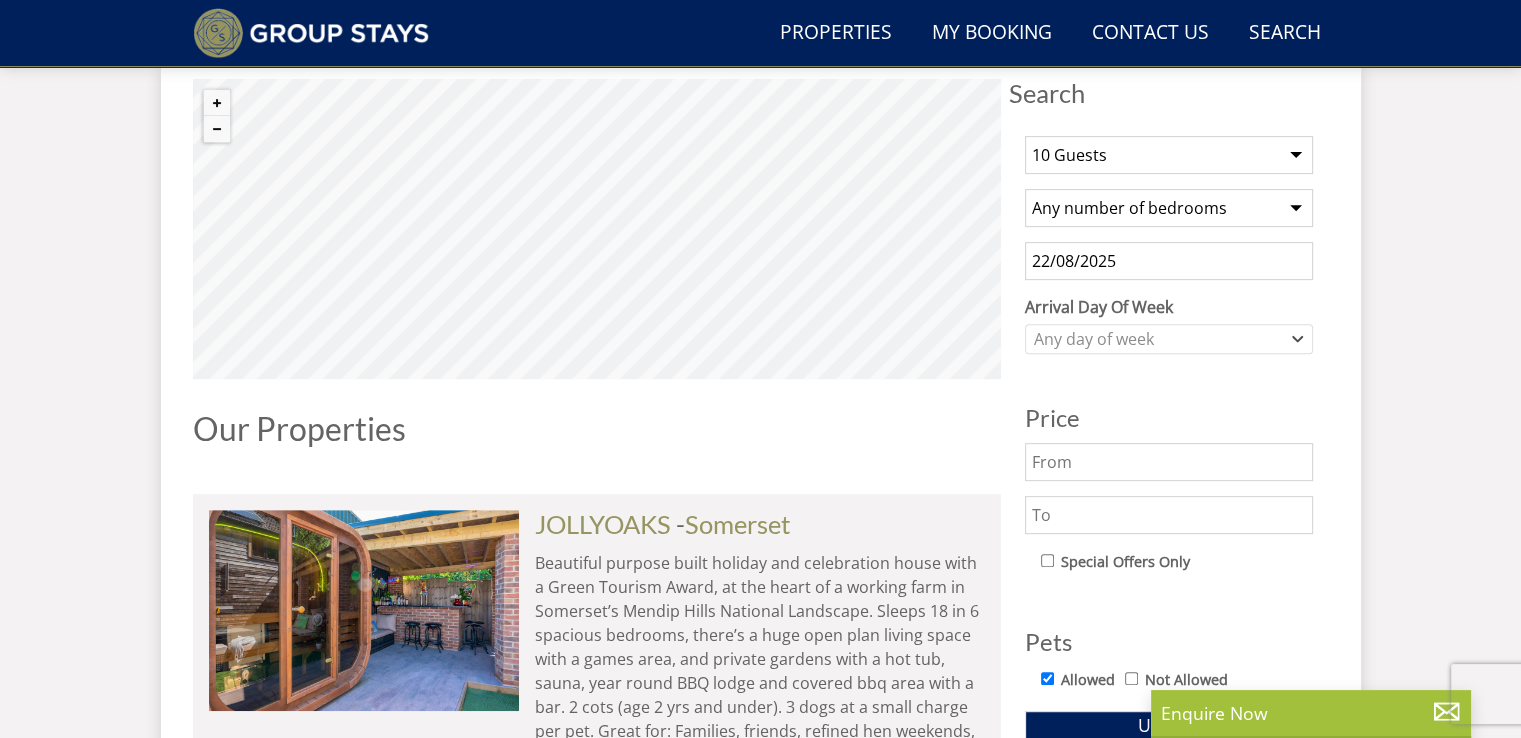 scroll, scrollTop: 708, scrollLeft: 0, axis: vertical 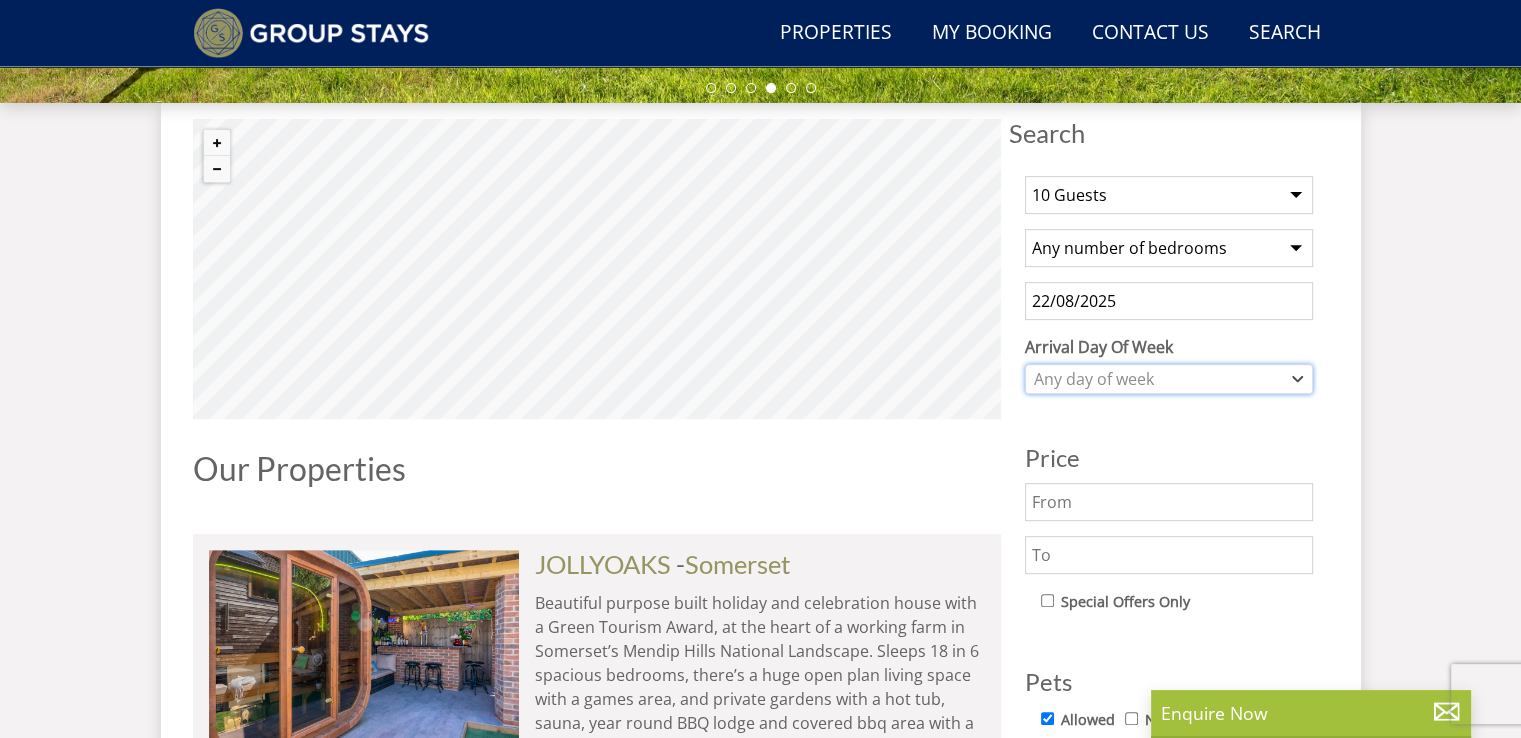 click on "Any day of week" at bounding box center (1158, 379) 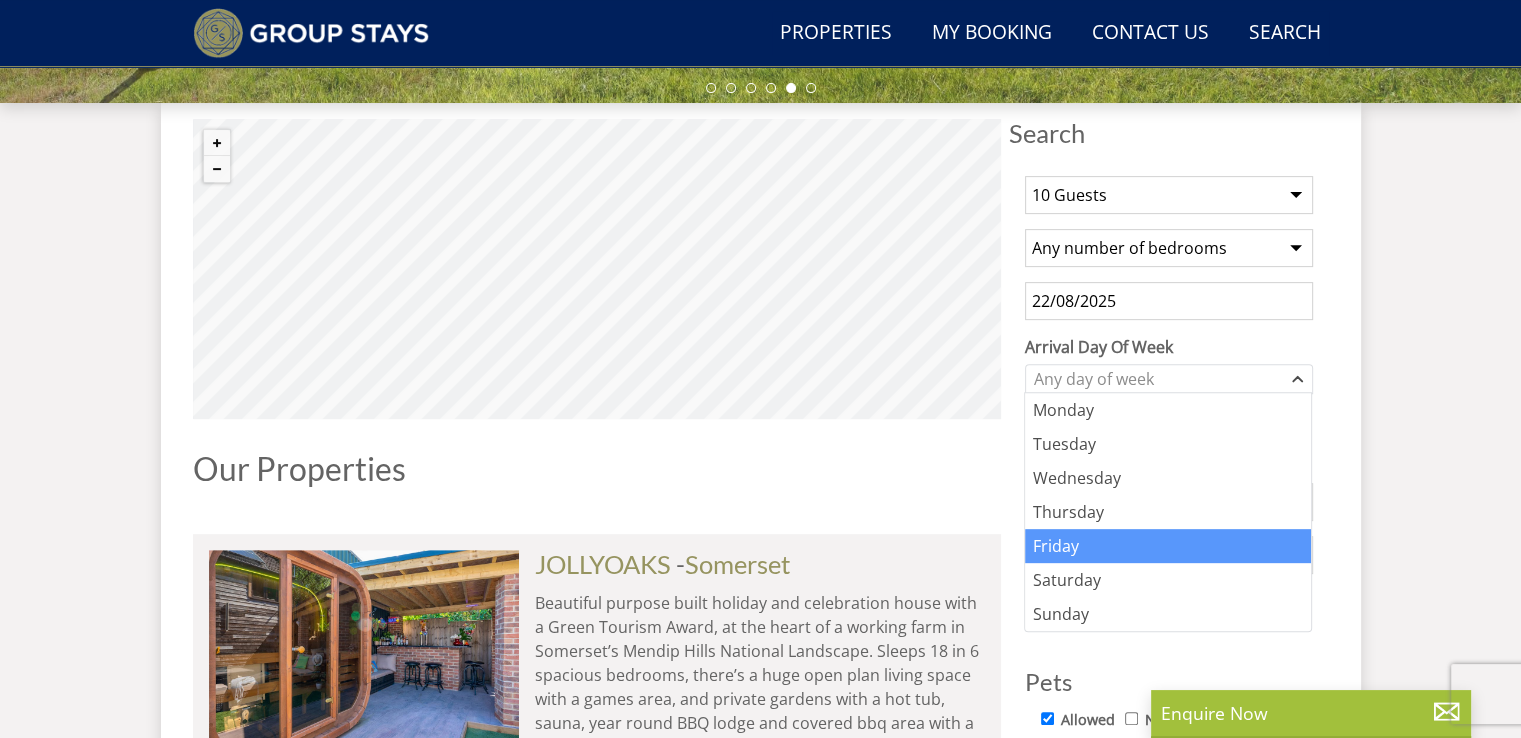click on "Friday" at bounding box center (1168, 546) 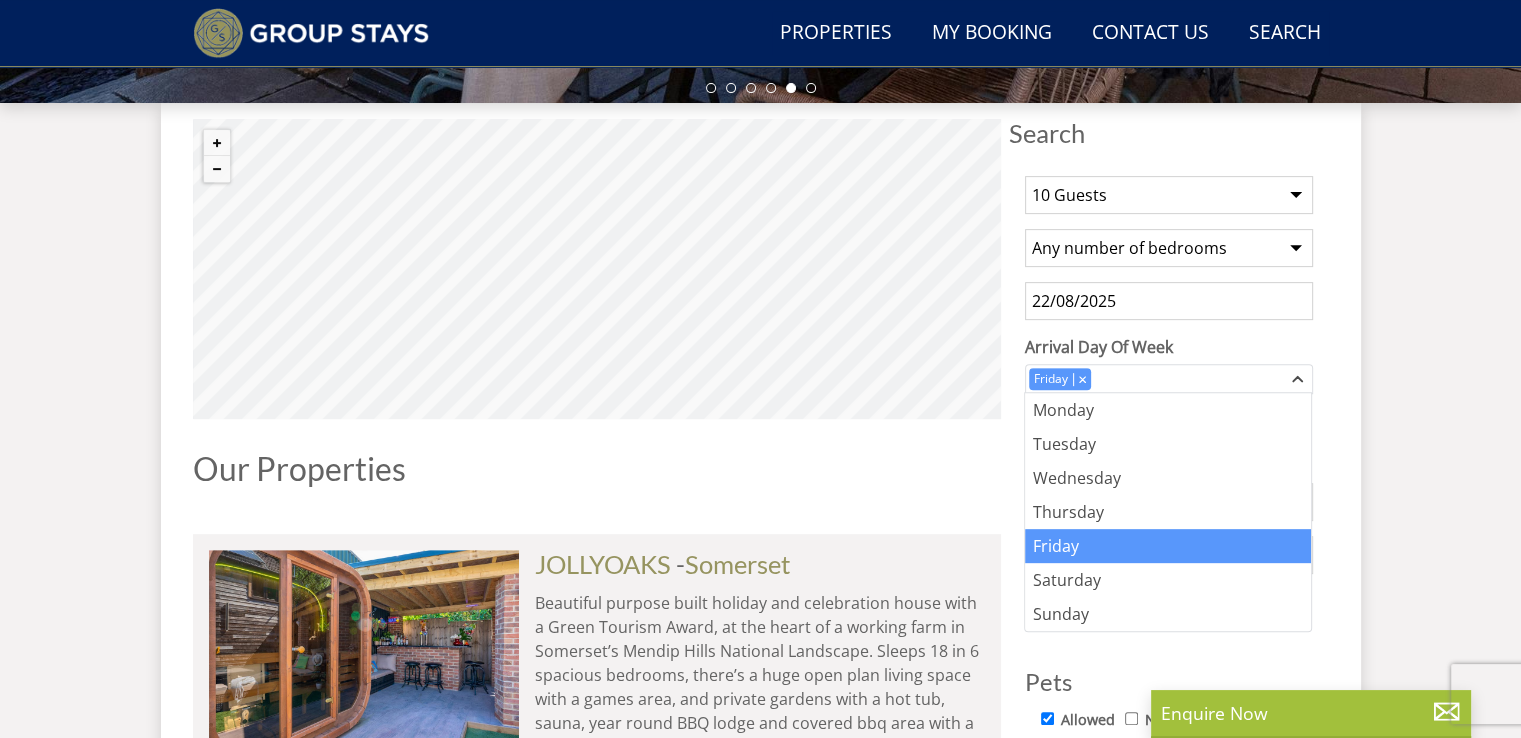 click on "Date
[DATE]/[MONTH]/[YEAR]
Search" at bounding box center (760, 782) 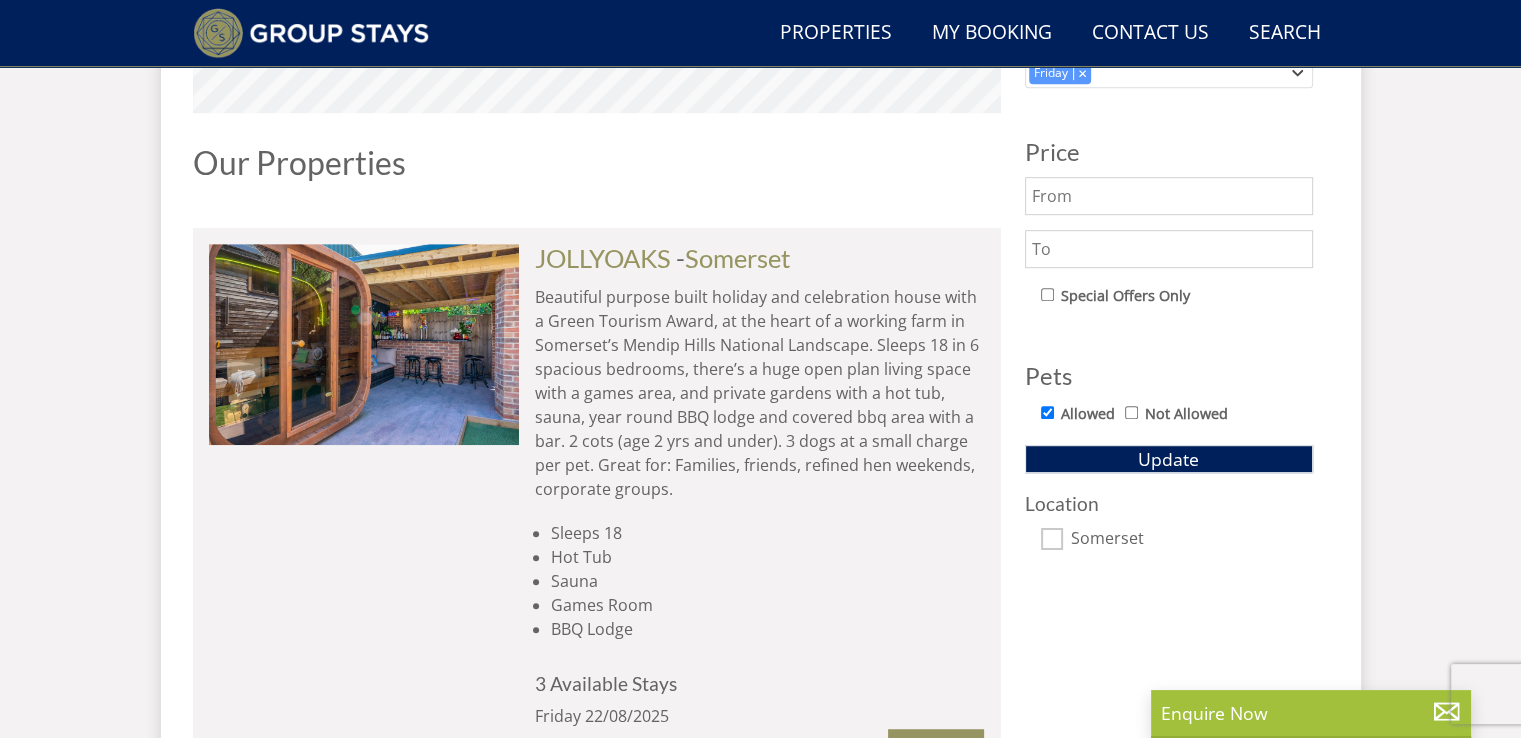 scroll, scrollTop: 1028, scrollLeft: 0, axis: vertical 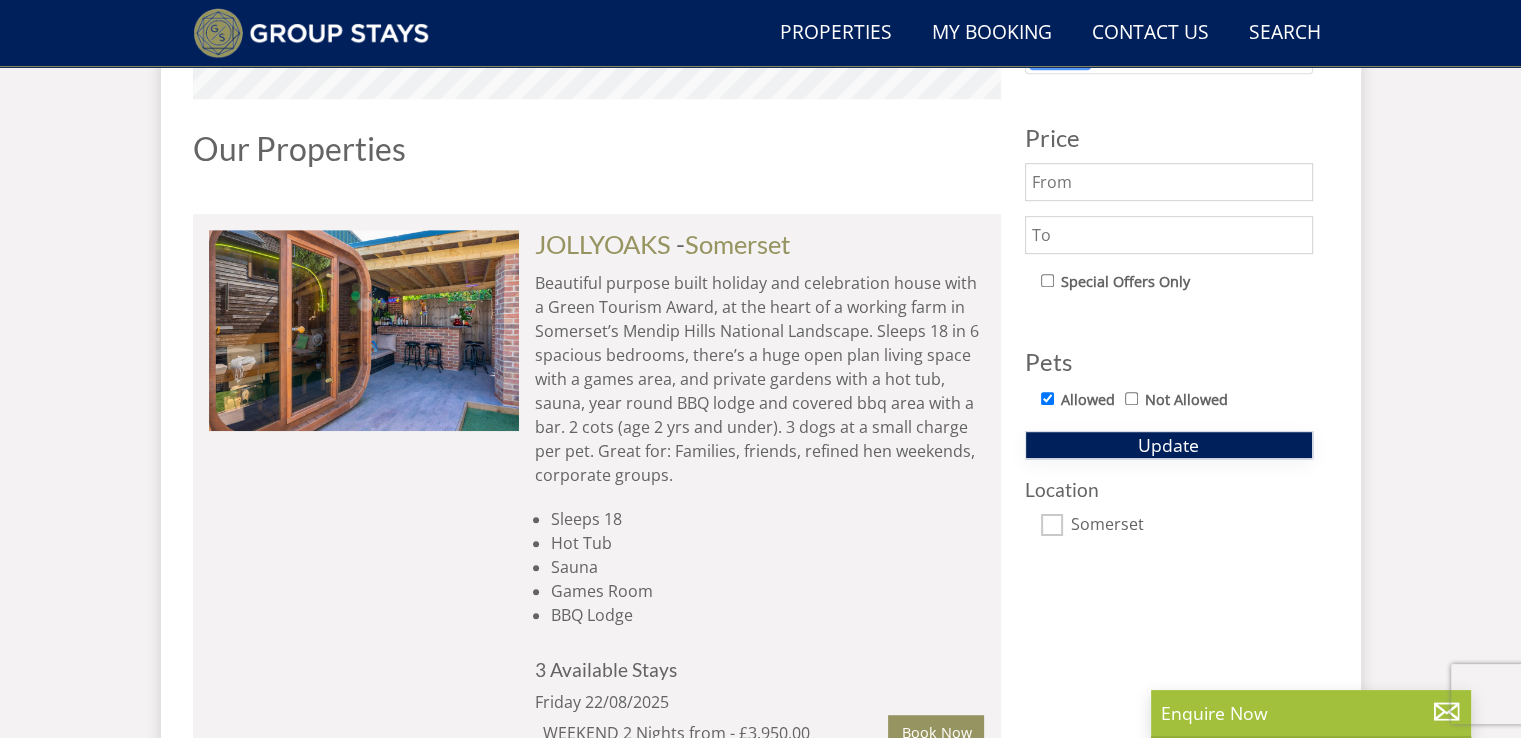 click on "Update" at bounding box center (1168, 445) 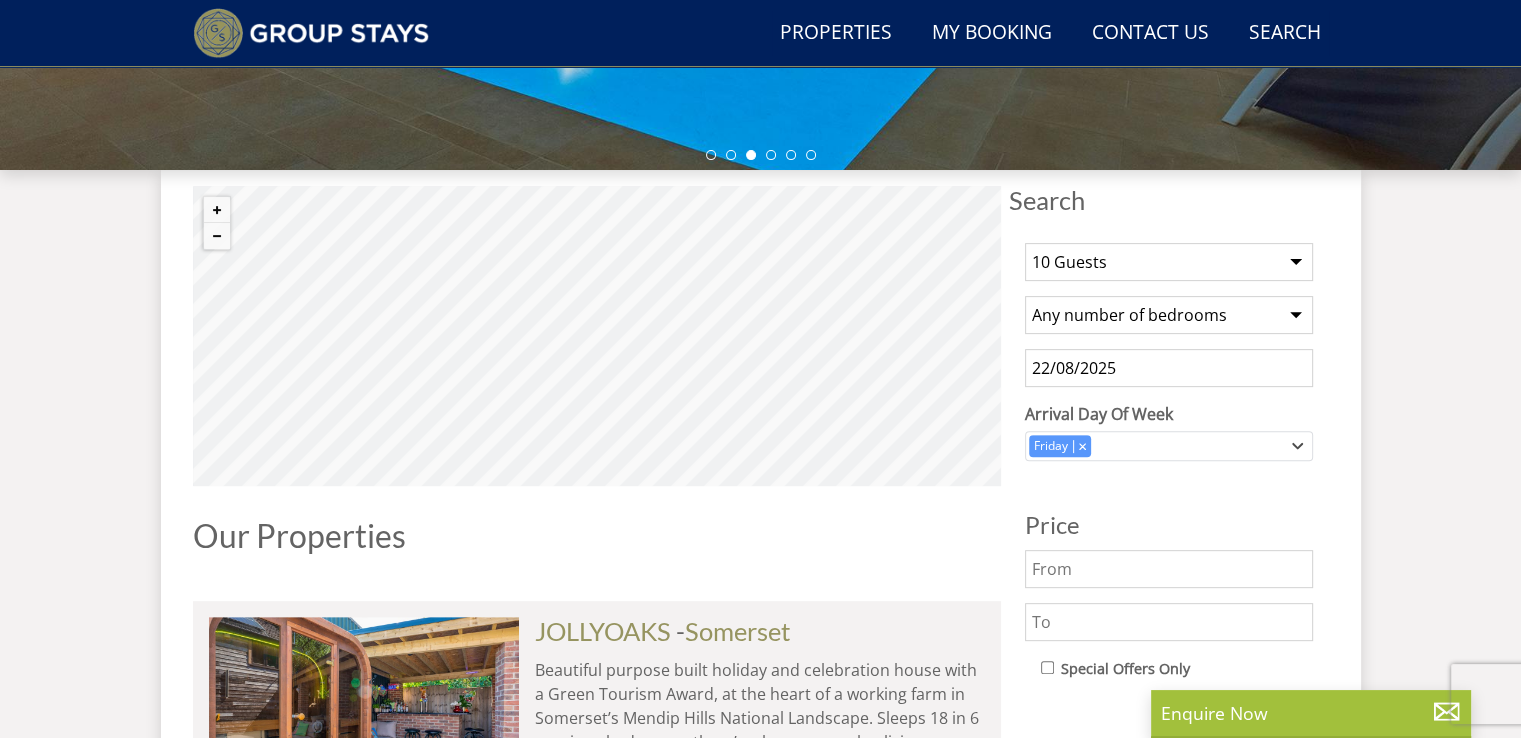 scroll, scrollTop: 628, scrollLeft: 0, axis: vertical 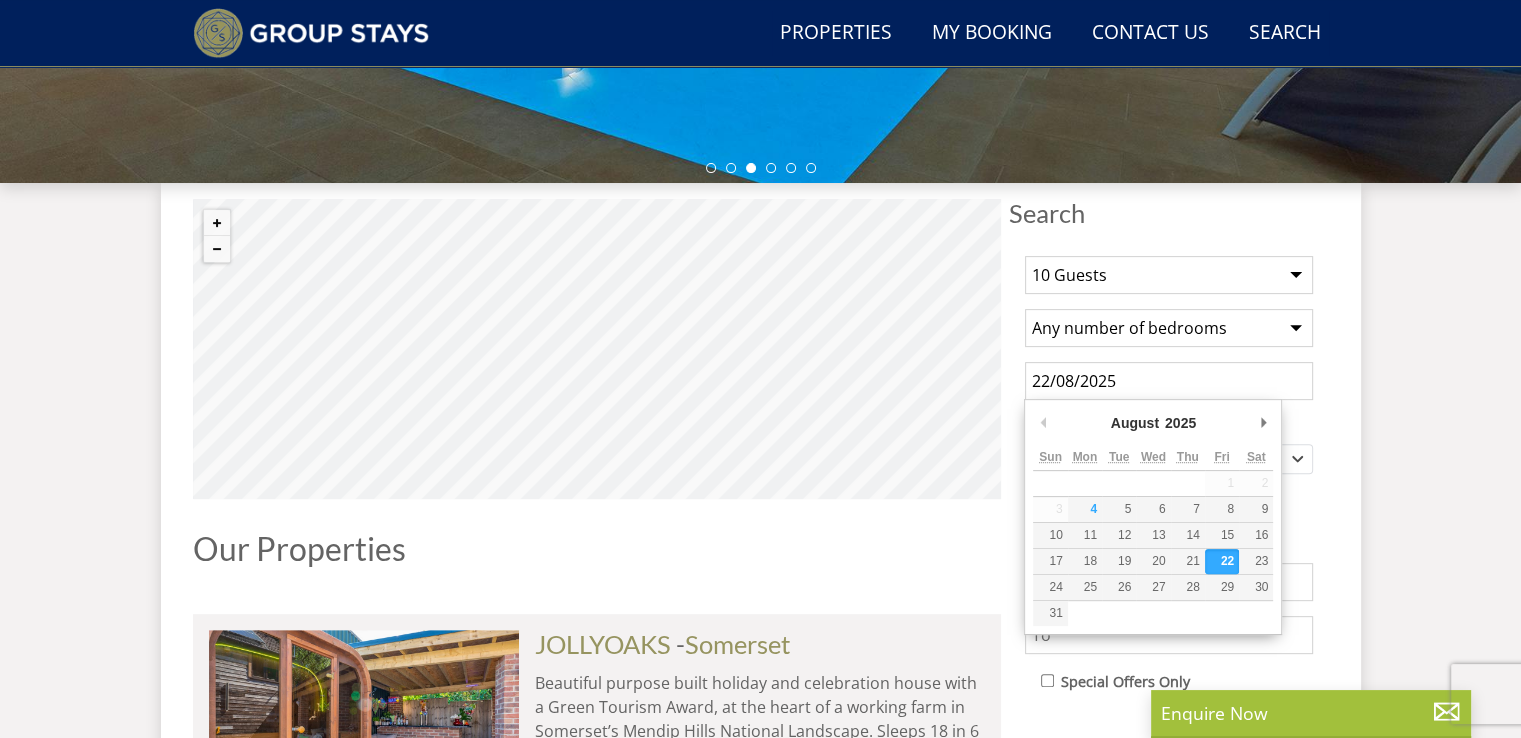 click on "22/08/2025" at bounding box center [1169, 381] 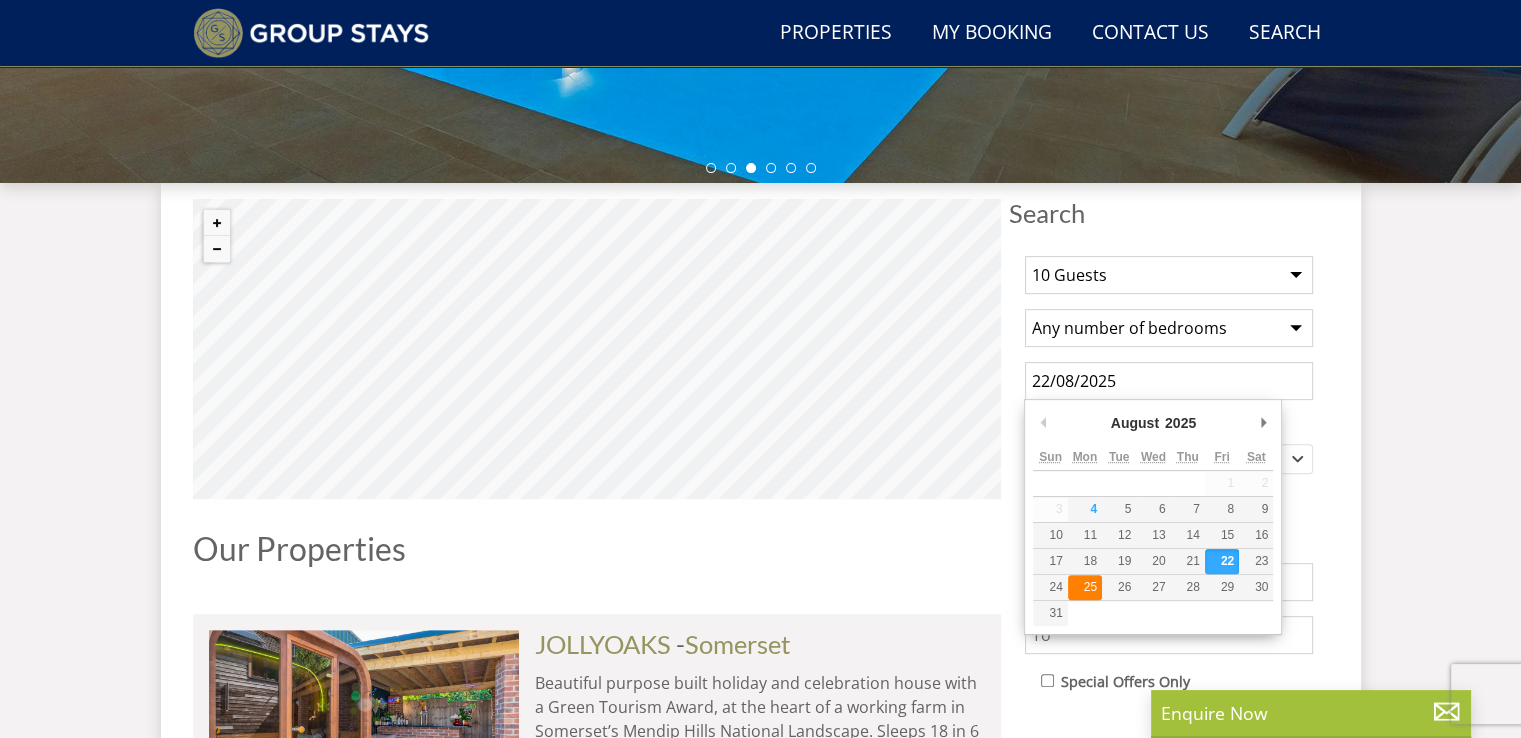 type on "25/08/2025" 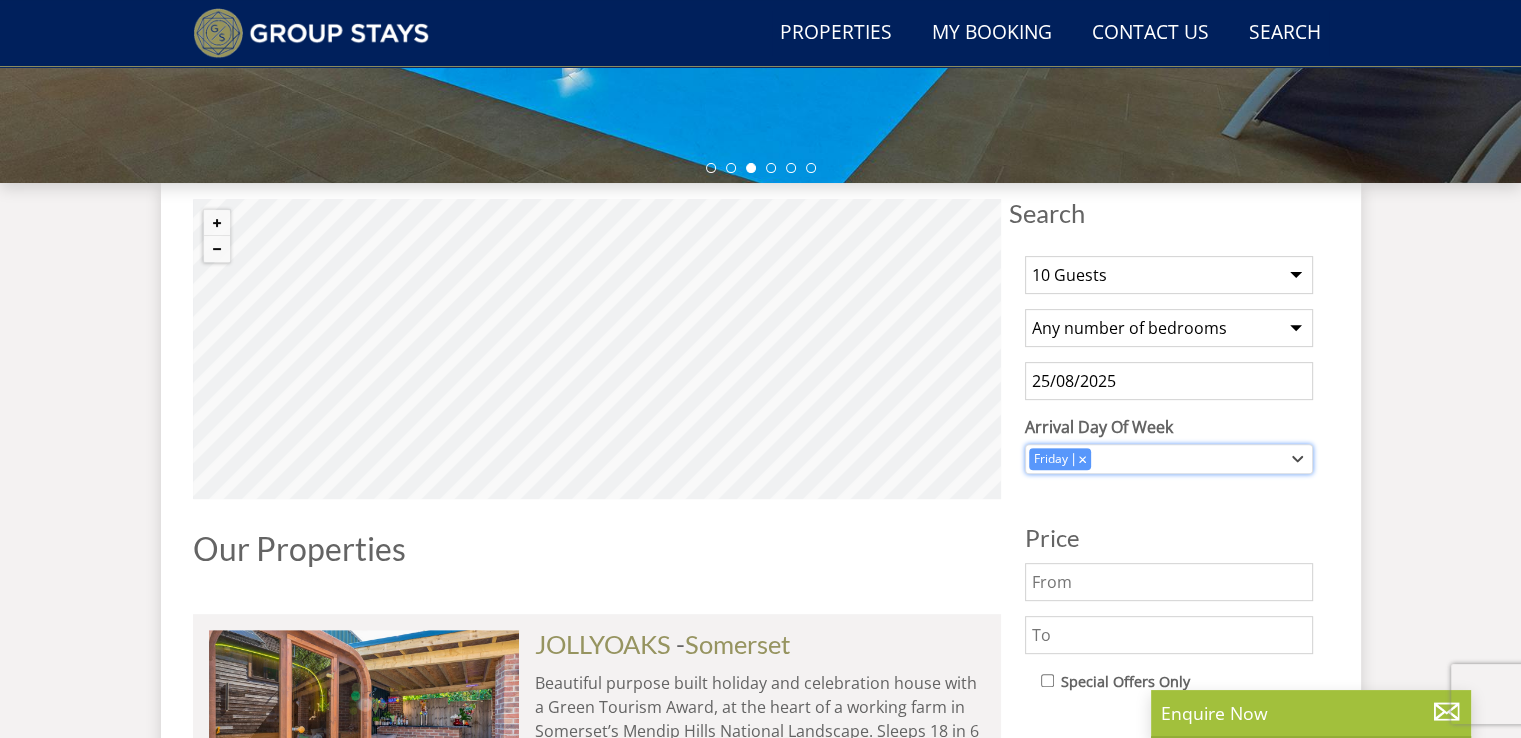click 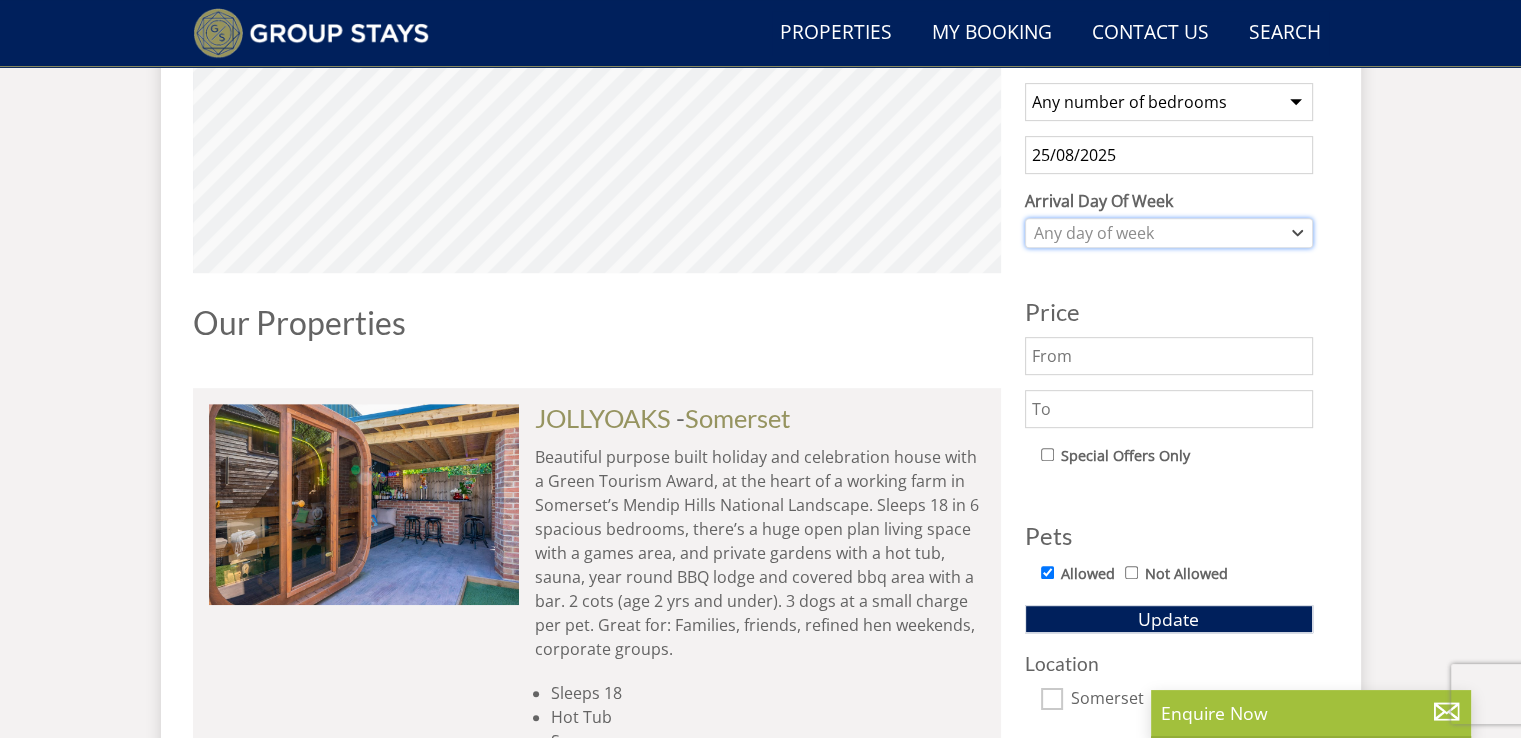 scroll, scrollTop: 868, scrollLeft: 0, axis: vertical 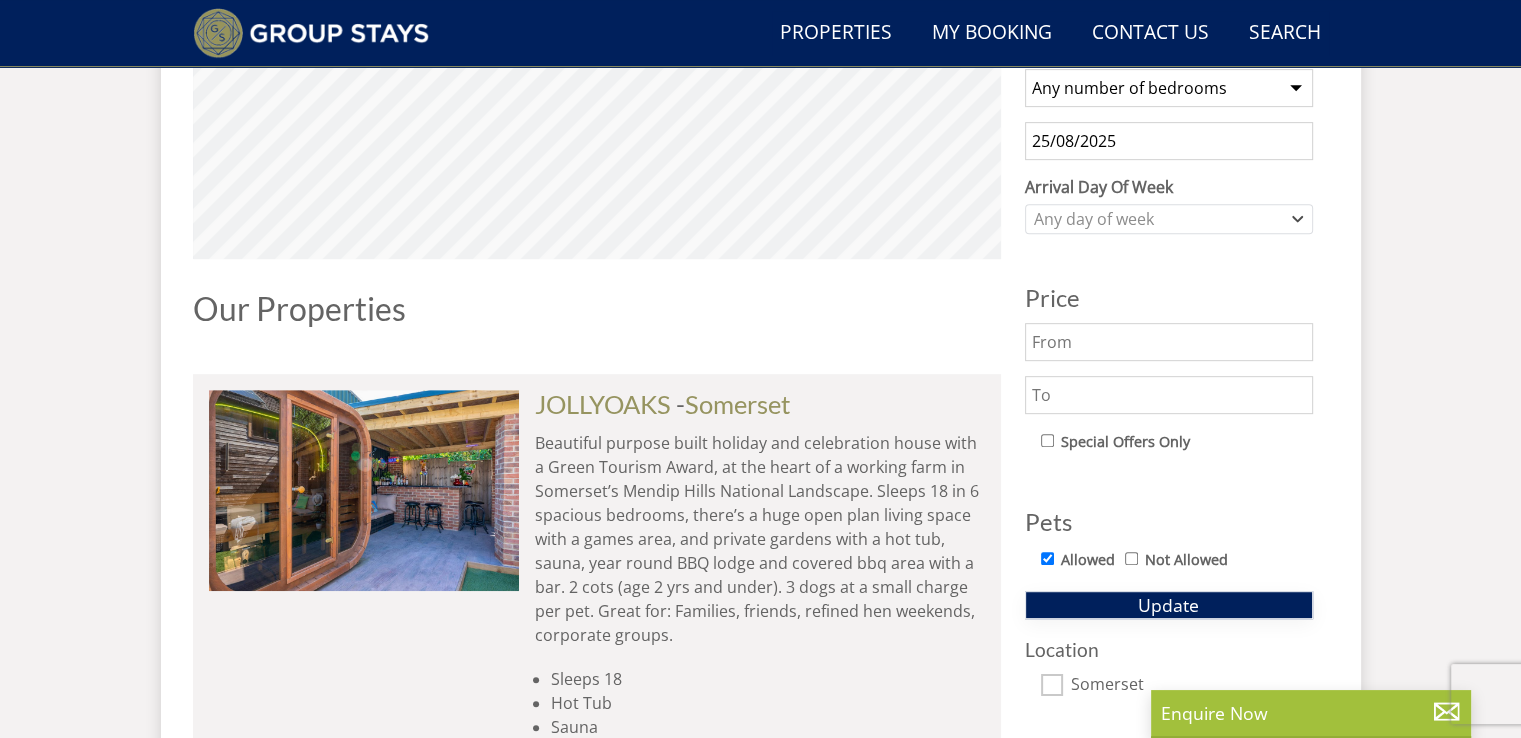 click on "Update" at bounding box center [1168, 605] 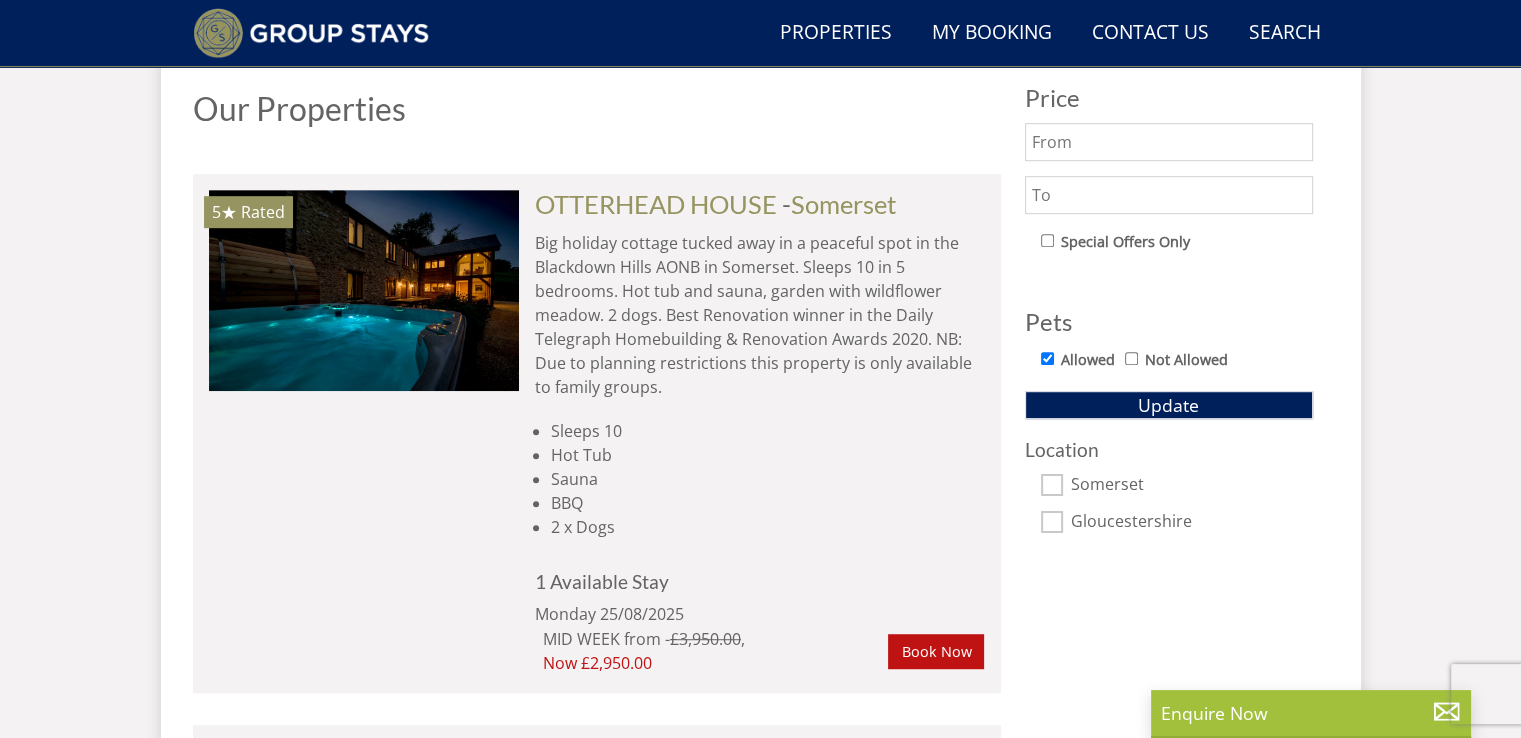 scroll, scrollTop: 1081, scrollLeft: 0, axis: vertical 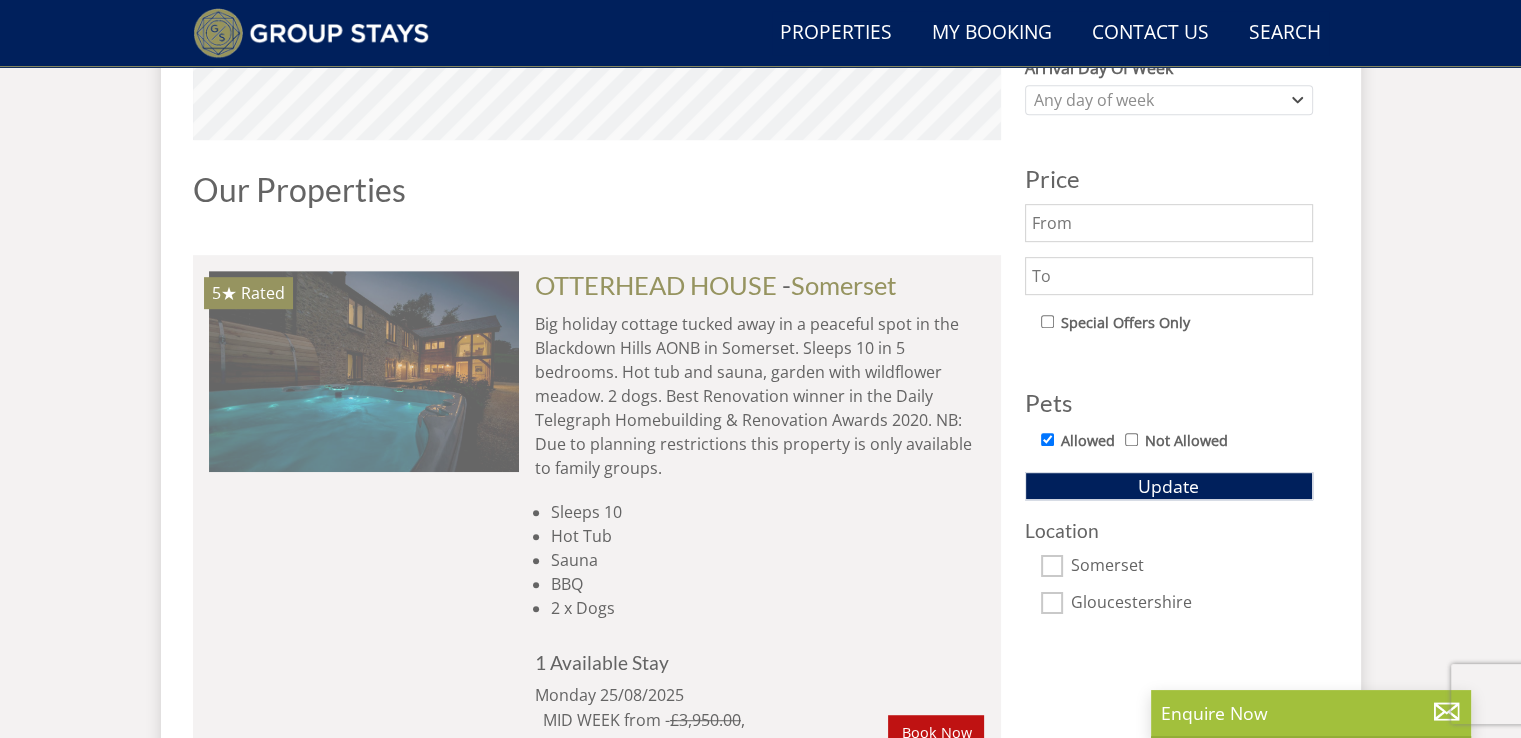 click at bounding box center [364, 371] 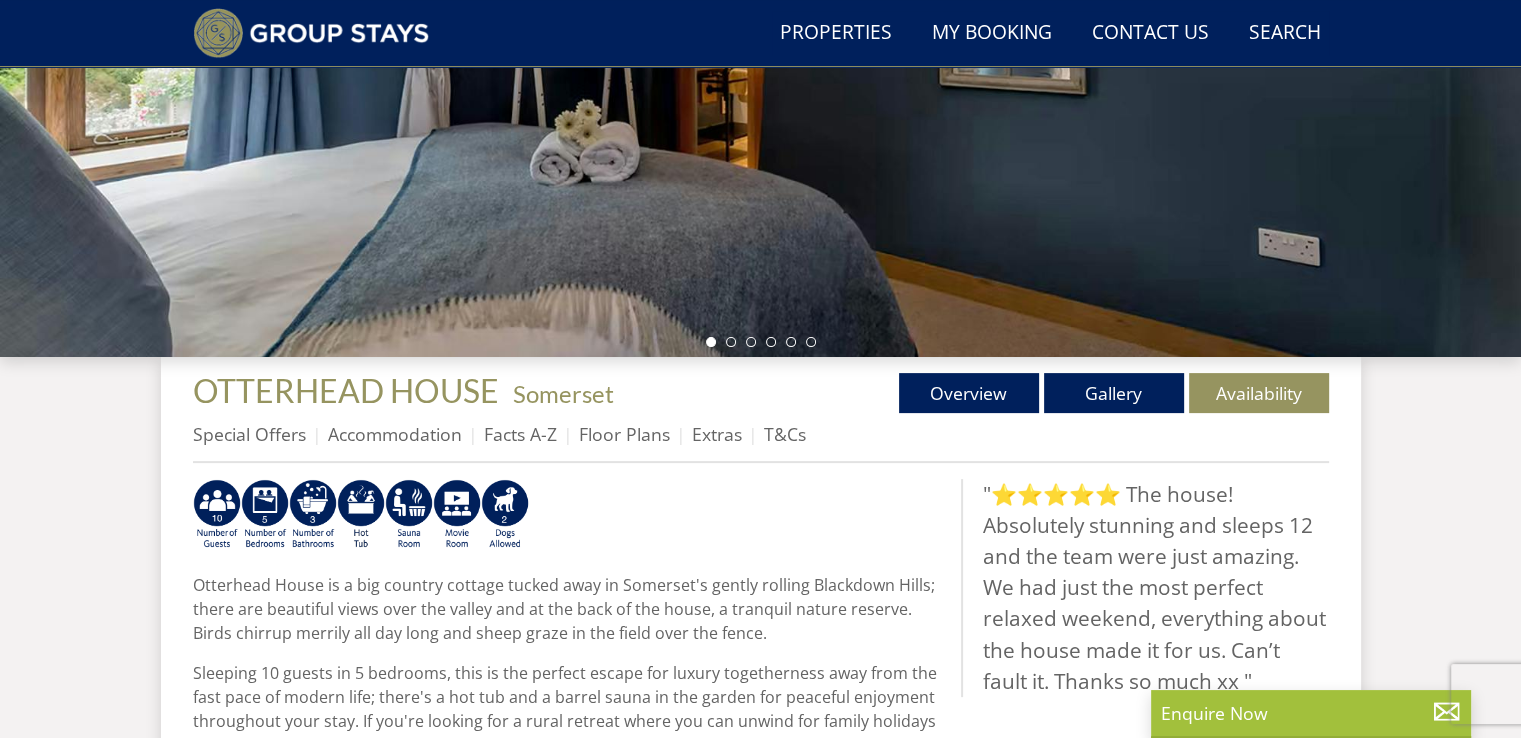 scroll, scrollTop: 547, scrollLeft: 0, axis: vertical 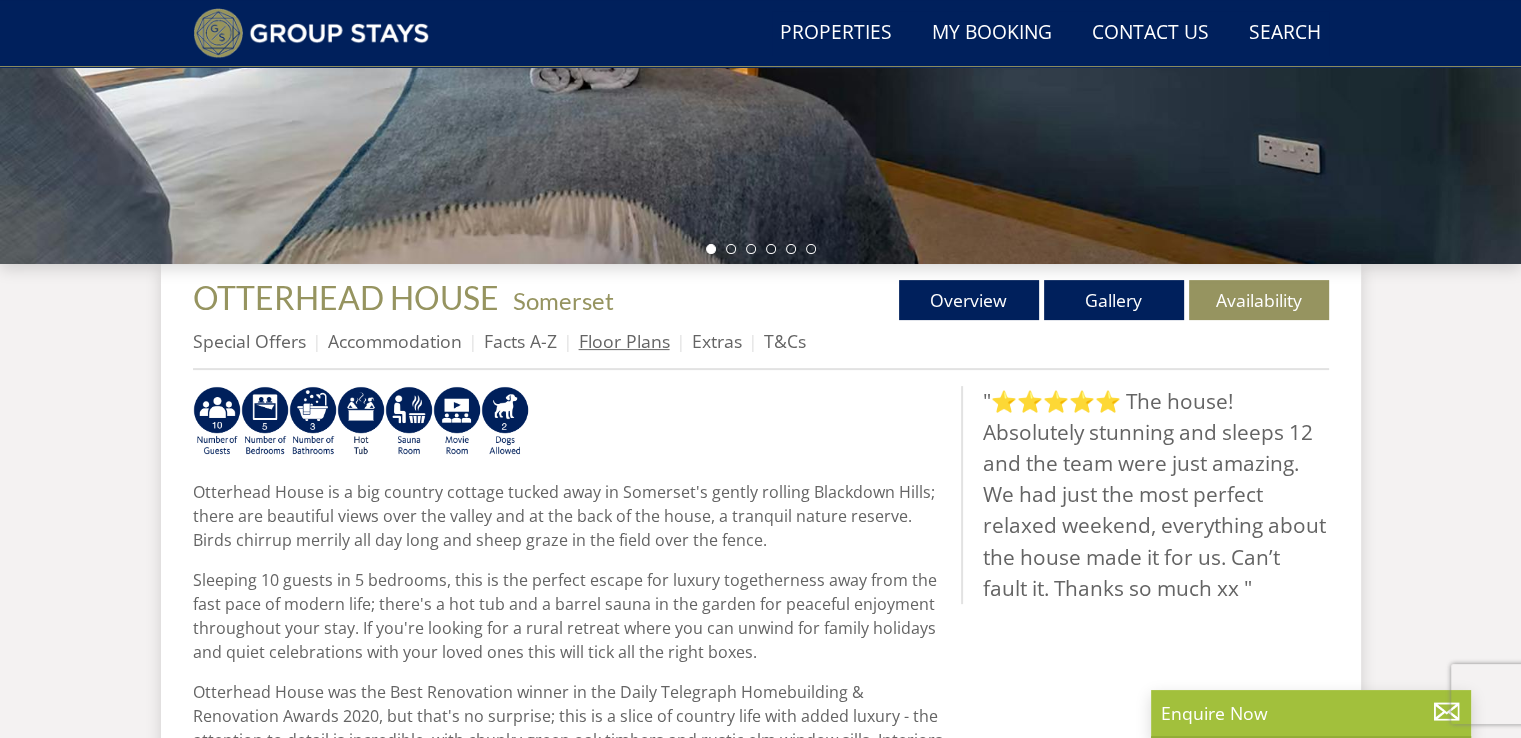 click on "Floor Plans" at bounding box center [624, 341] 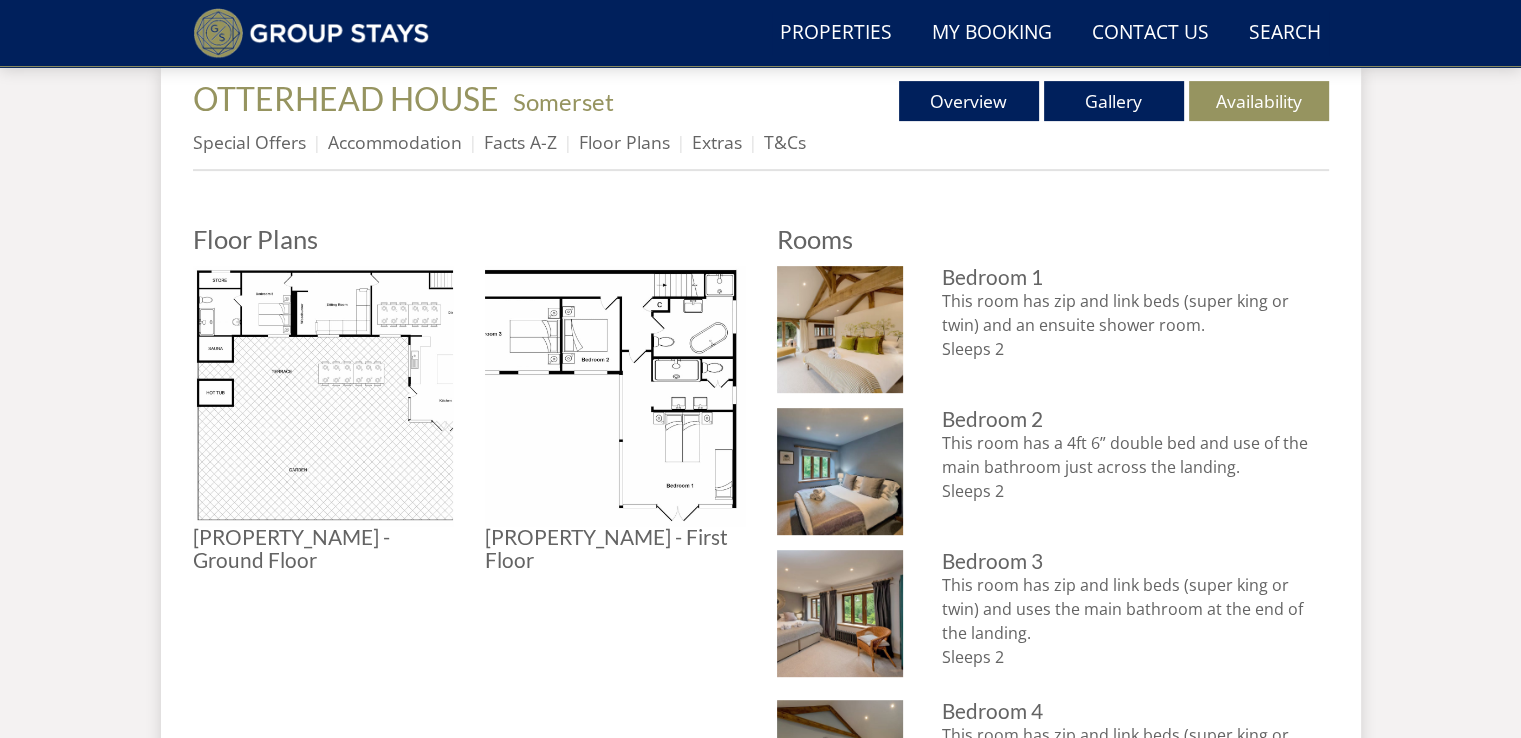 scroll, scrollTop: 747, scrollLeft: 0, axis: vertical 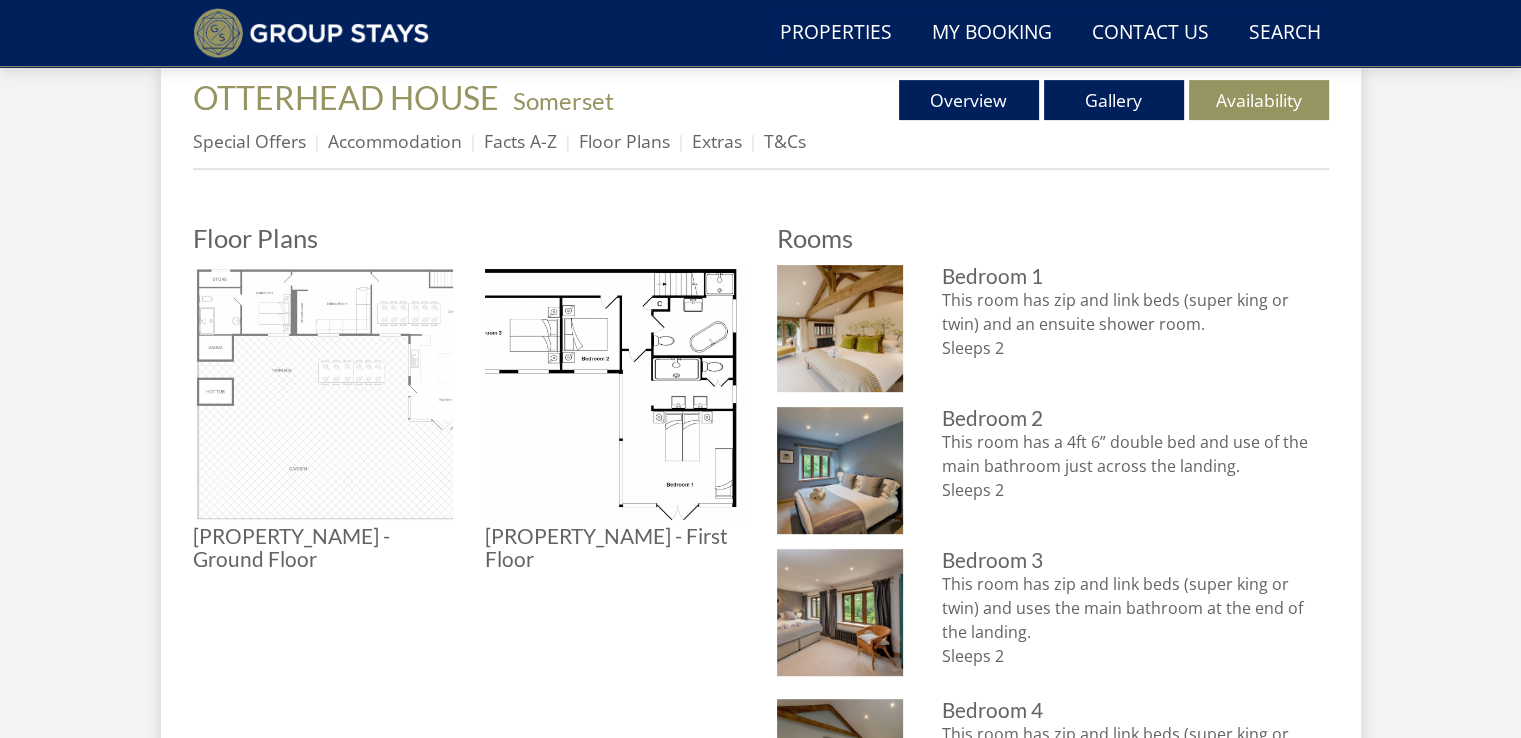 click at bounding box center [323, 395] 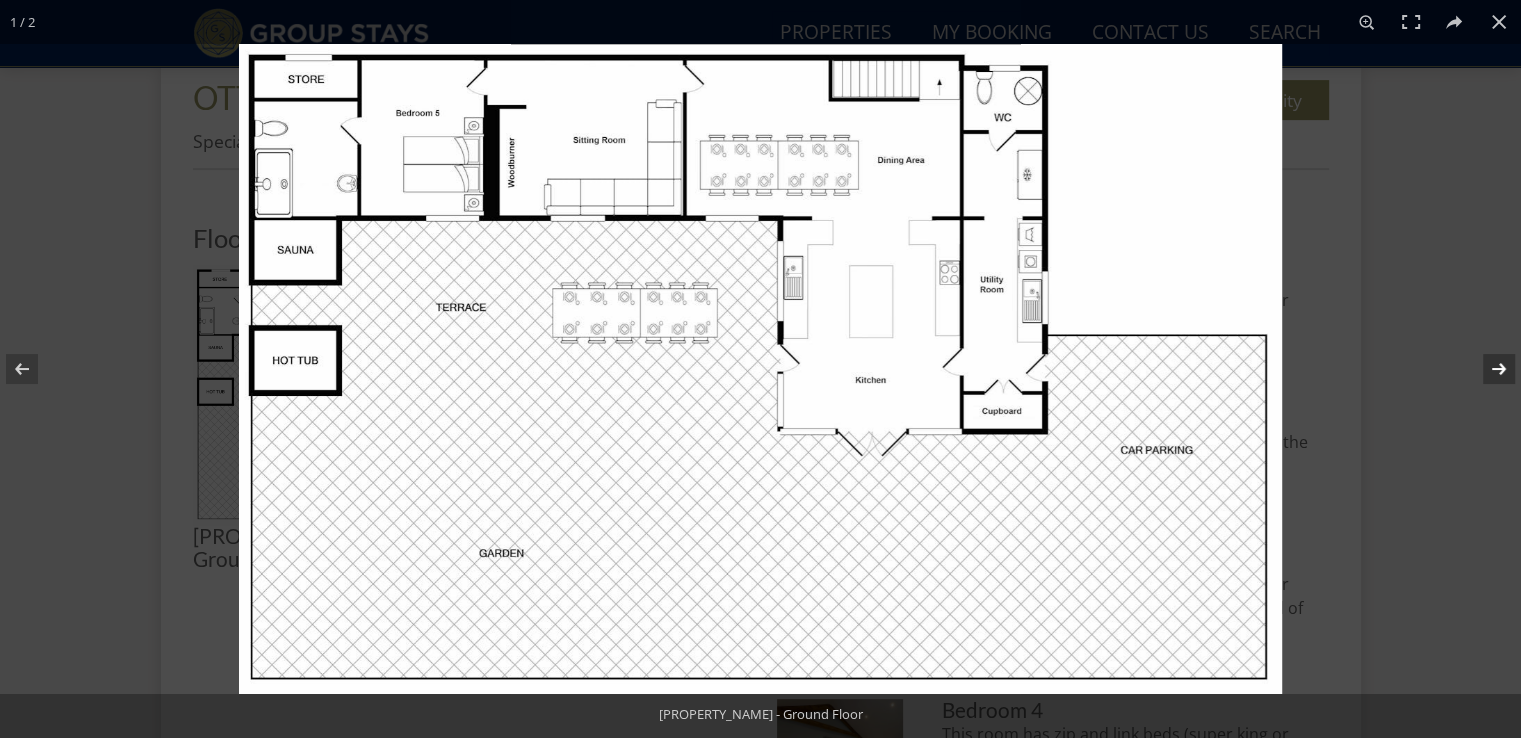 click at bounding box center (1486, 369) 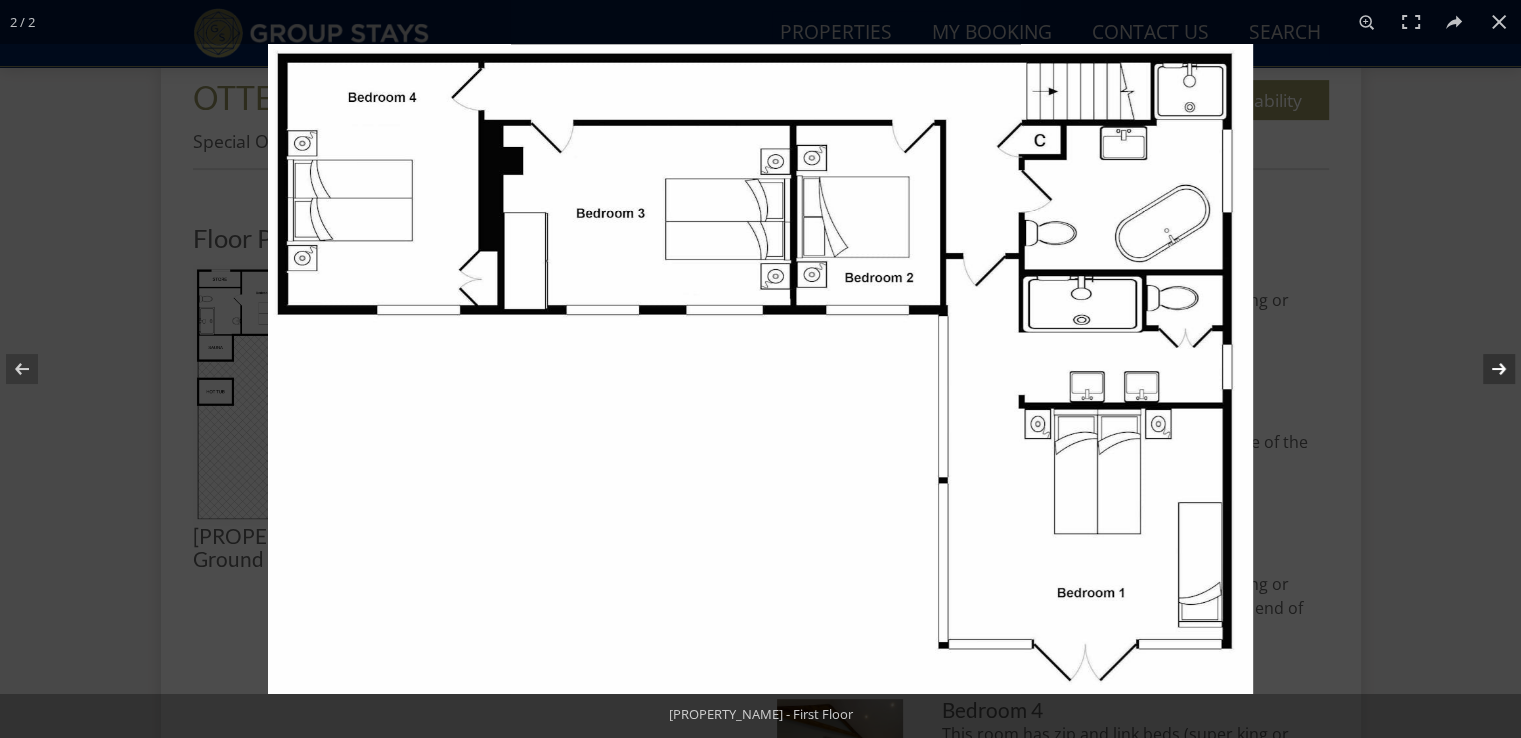 click at bounding box center (1486, 369) 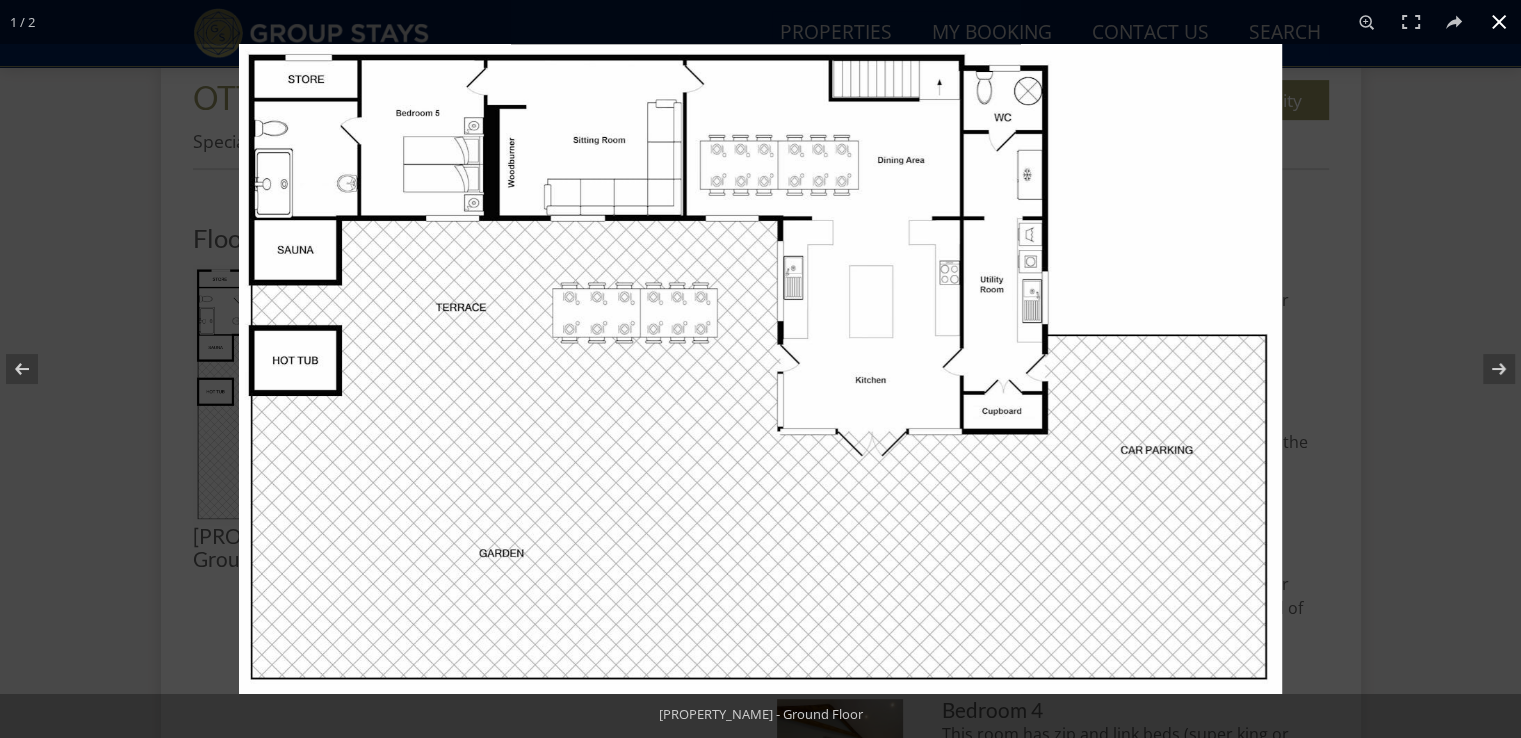 click at bounding box center (1499, 22) 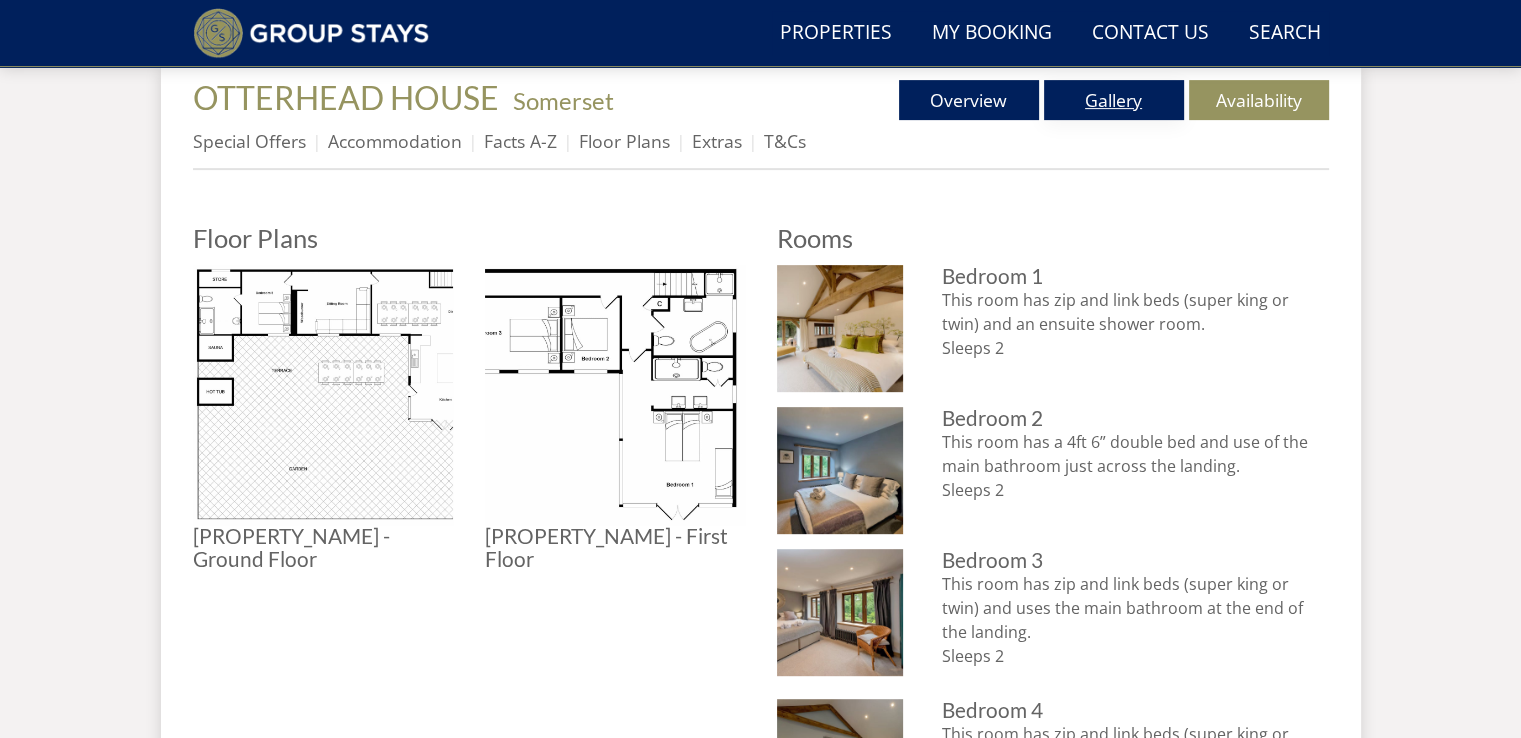 click on "Gallery" at bounding box center (1114, 100) 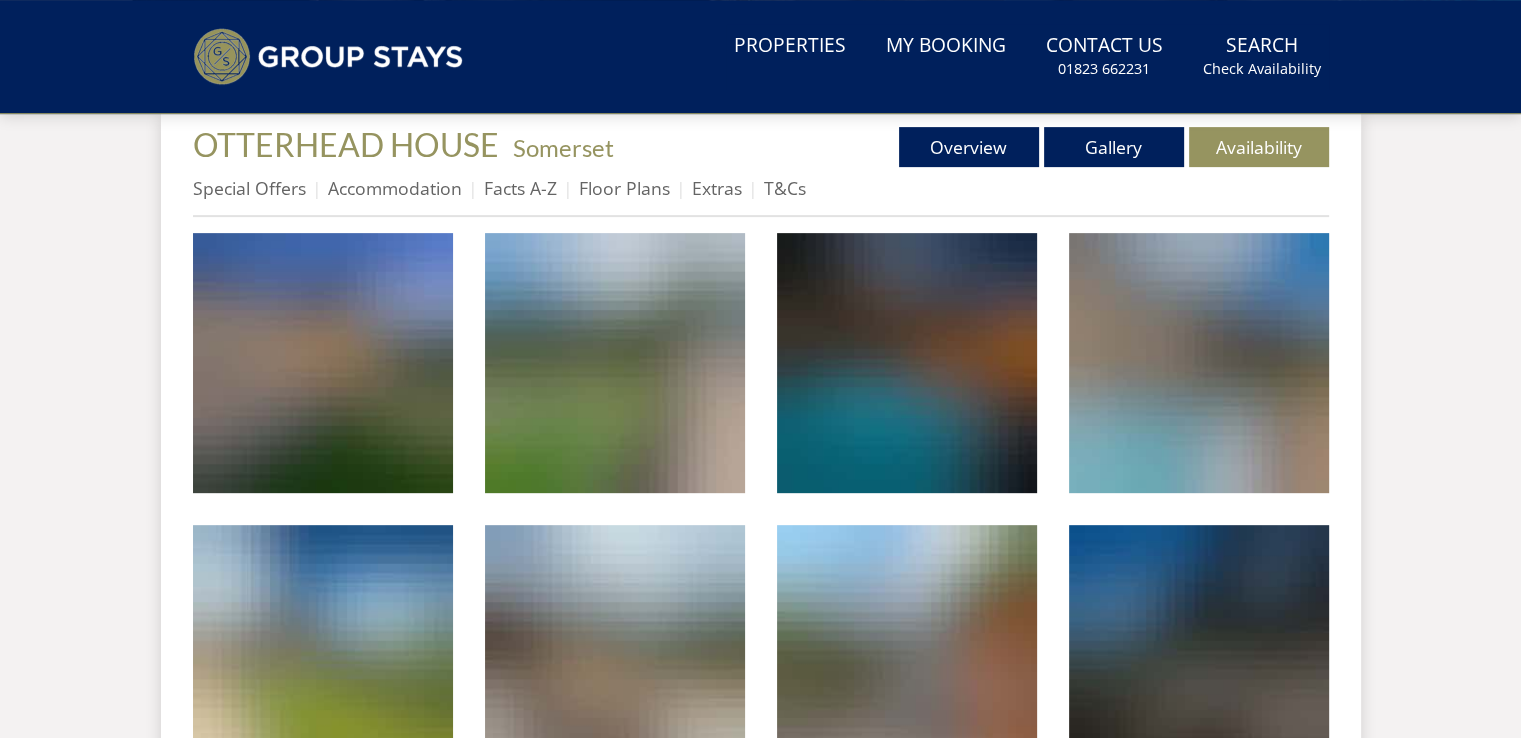 scroll, scrollTop: 0, scrollLeft: 0, axis: both 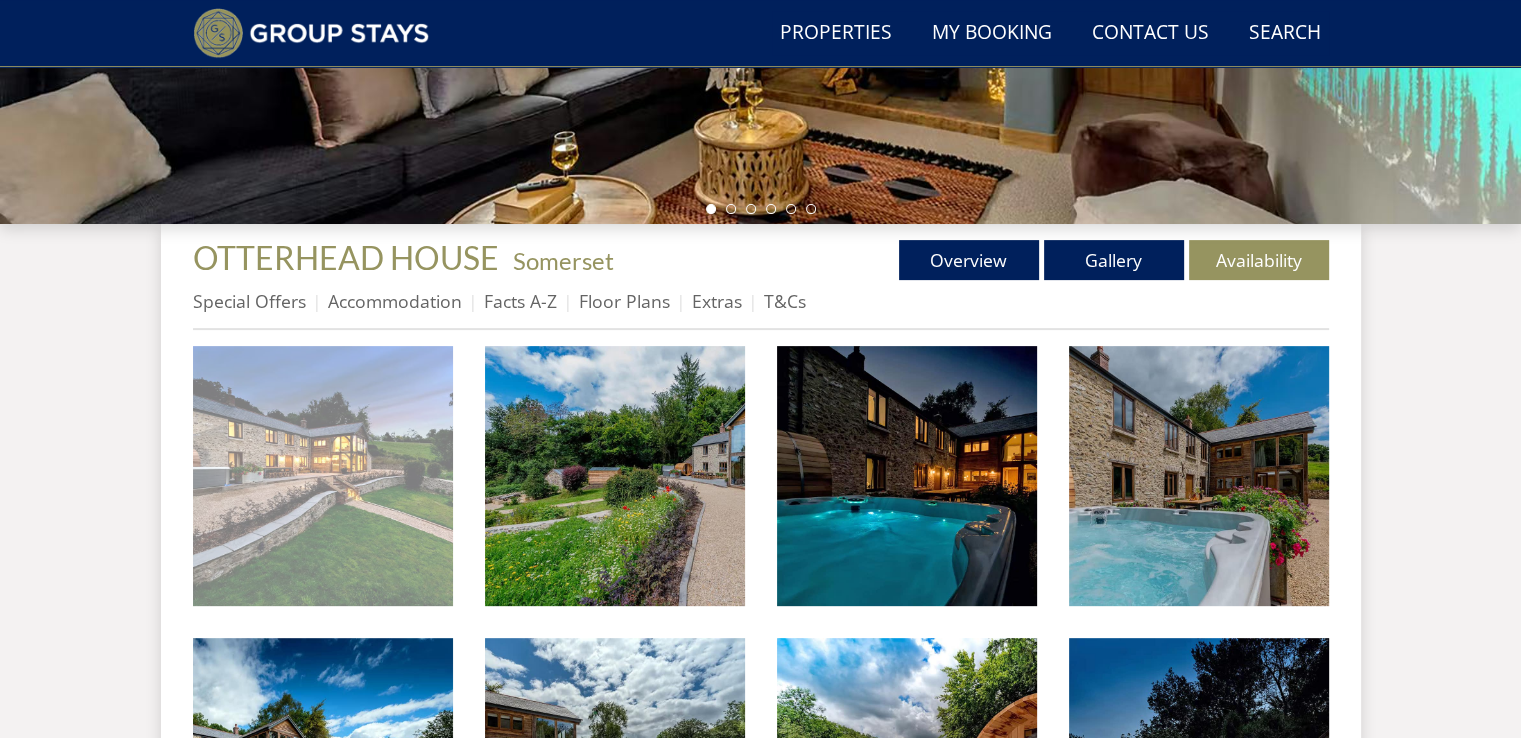 click at bounding box center (323, 476) 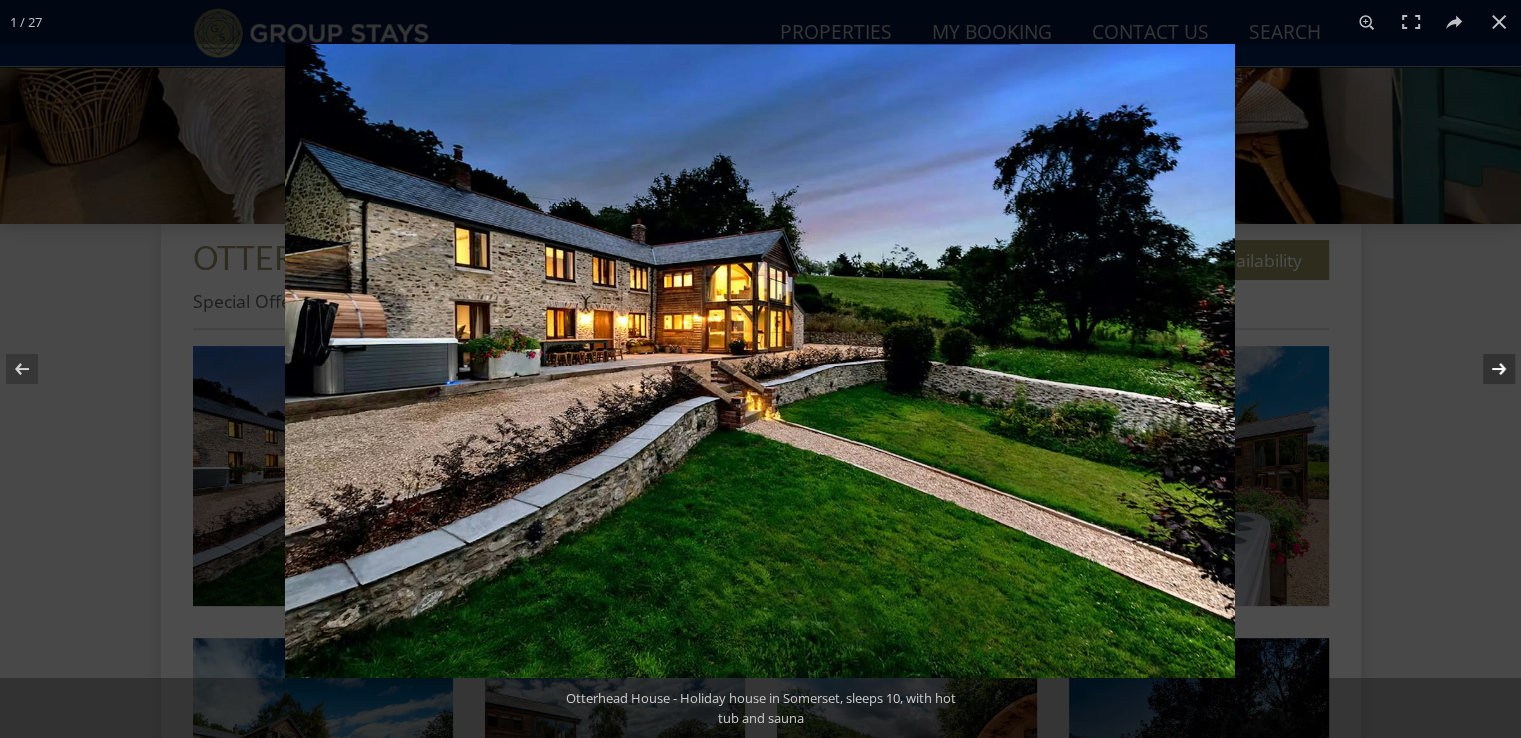 click at bounding box center [1486, 369] 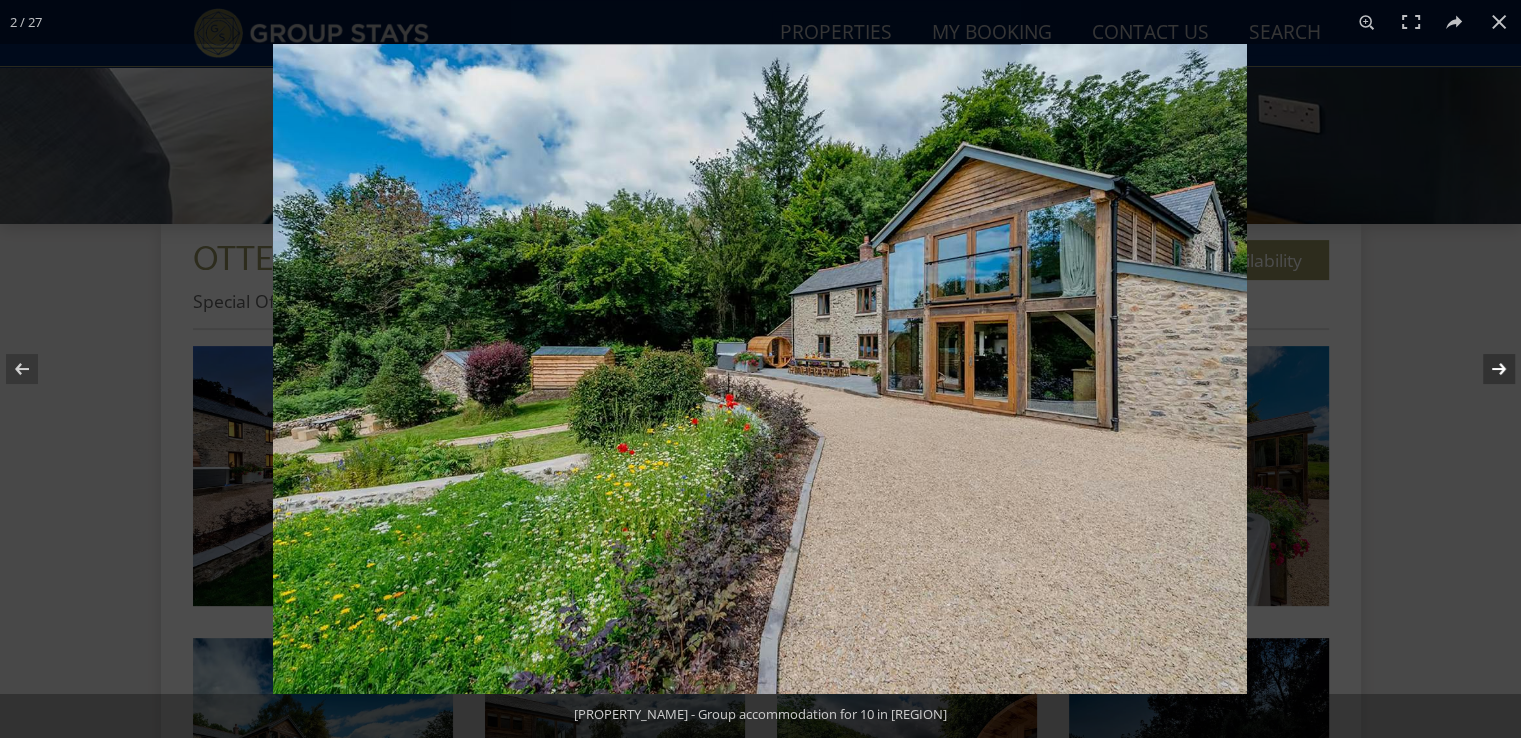 click at bounding box center (1486, 369) 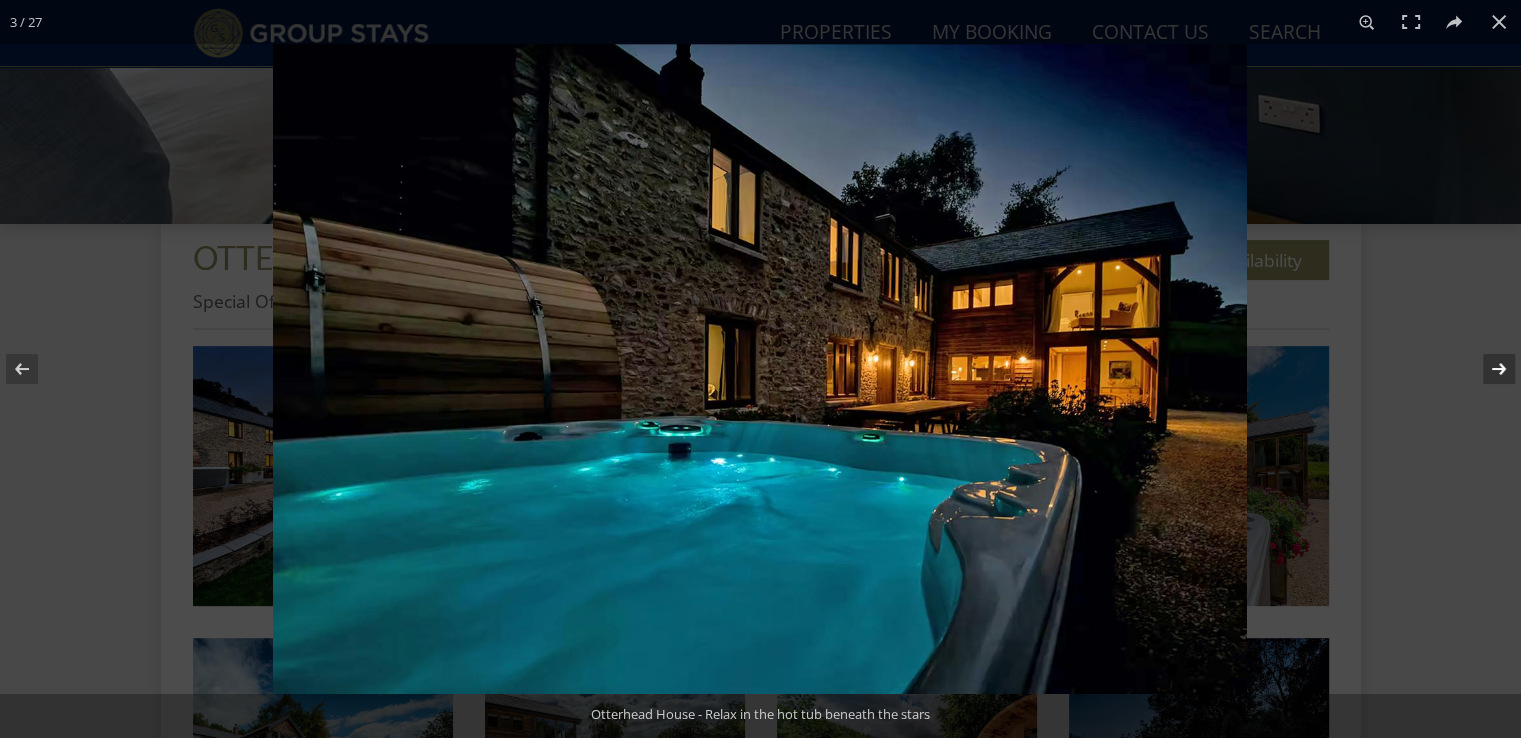 click at bounding box center (1486, 369) 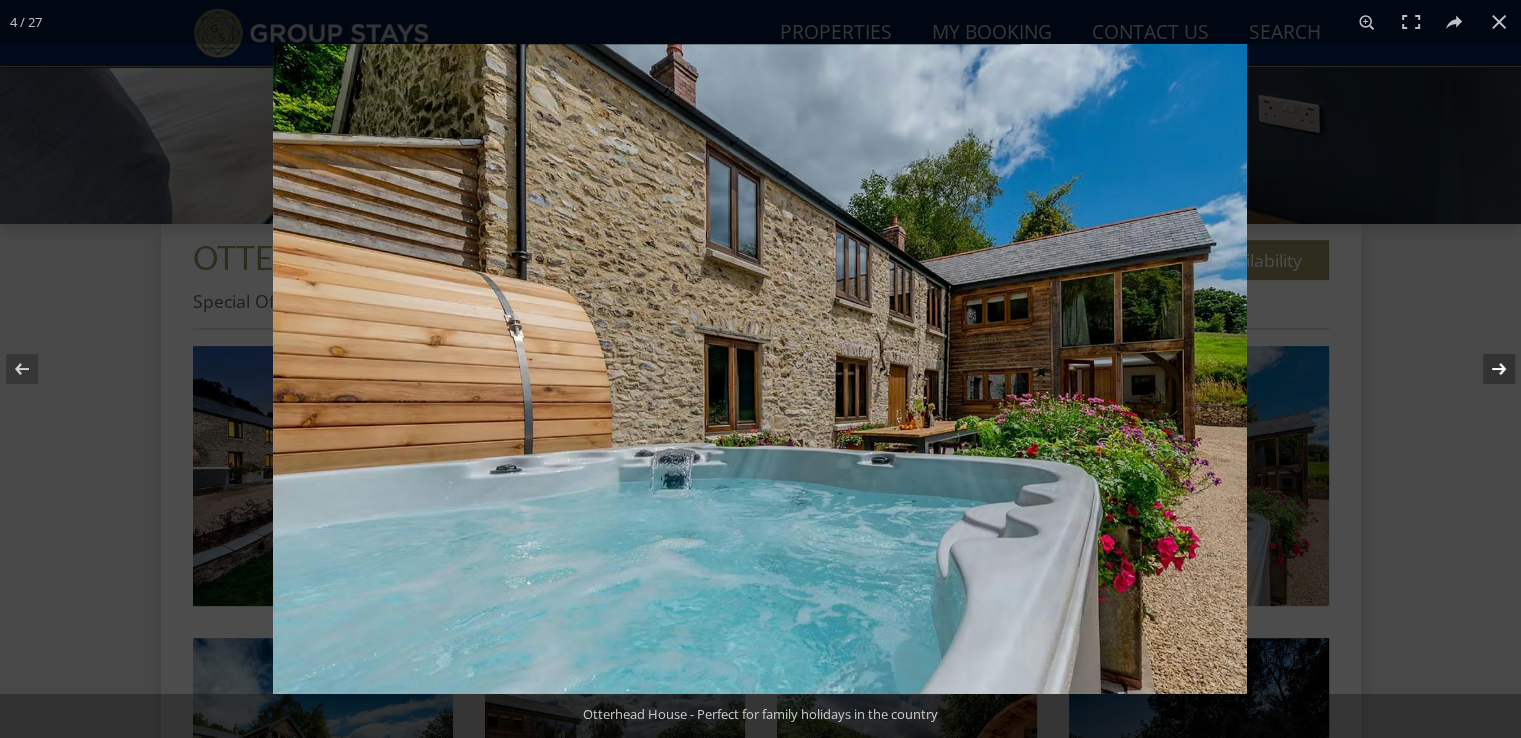 click at bounding box center [1486, 369] 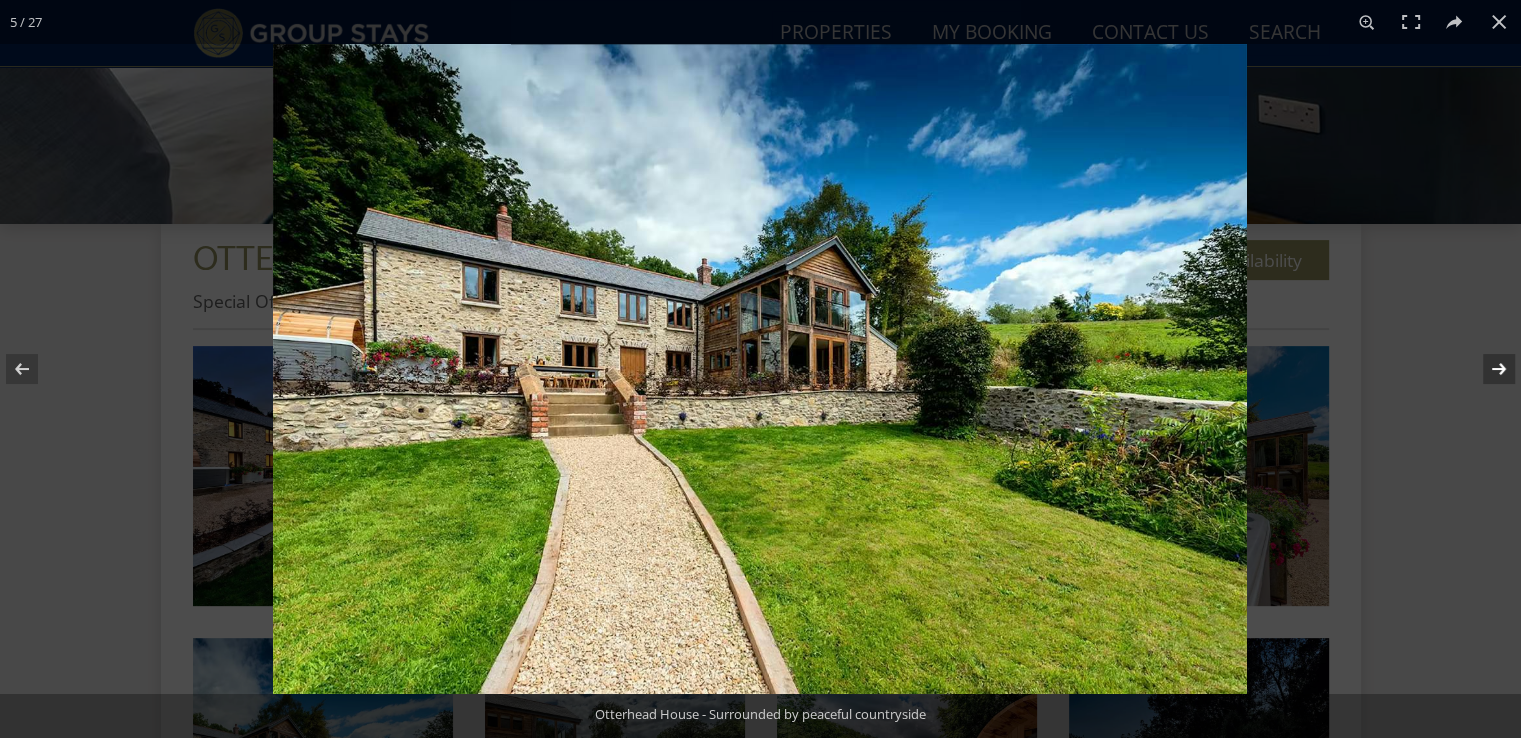click at bounding box center [1486, 369] 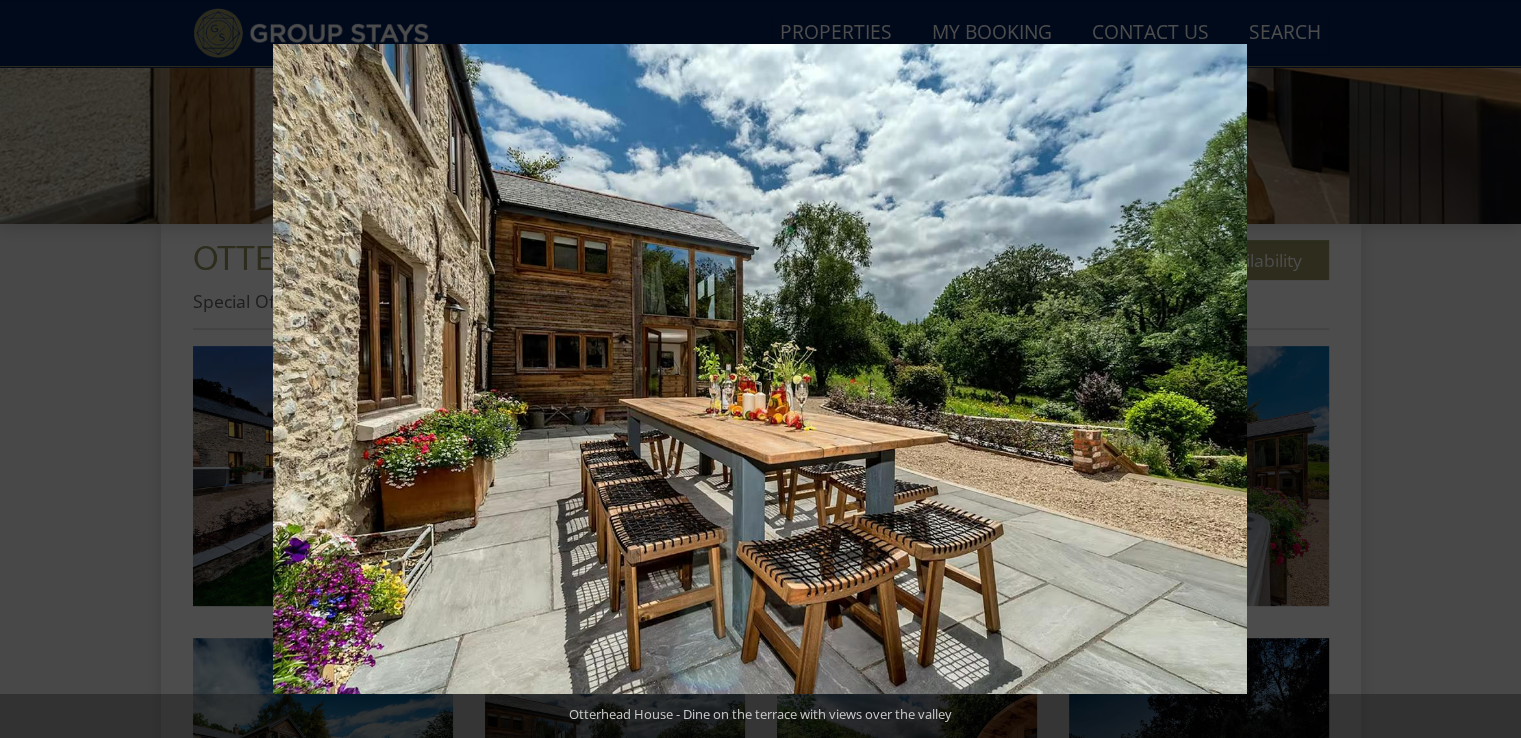 click at bounding box center (1486, 369) 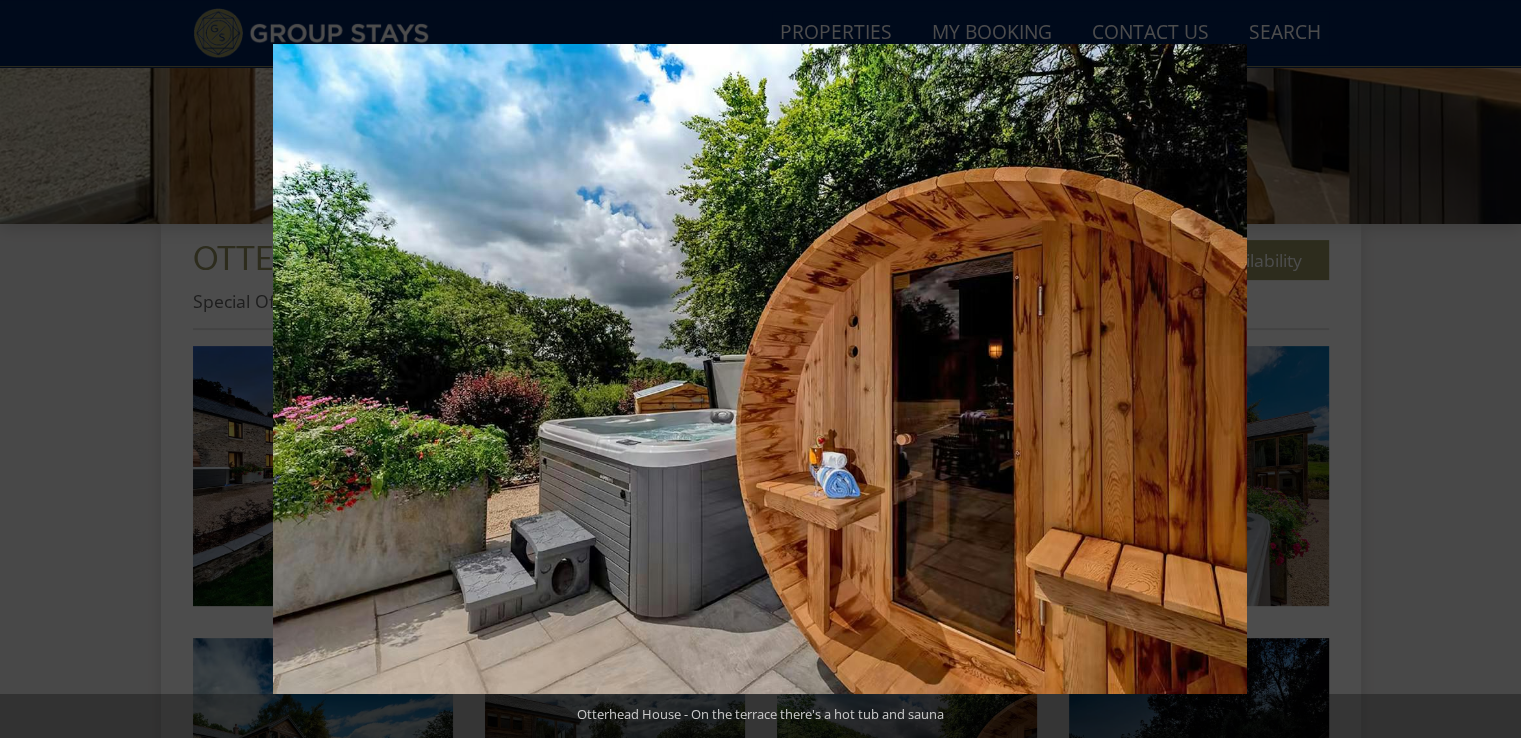 click at bounding box center (1486, 369) 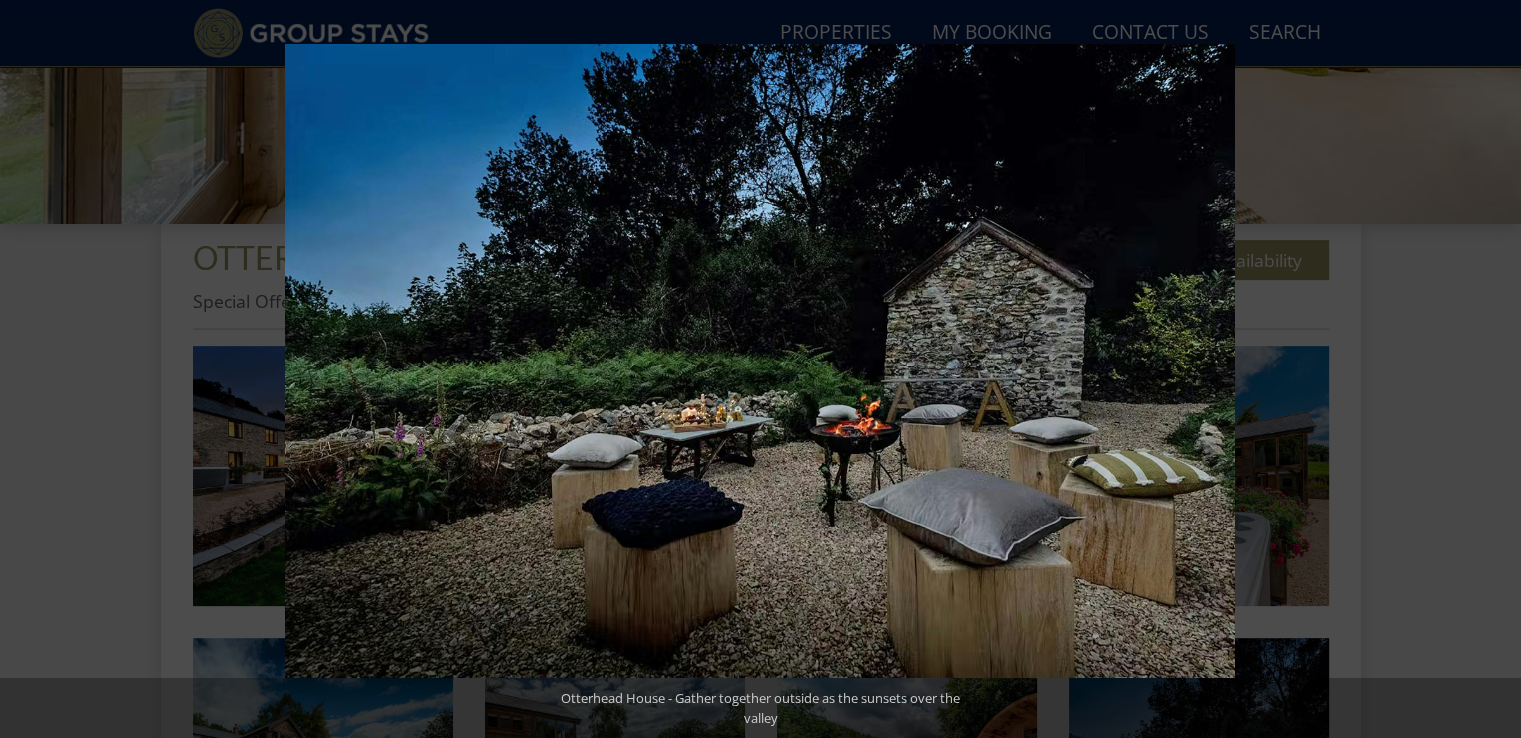 click at bounding box center (1486, 369) 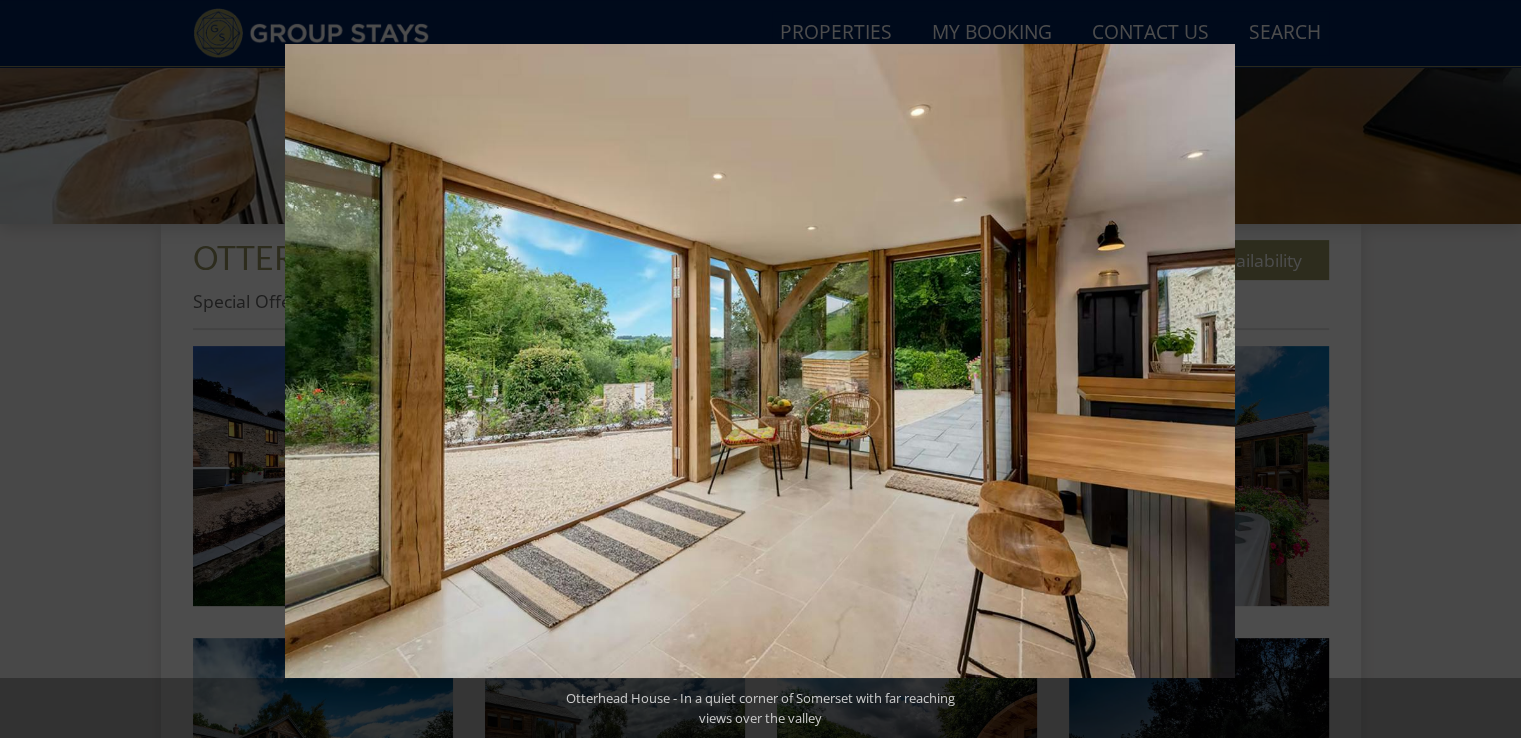 click at bounding box center (1486, 369) 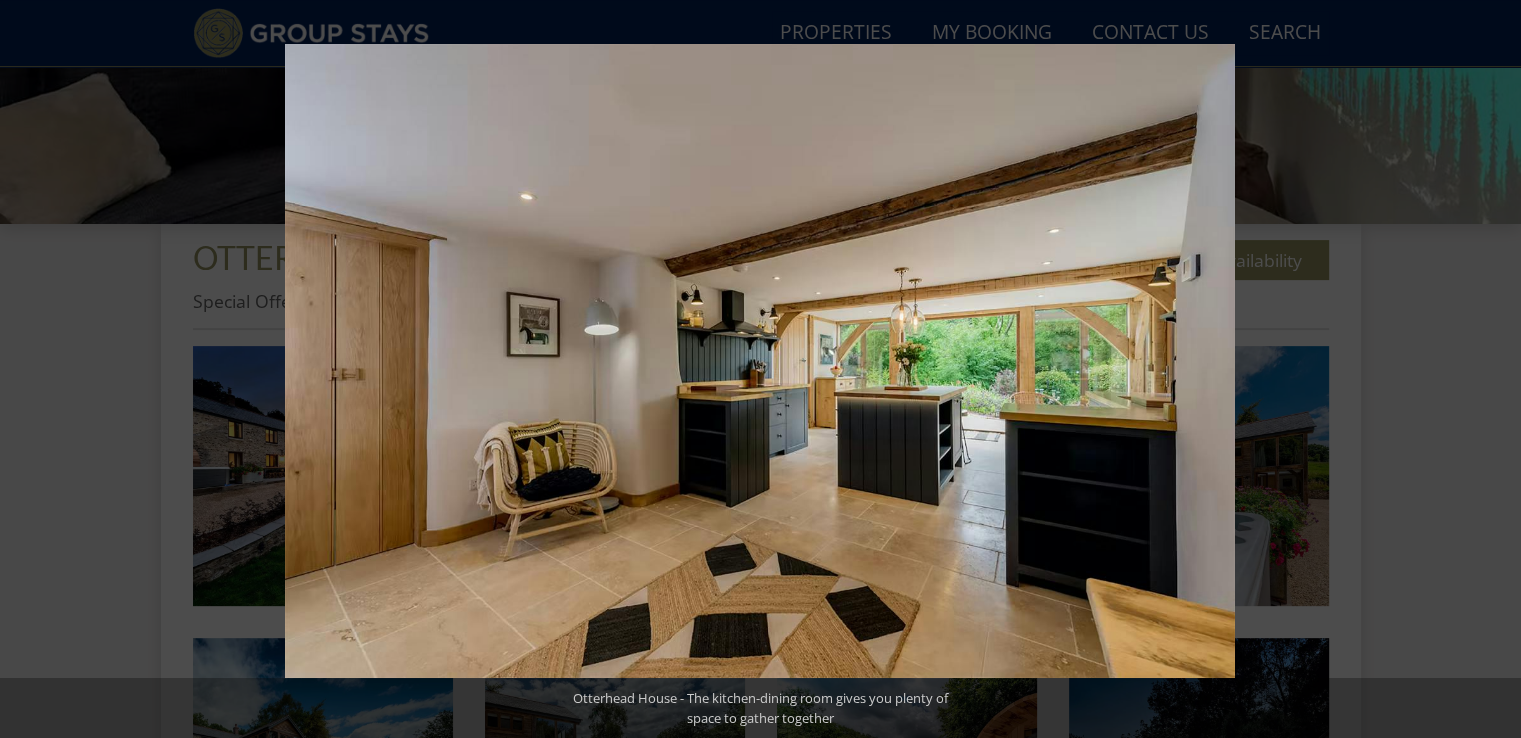 click at bounding box center [1486, 369] 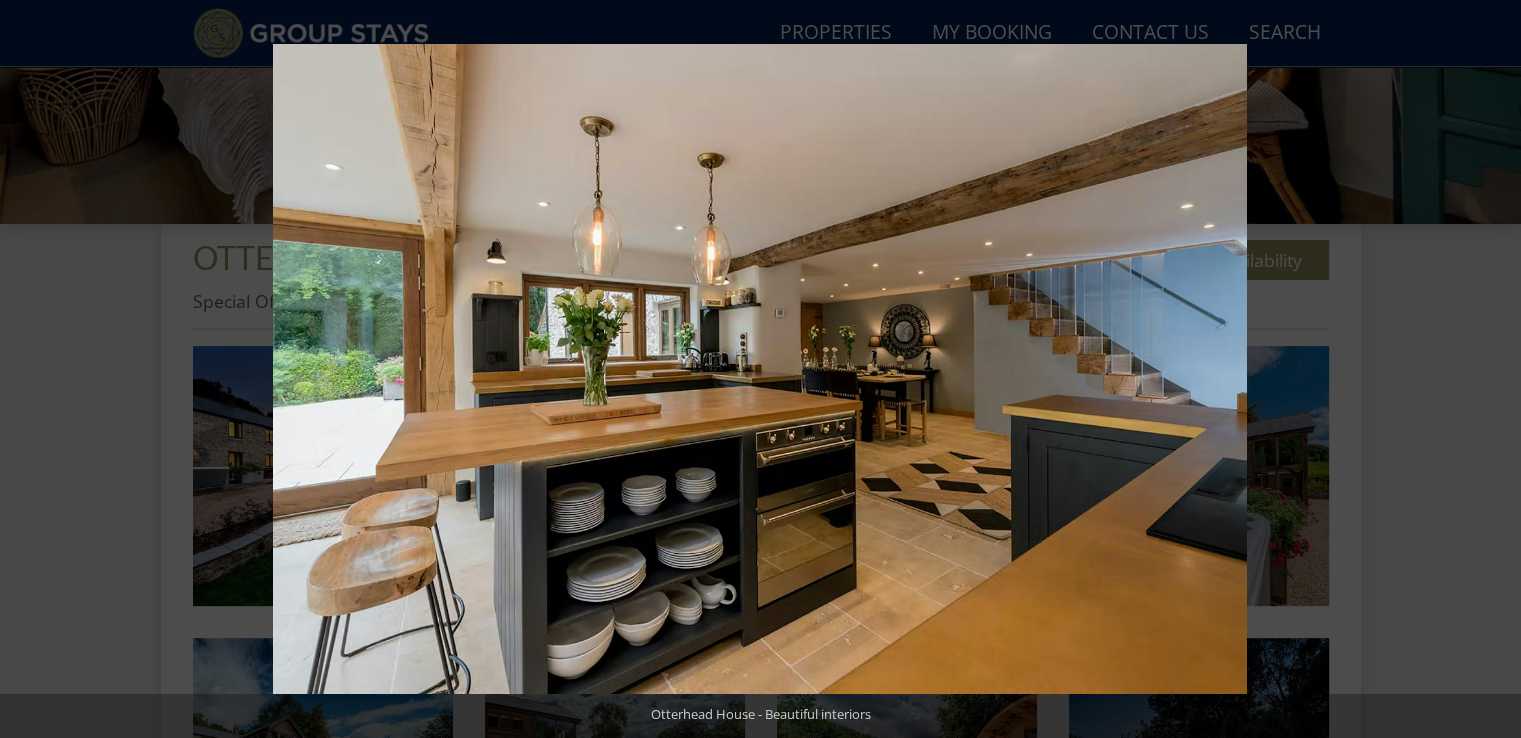 click at bounding box center (1486, 369) 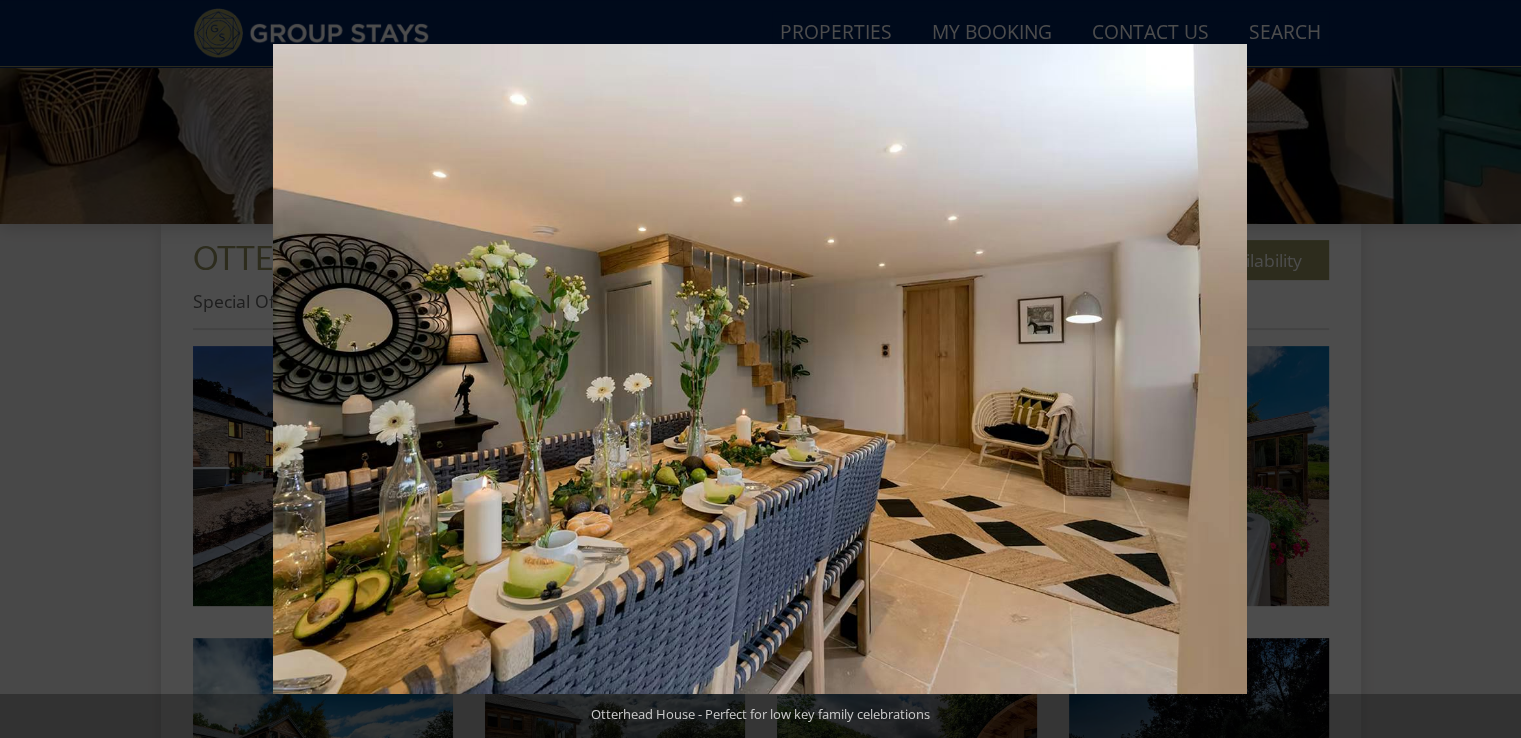 click at bounding box center [1486, 369] 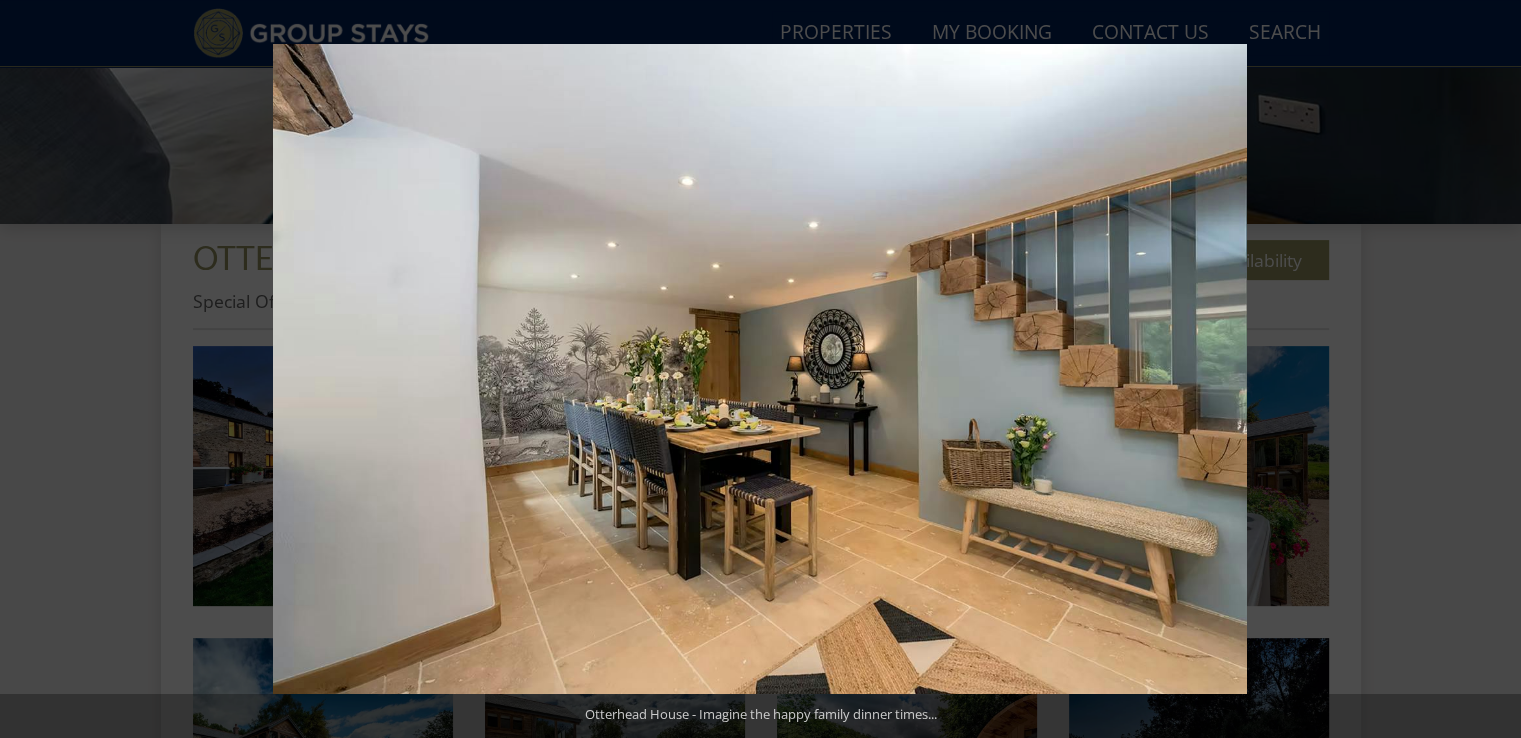 click at bounding box center (1486, 369) 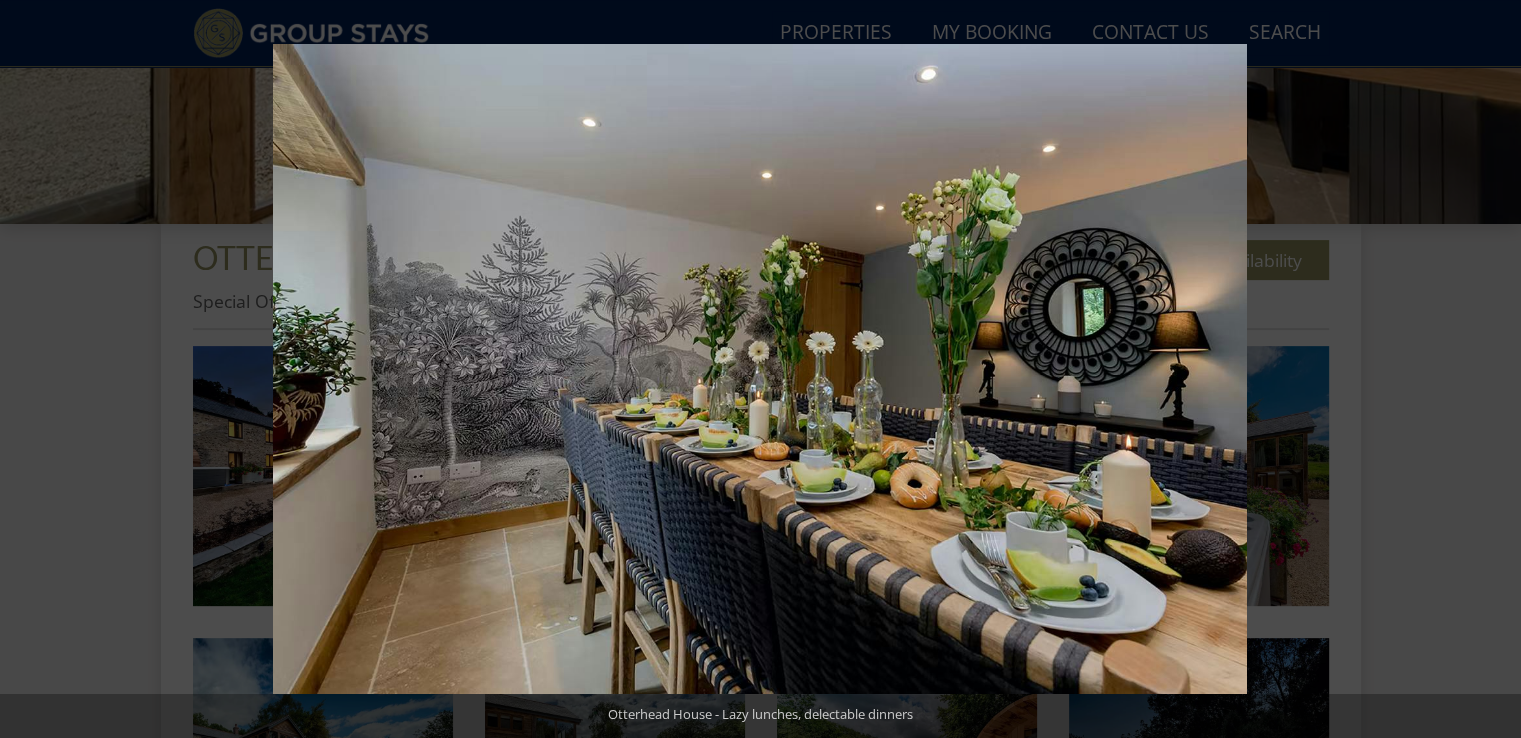 click at bounding box center (1486, 369) 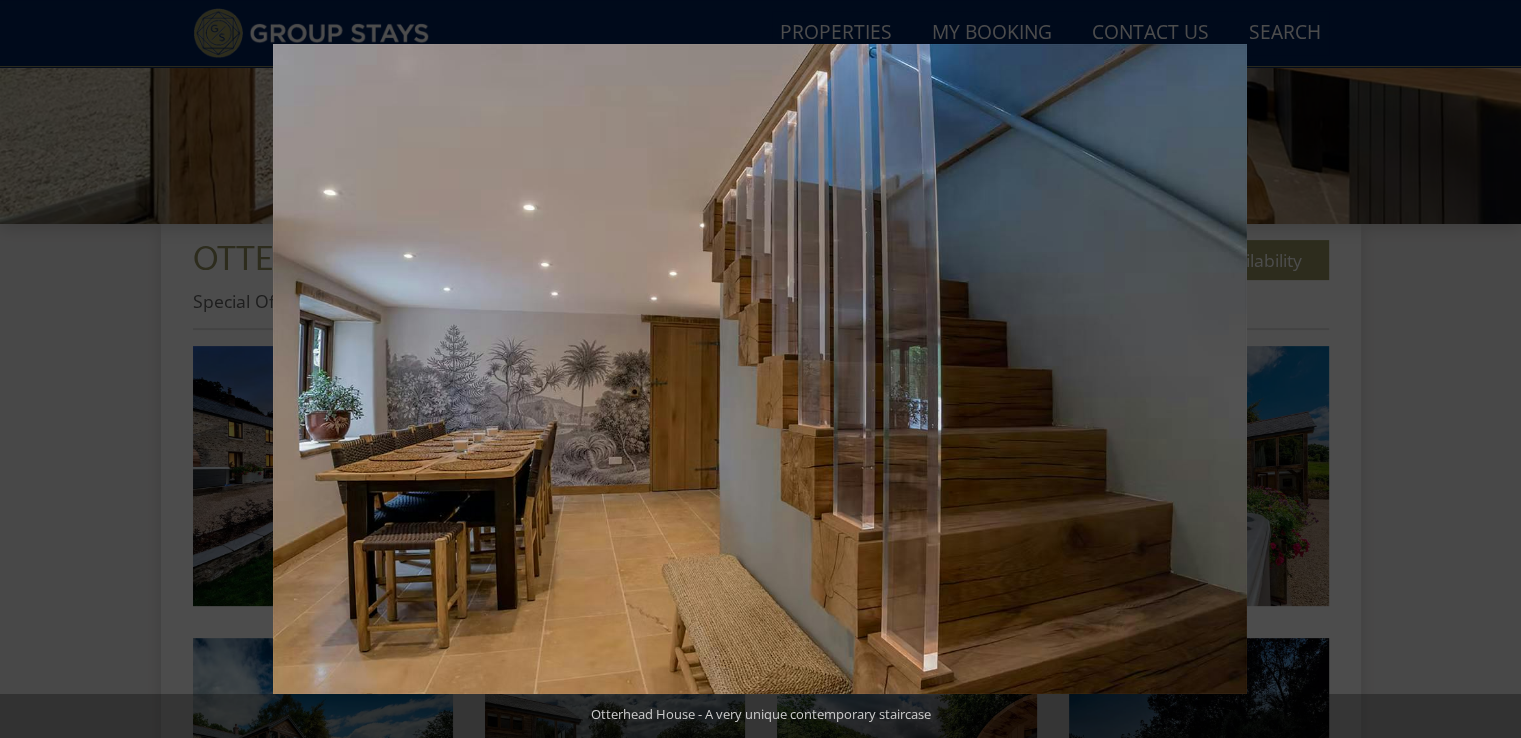 click at bounding box center [1486, 369] 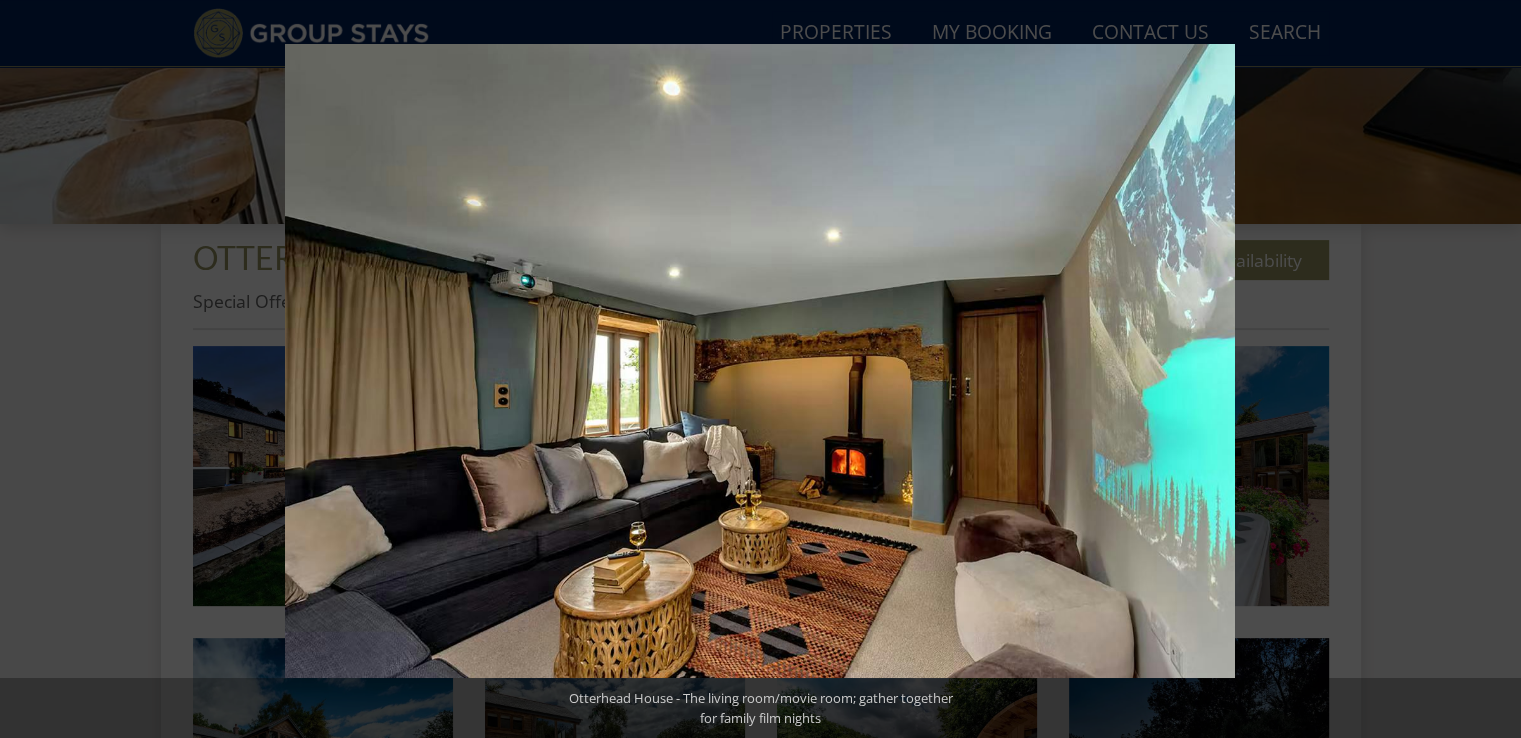 click at bounding box center [1486, 369] 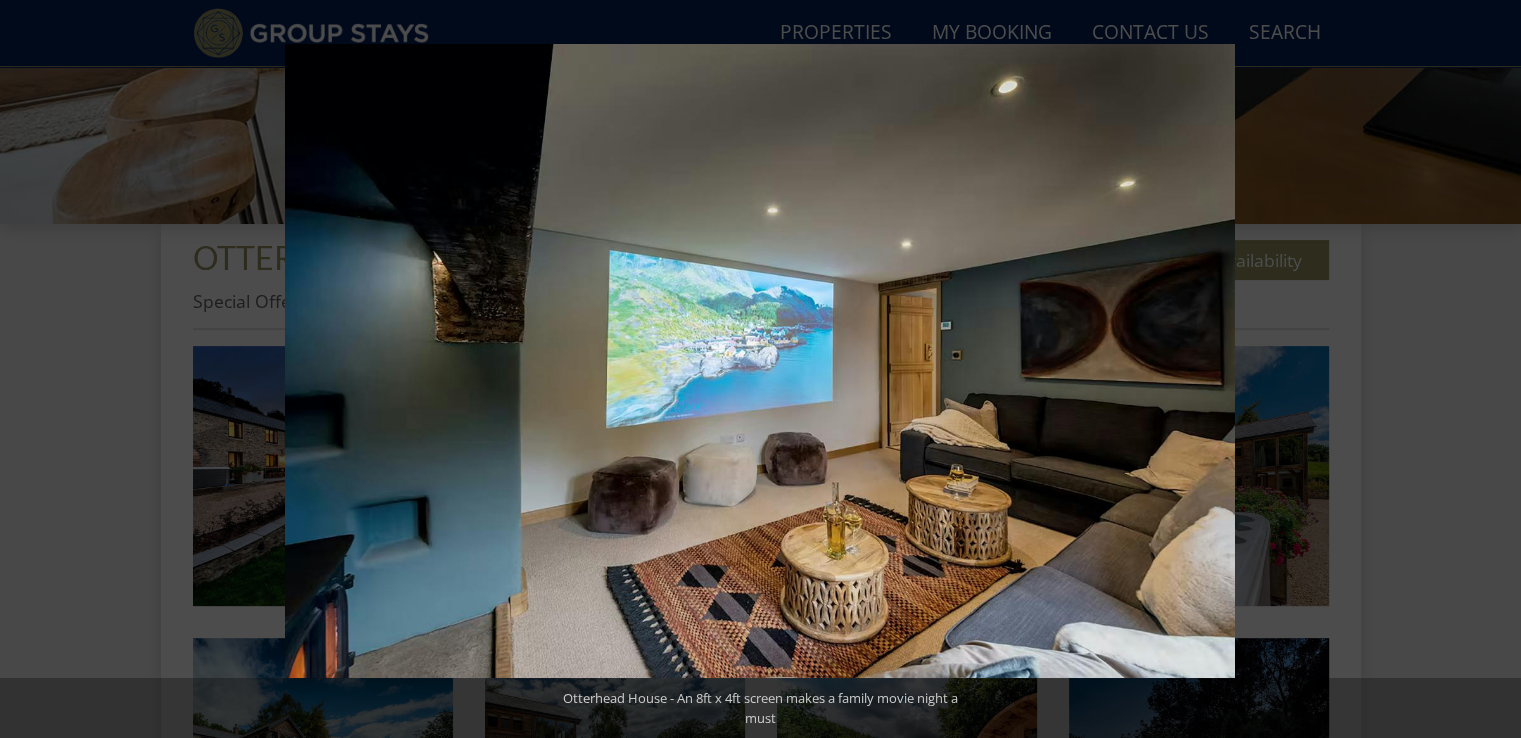 click at bounding box center (1486, 369) 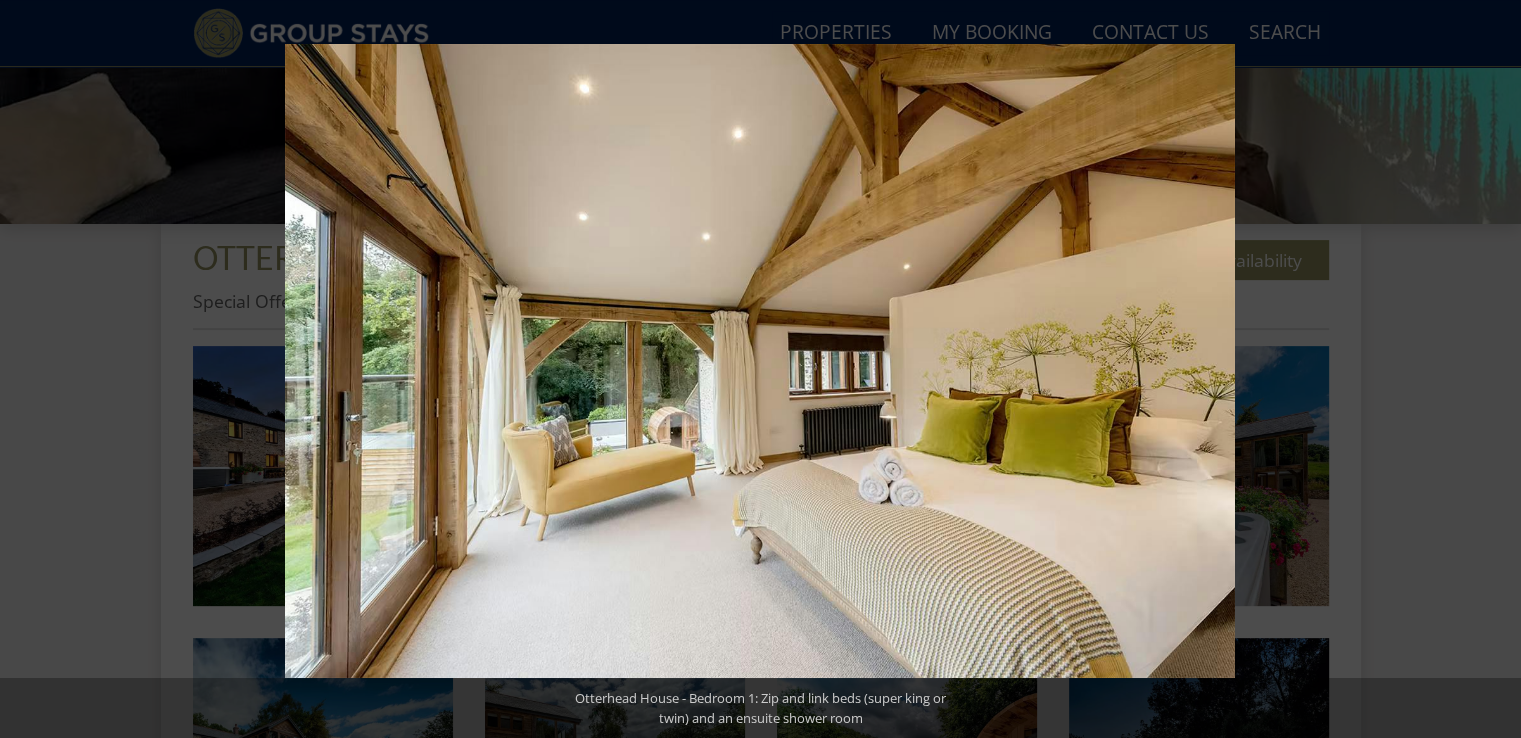 click at bounding box center (1486, 369) 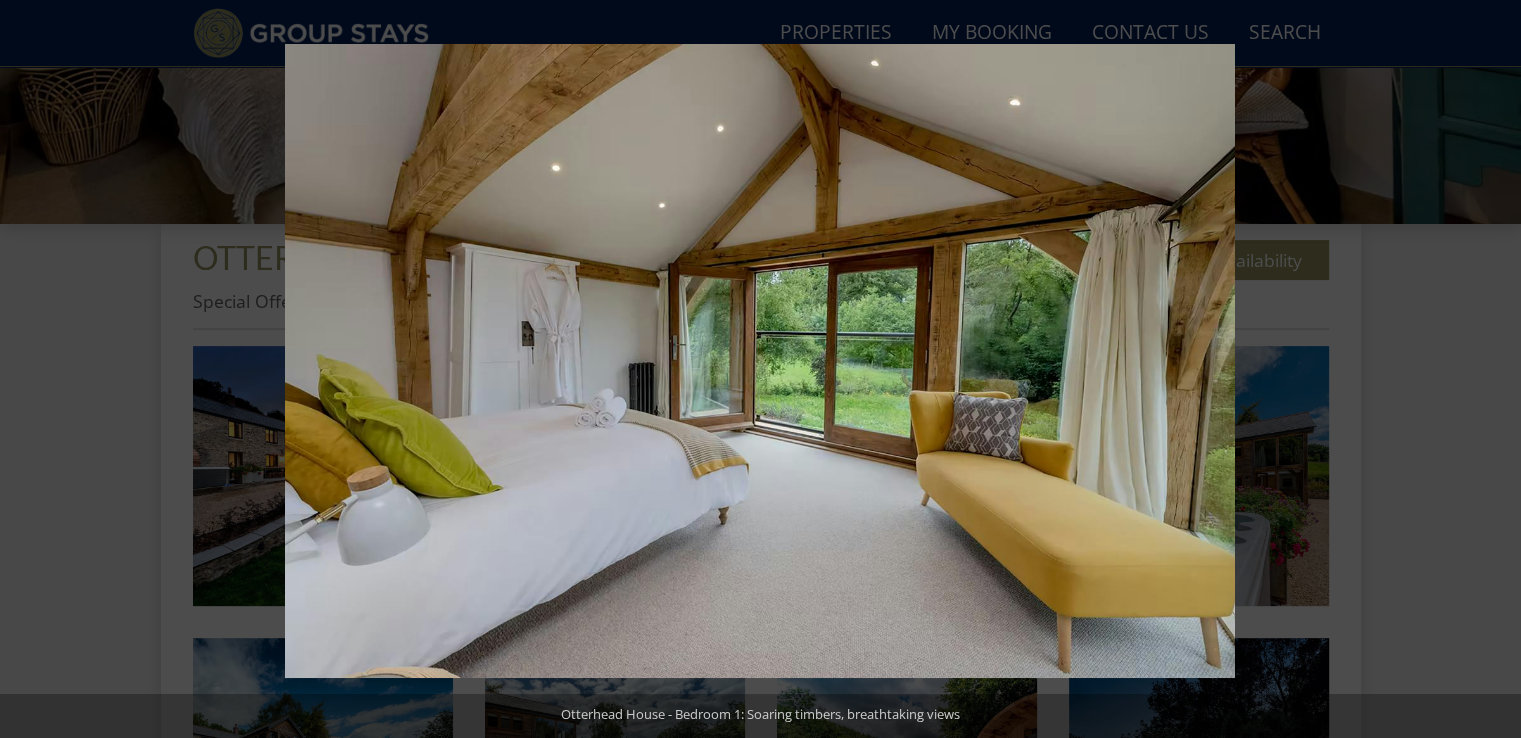 click at bounding box center (1486, 369) 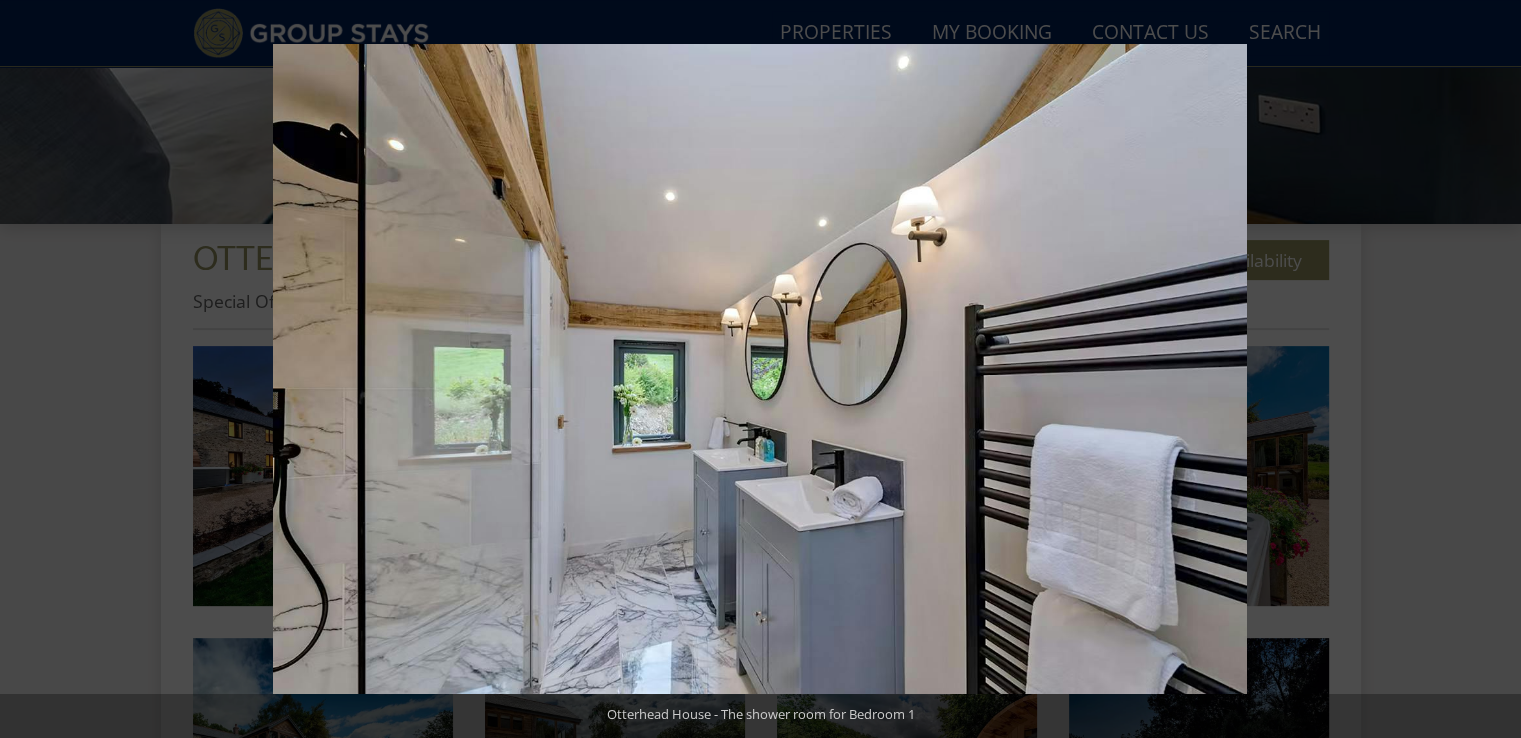 click at bounding box center [1486, 369] 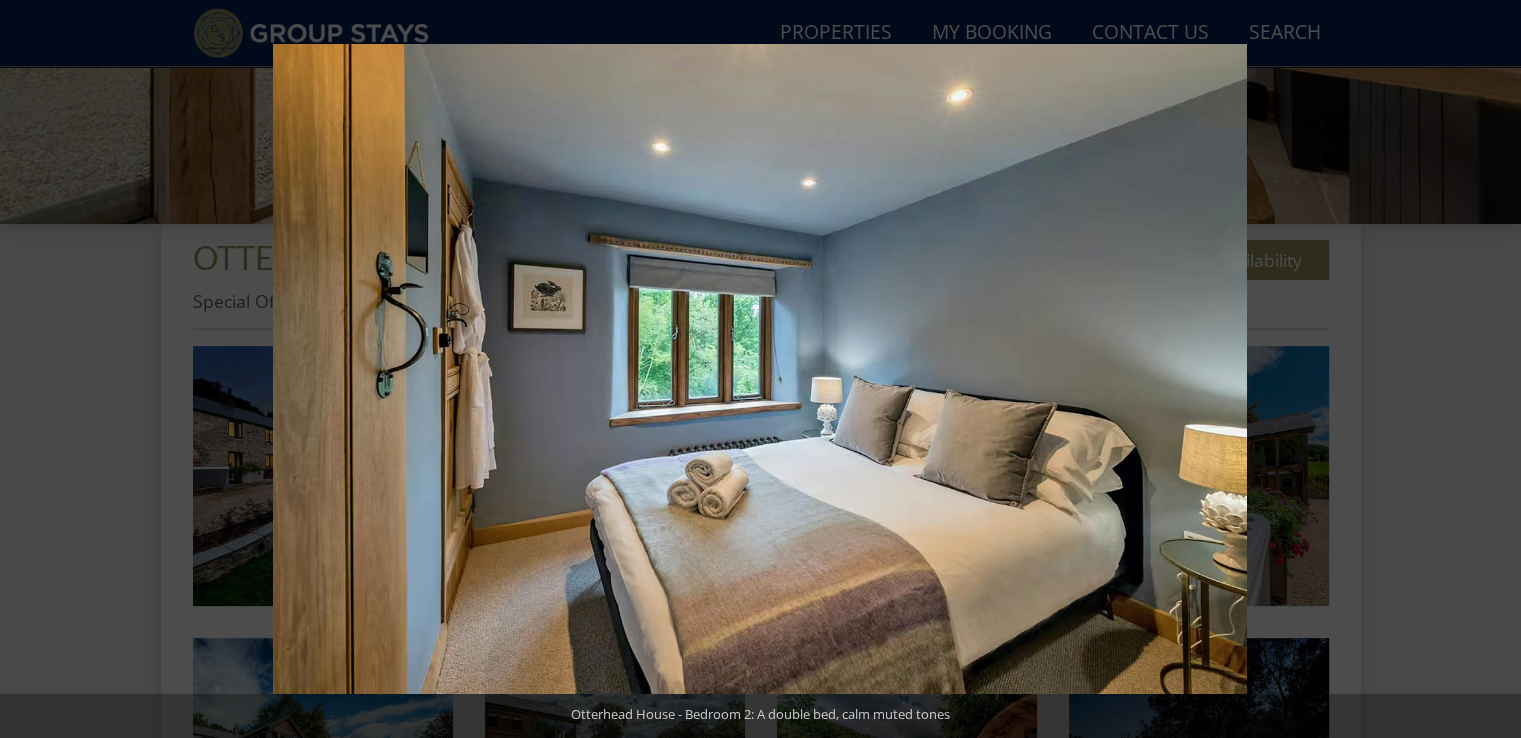 click at bounding box center [1486, 369] 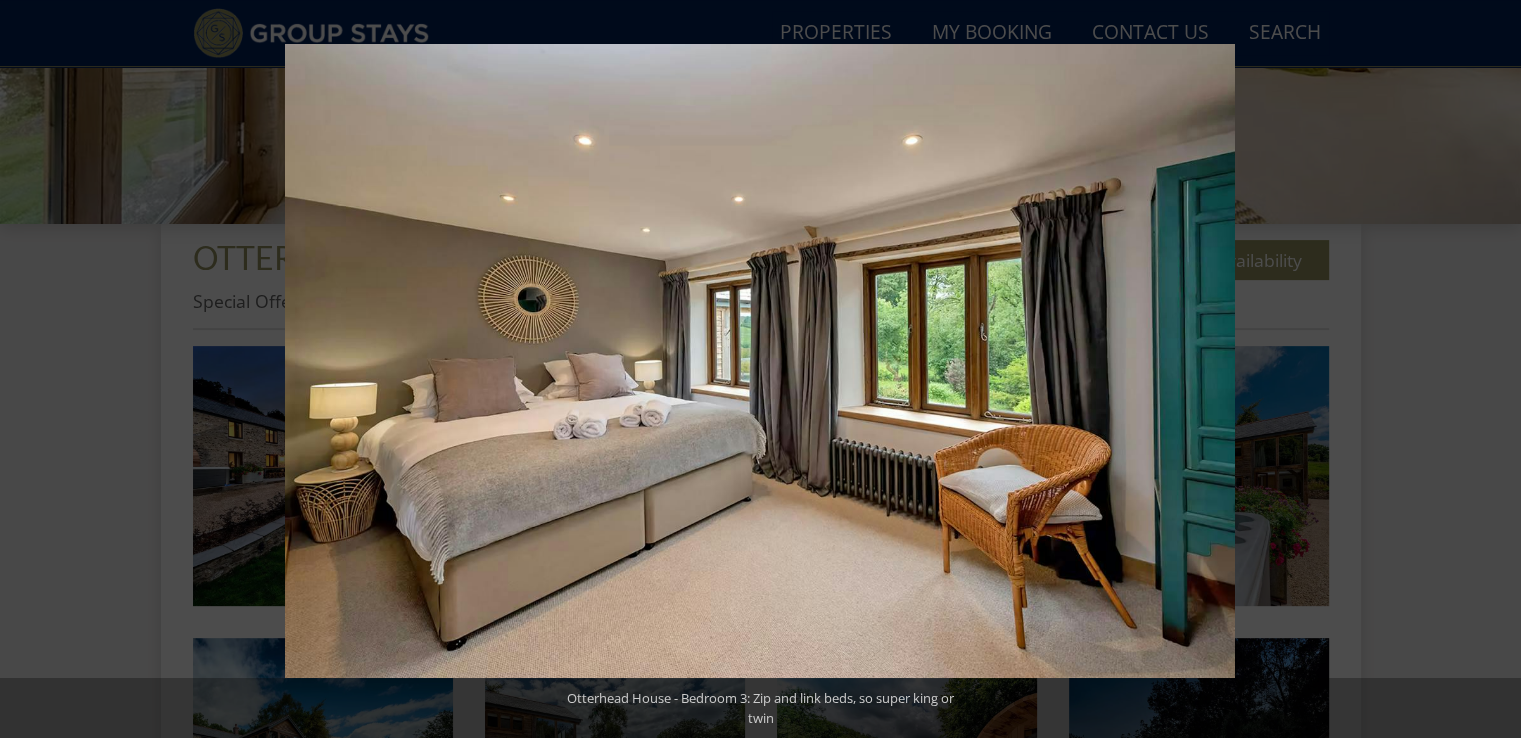 click at bounding box center [1486, 369] 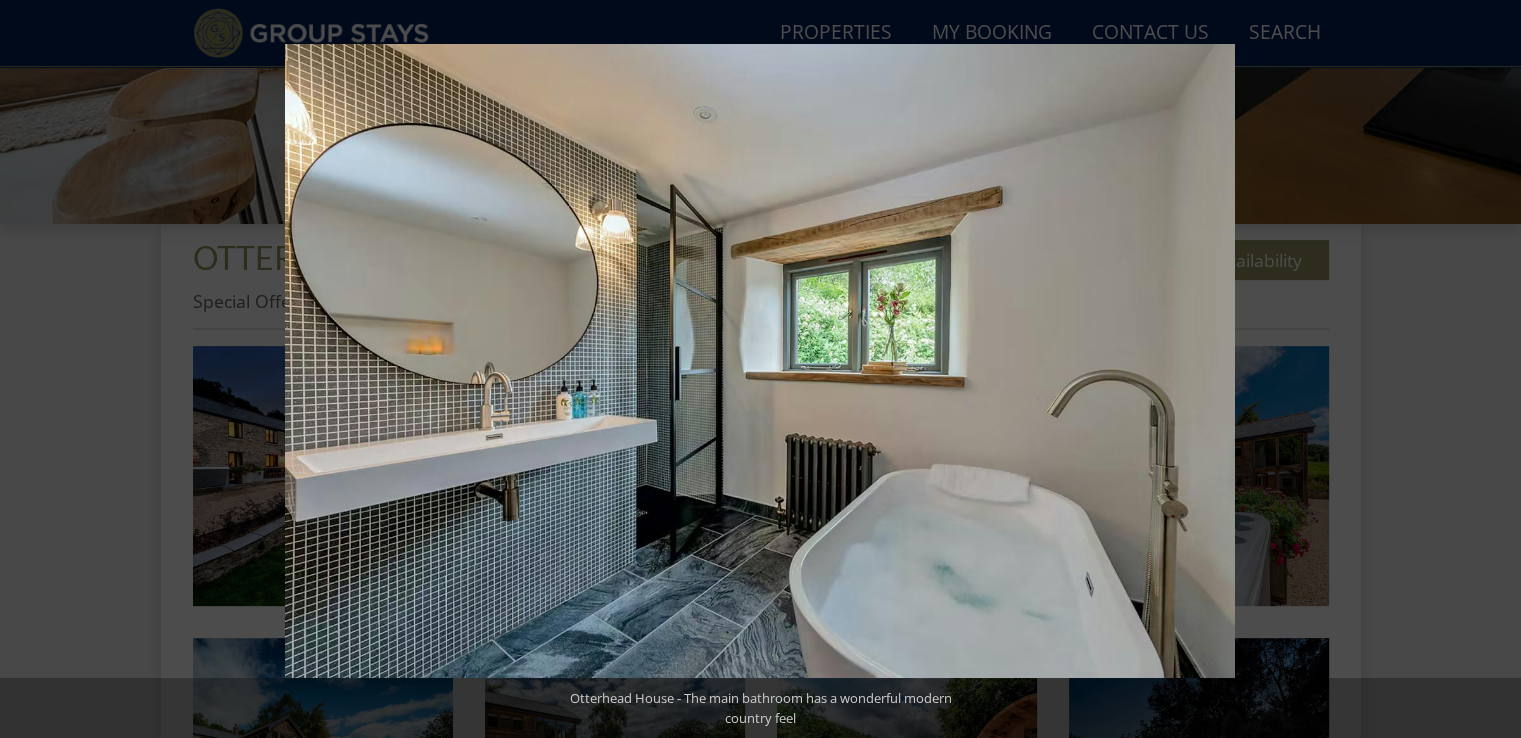 click at bounding box center [1486, 369] 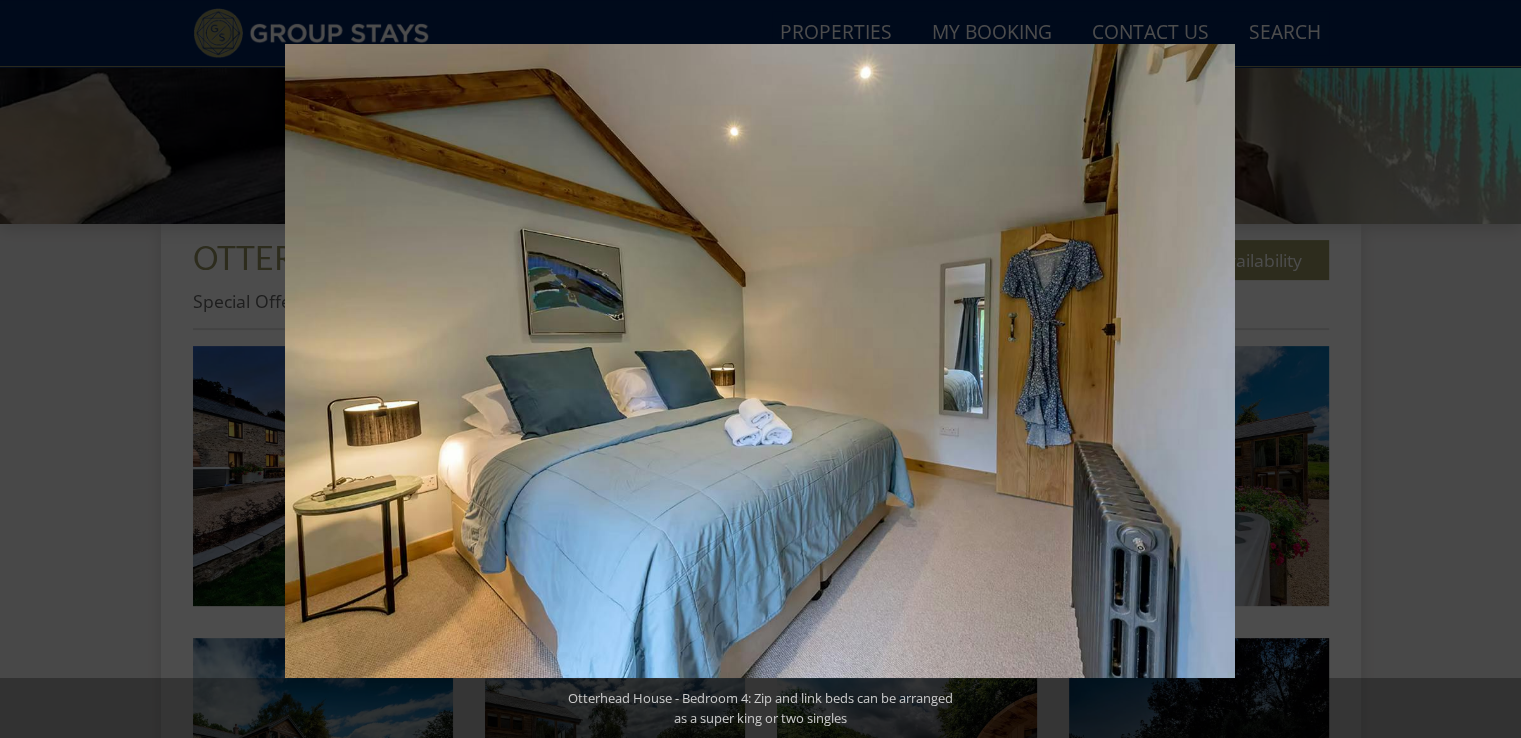 click at bounding box center (1486, 369) 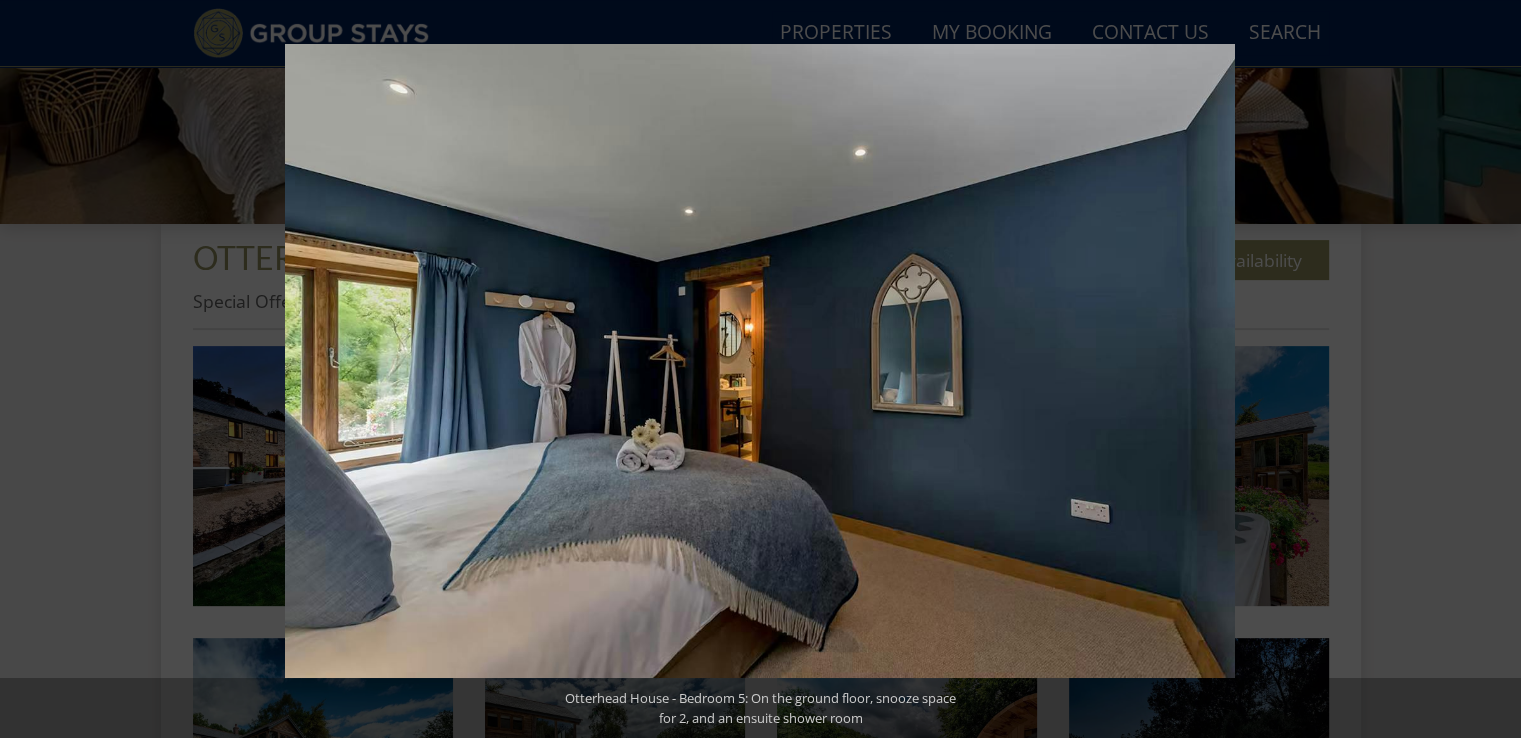 click at bounding box center (1486, 369) 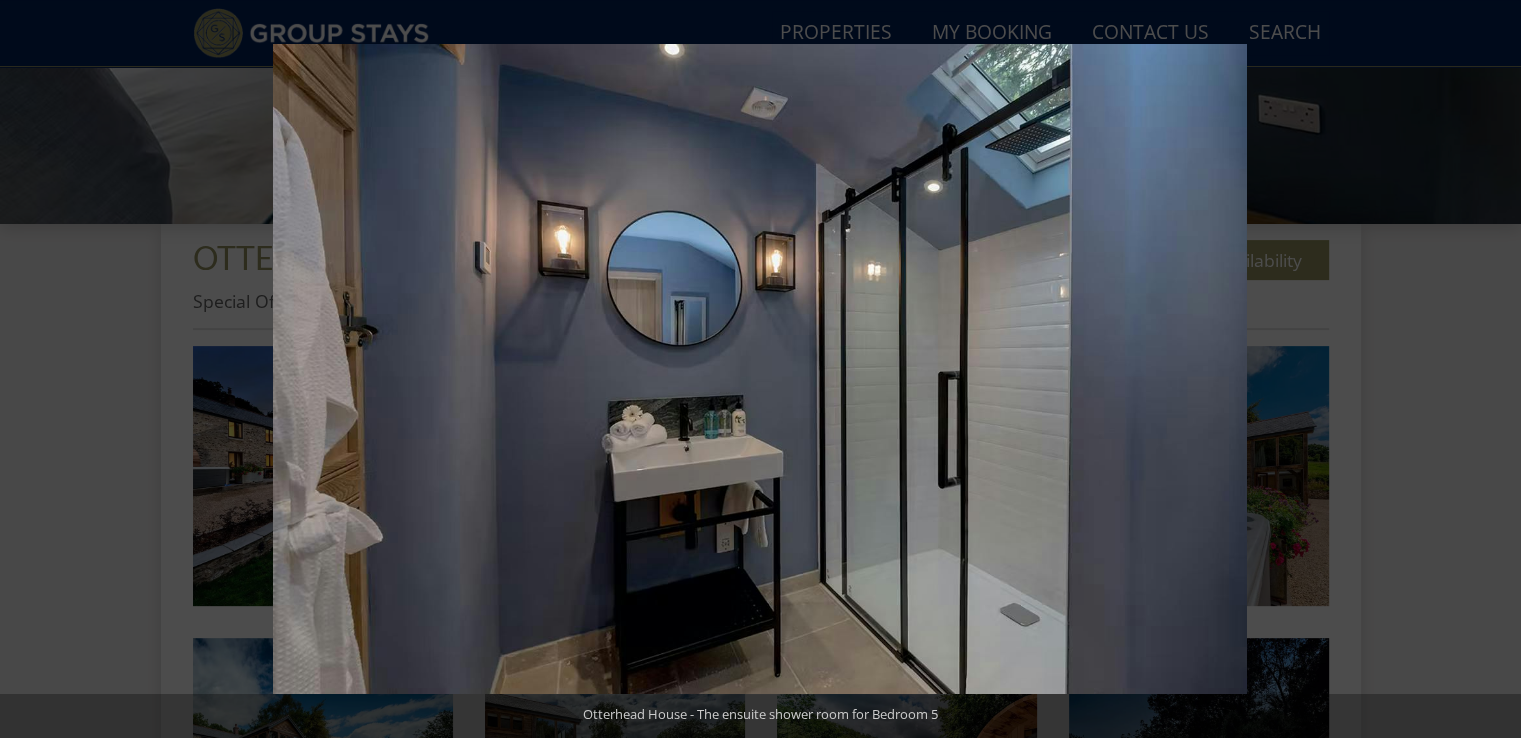 click at bounding box center [1486, 369] 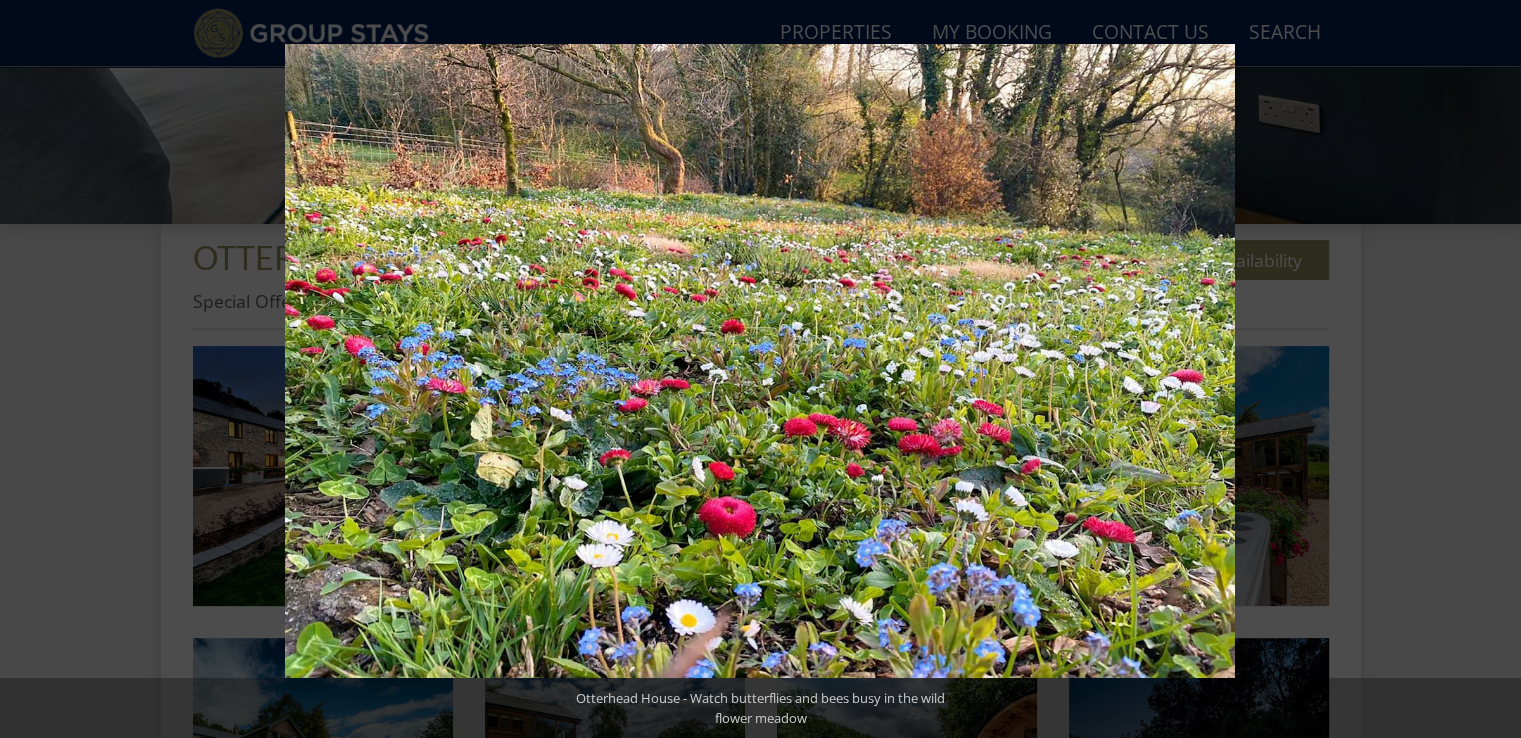 click at bounding box center [1486, 369] 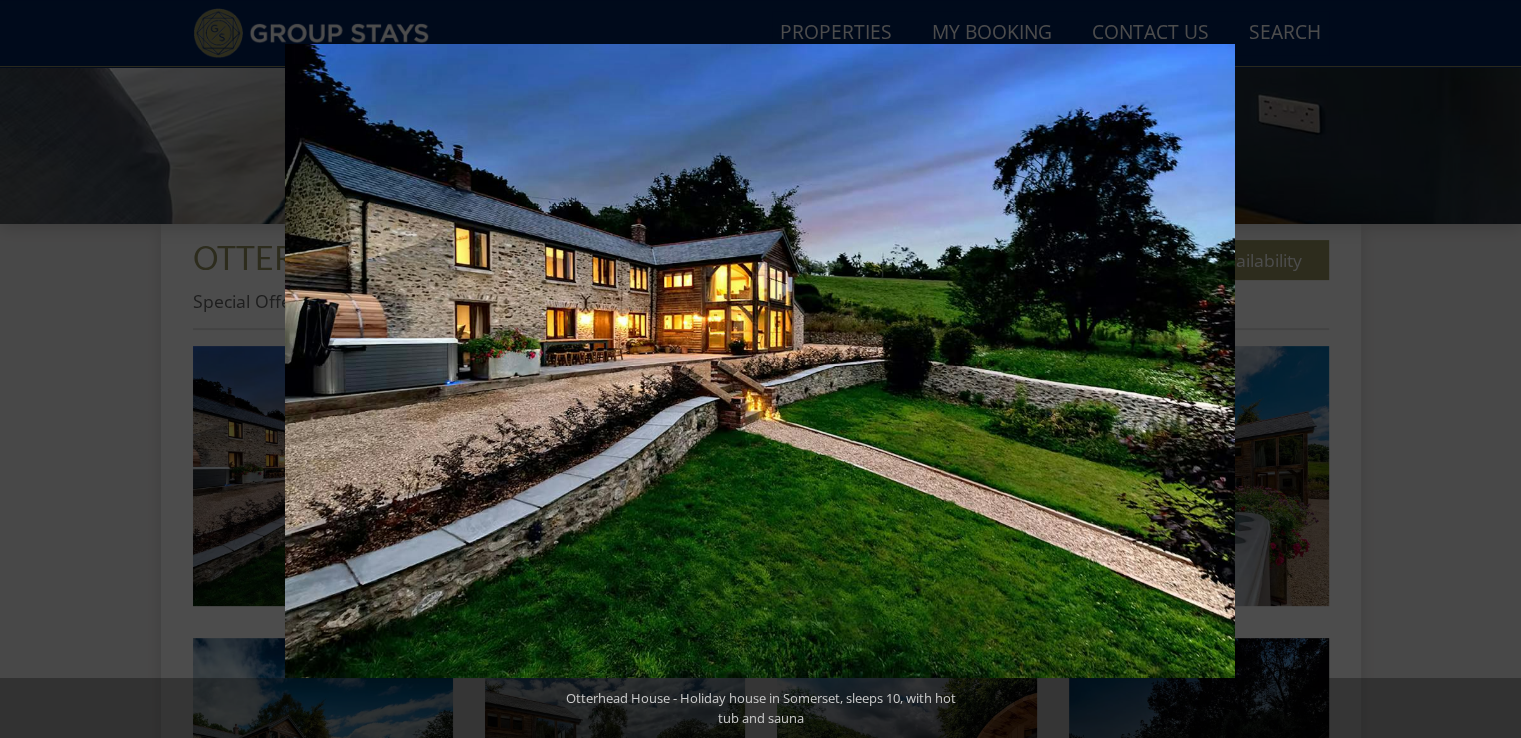 click at bounding box center [1486, 369] 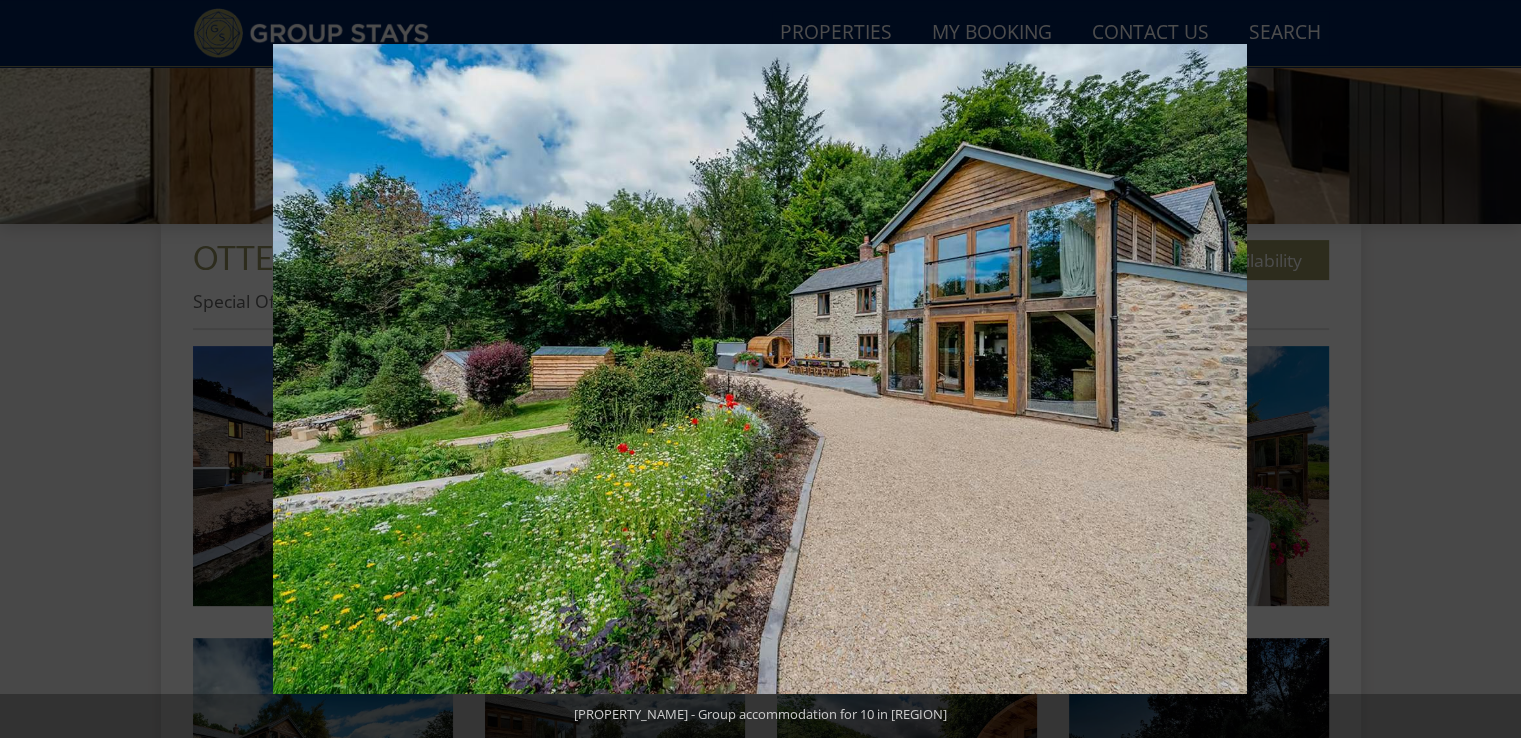 click at bounding box center (1486, 369) 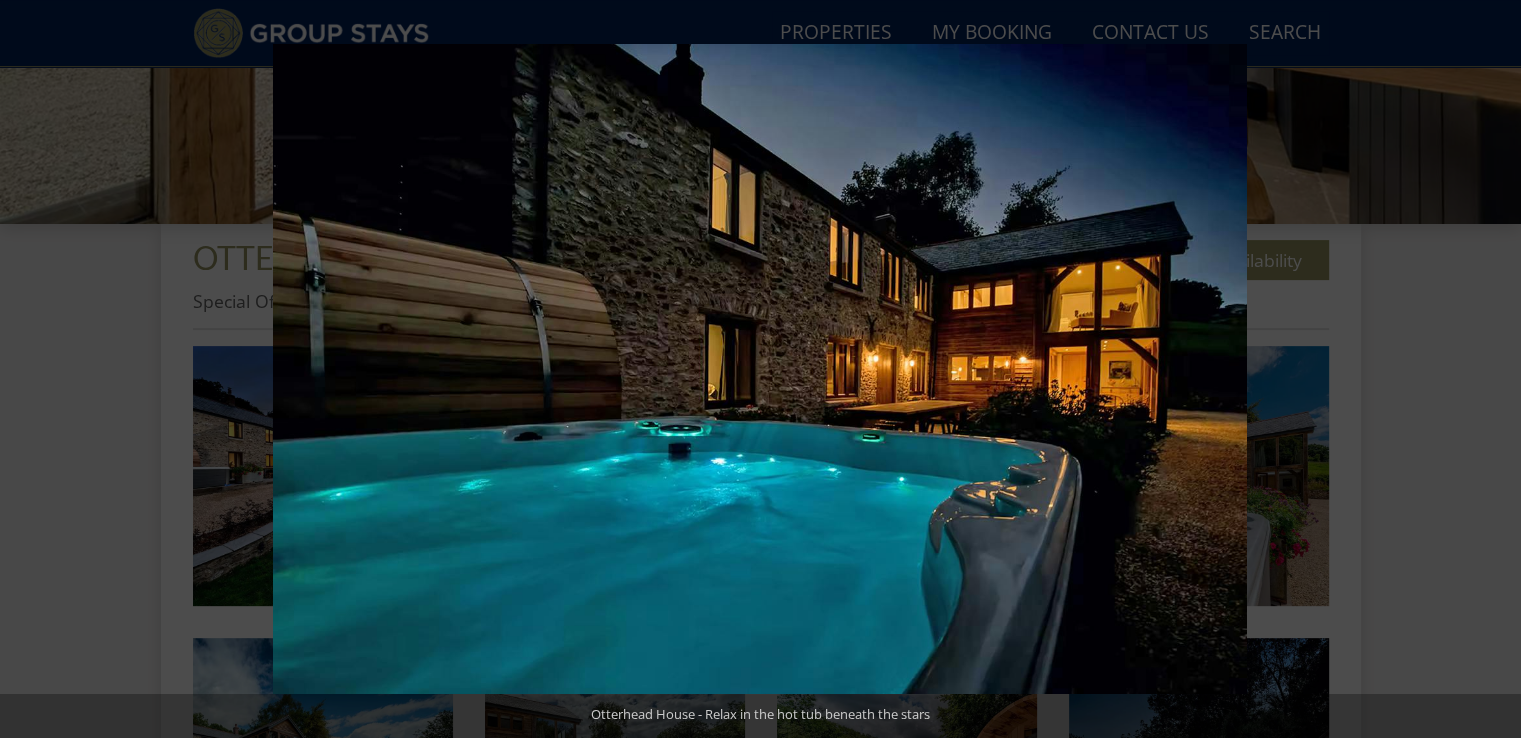 click at bounding box center (1486, 369) 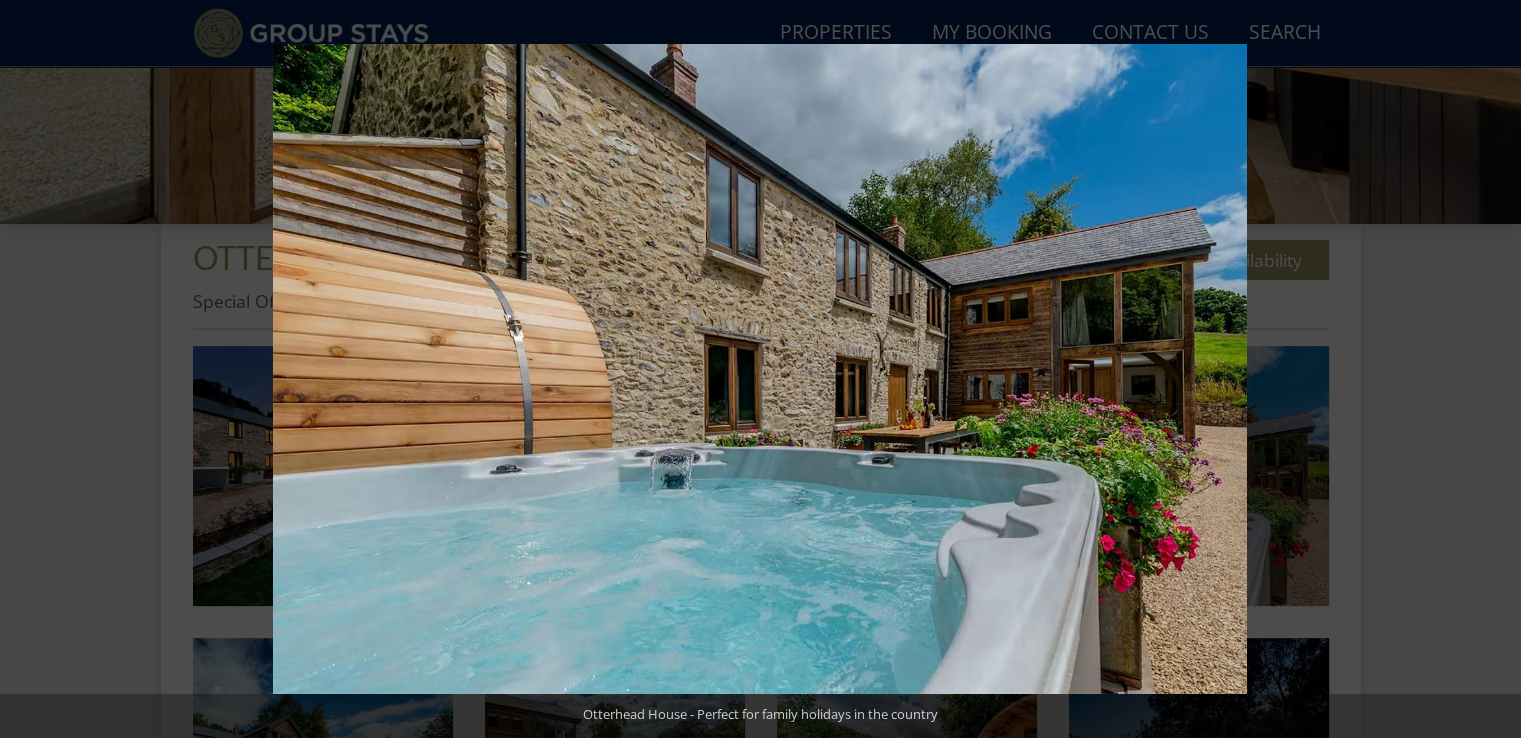 click at bounding box center (1486, 369) 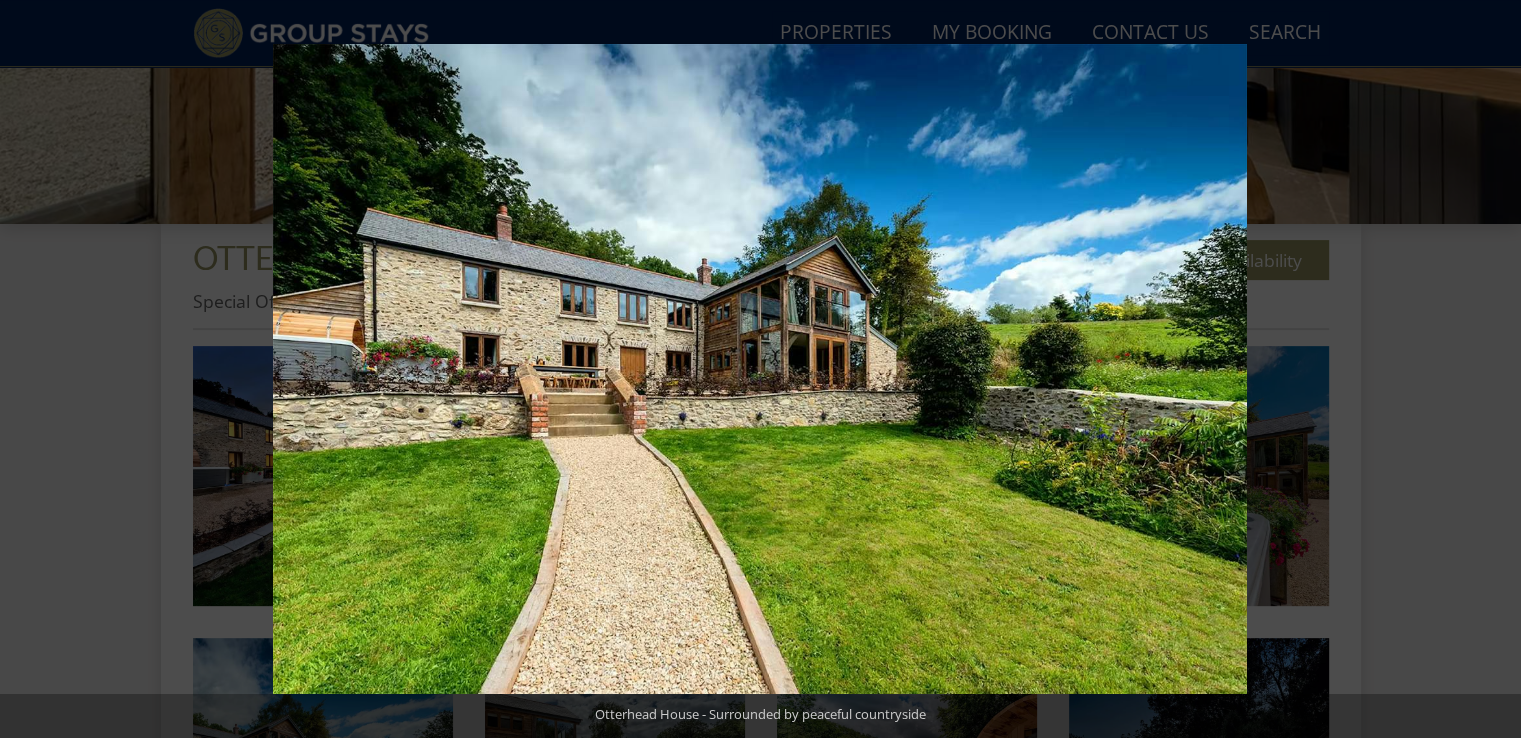 click at bounding box center (1486, 369) 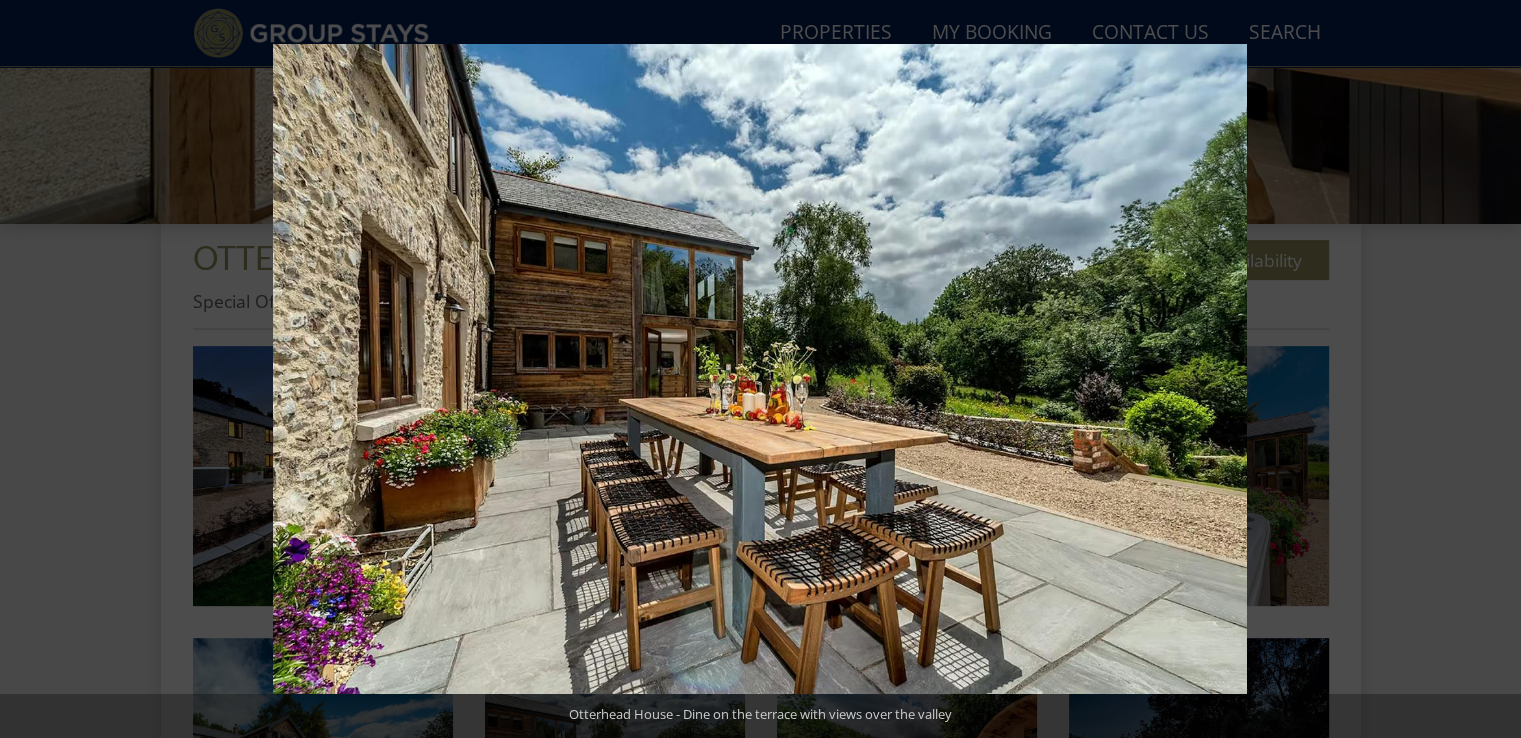 click at bounding box center [1486, 369] 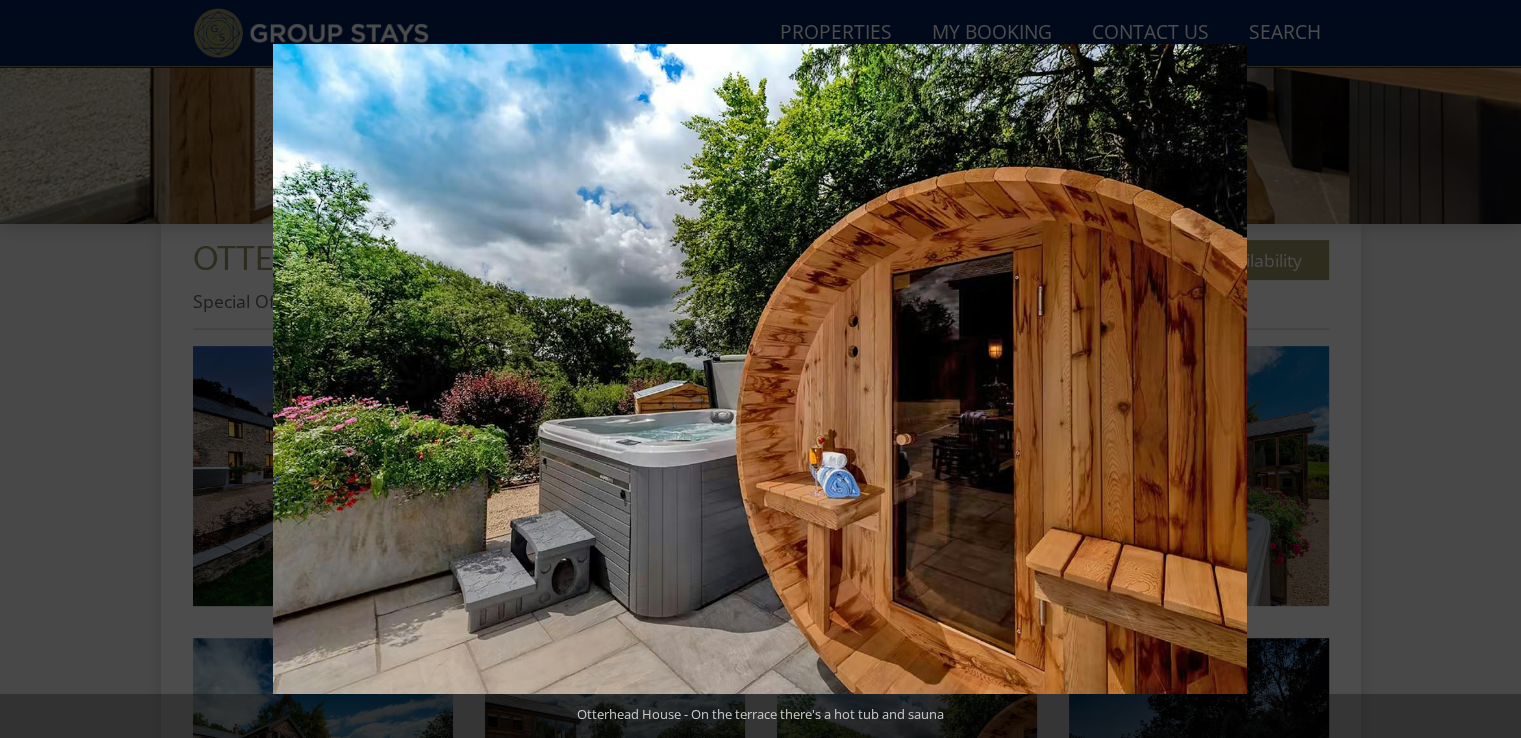 click at bounding box center [1486, 369] 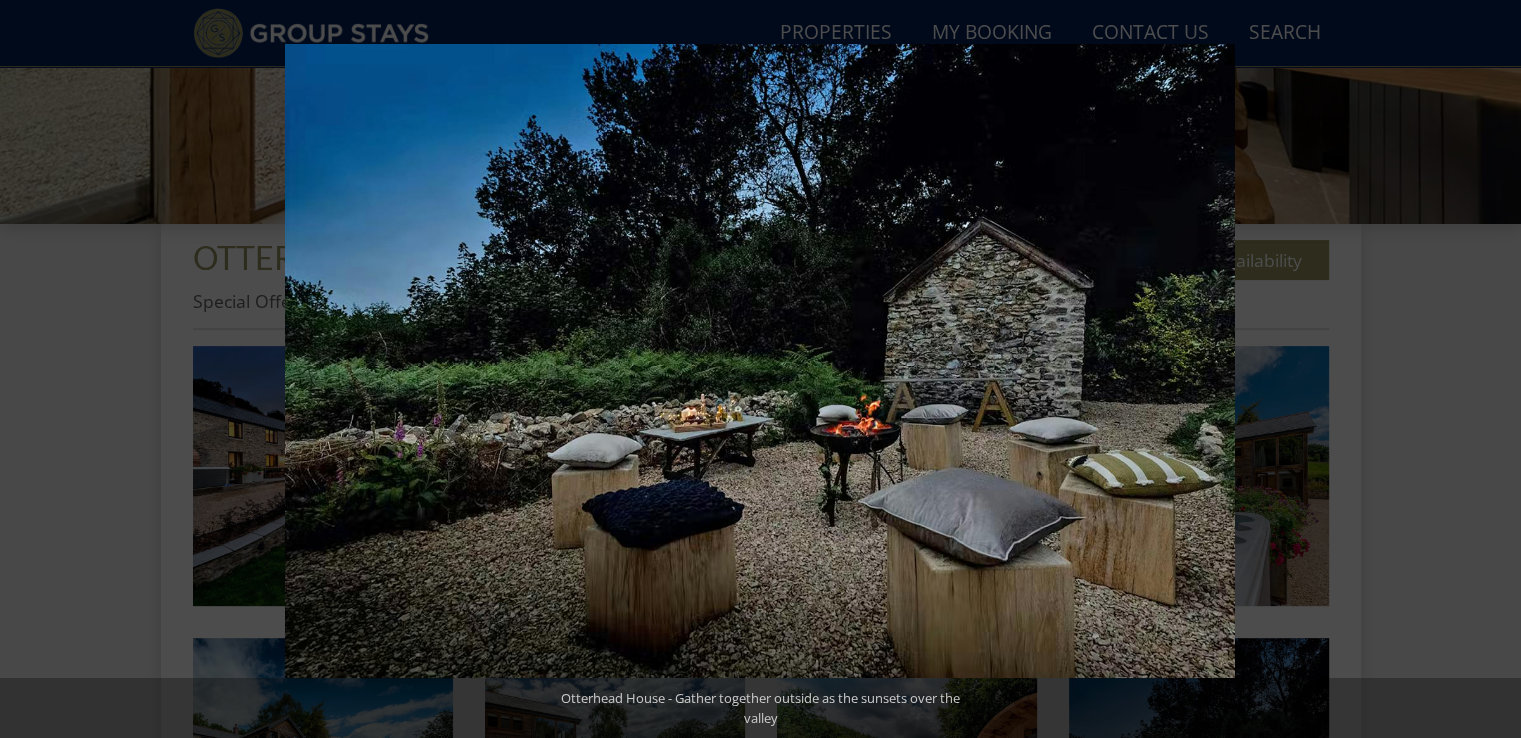 click at bounding box center (1486, 369) 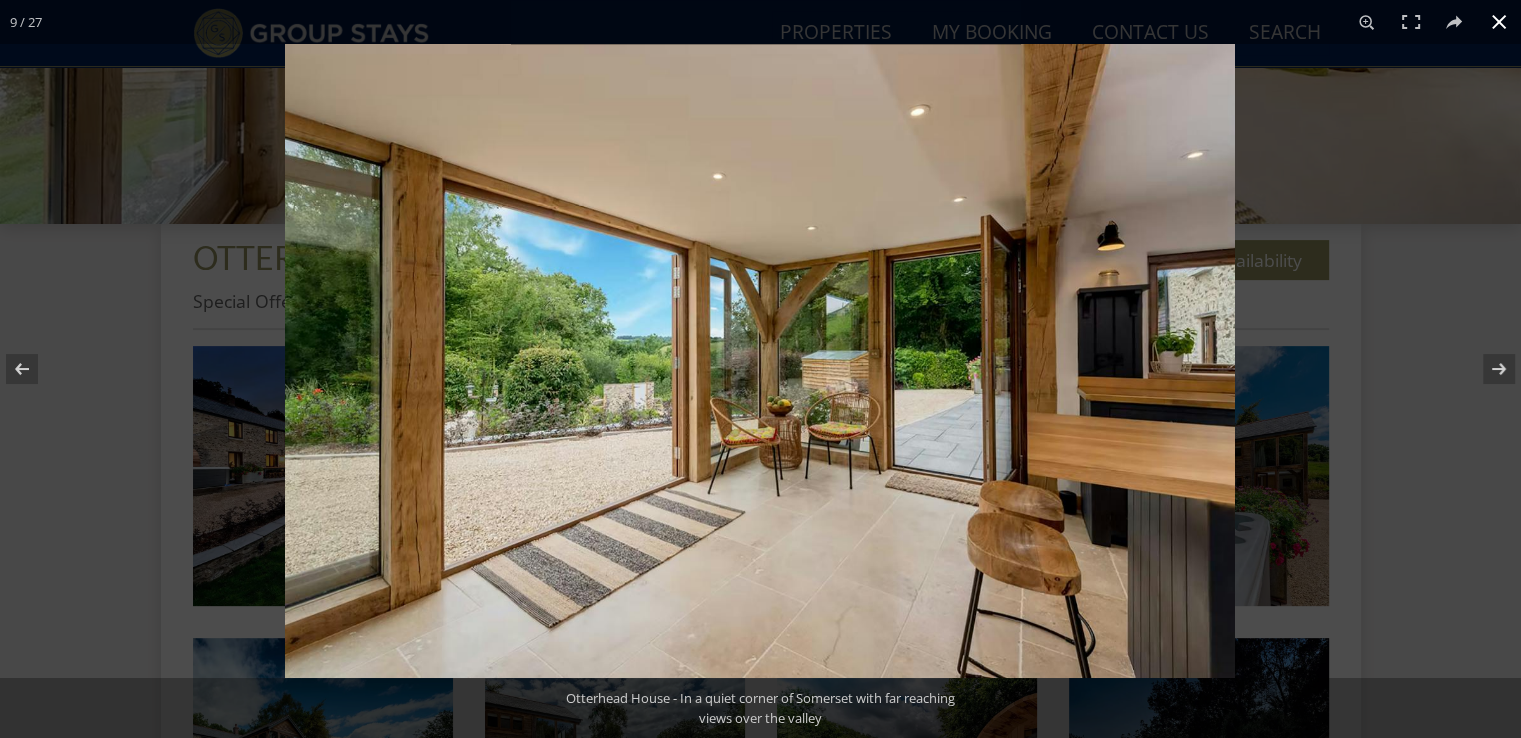 click at bounding box center (1499, 22) 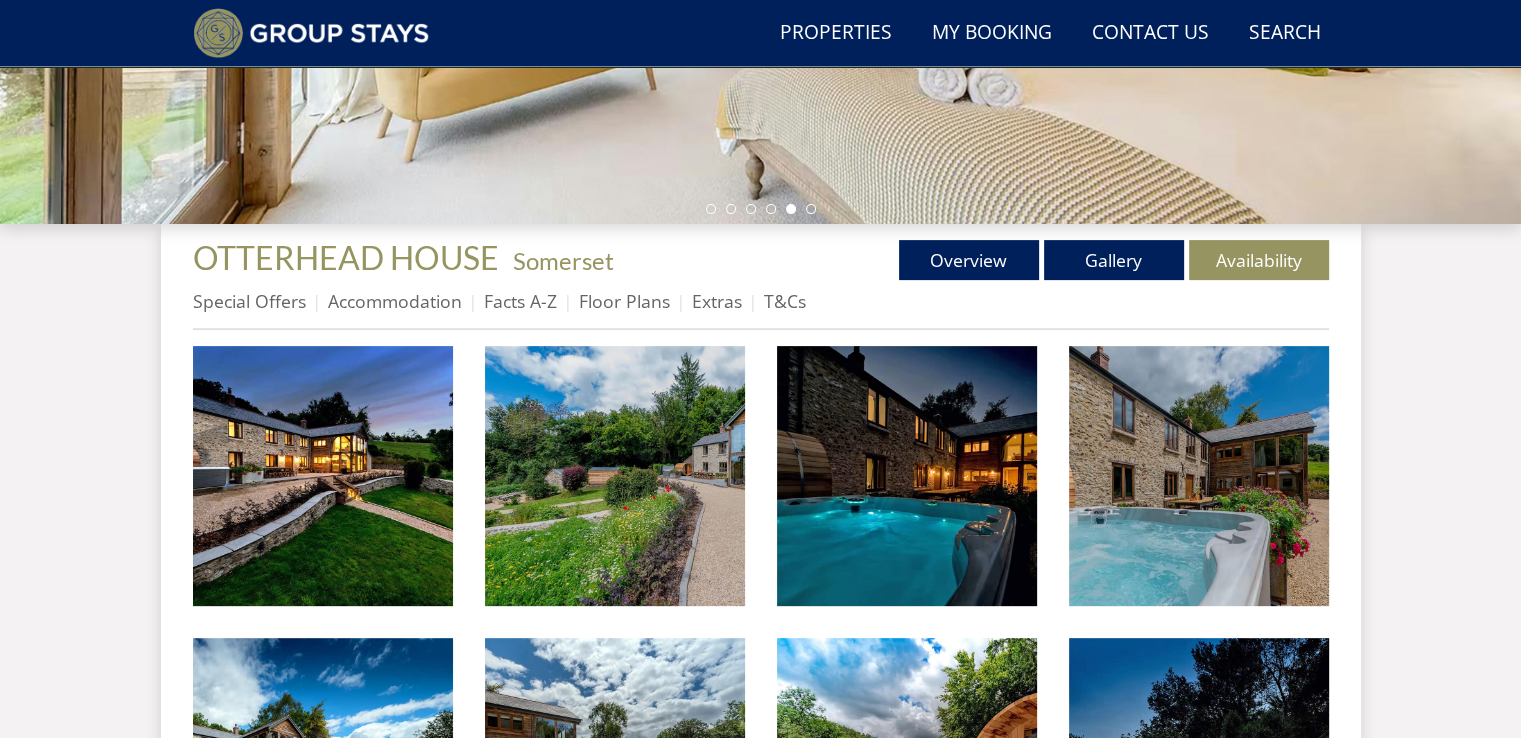click at bounding box center (1499, 22) 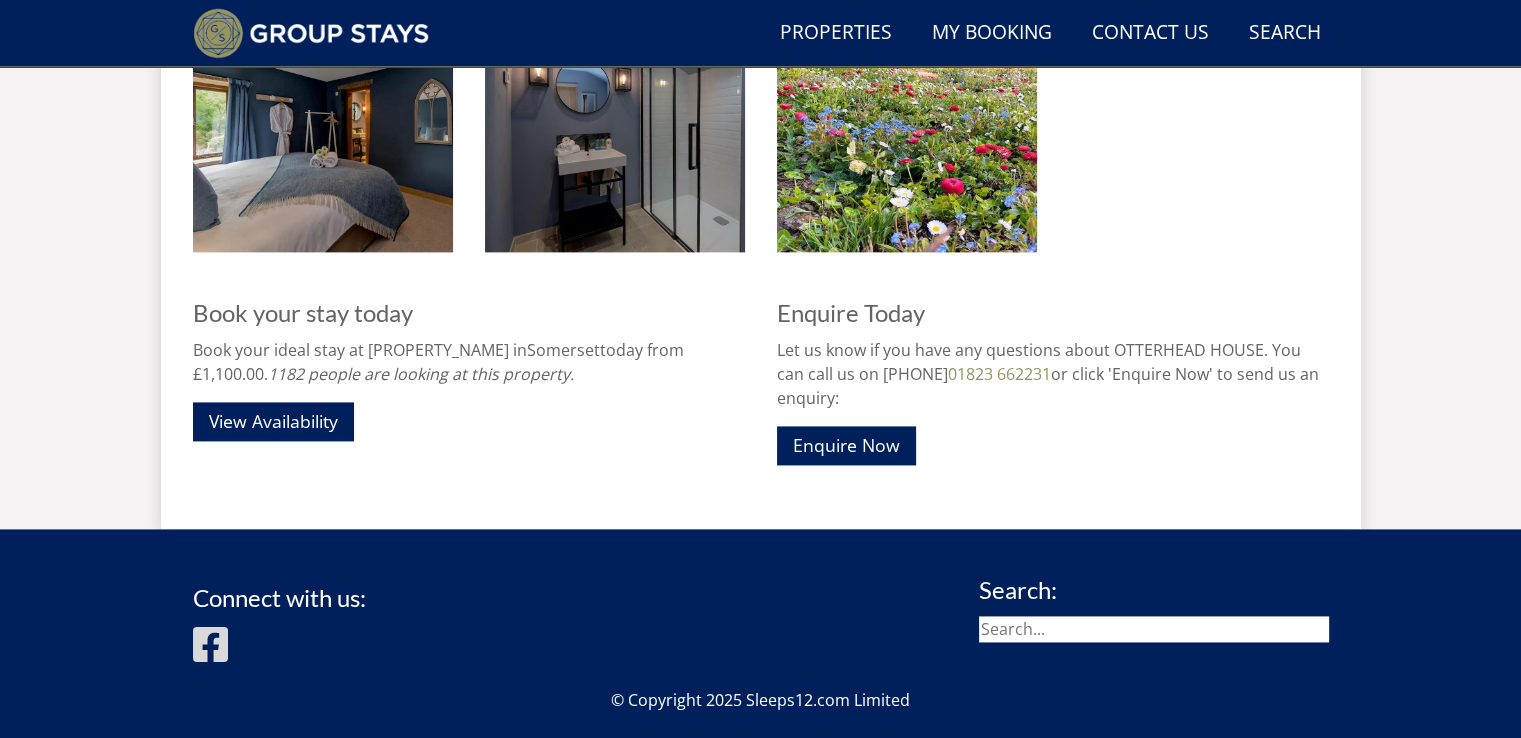 scroll, scrollTop: 2720, scrollLeft: 0, axis: vertical 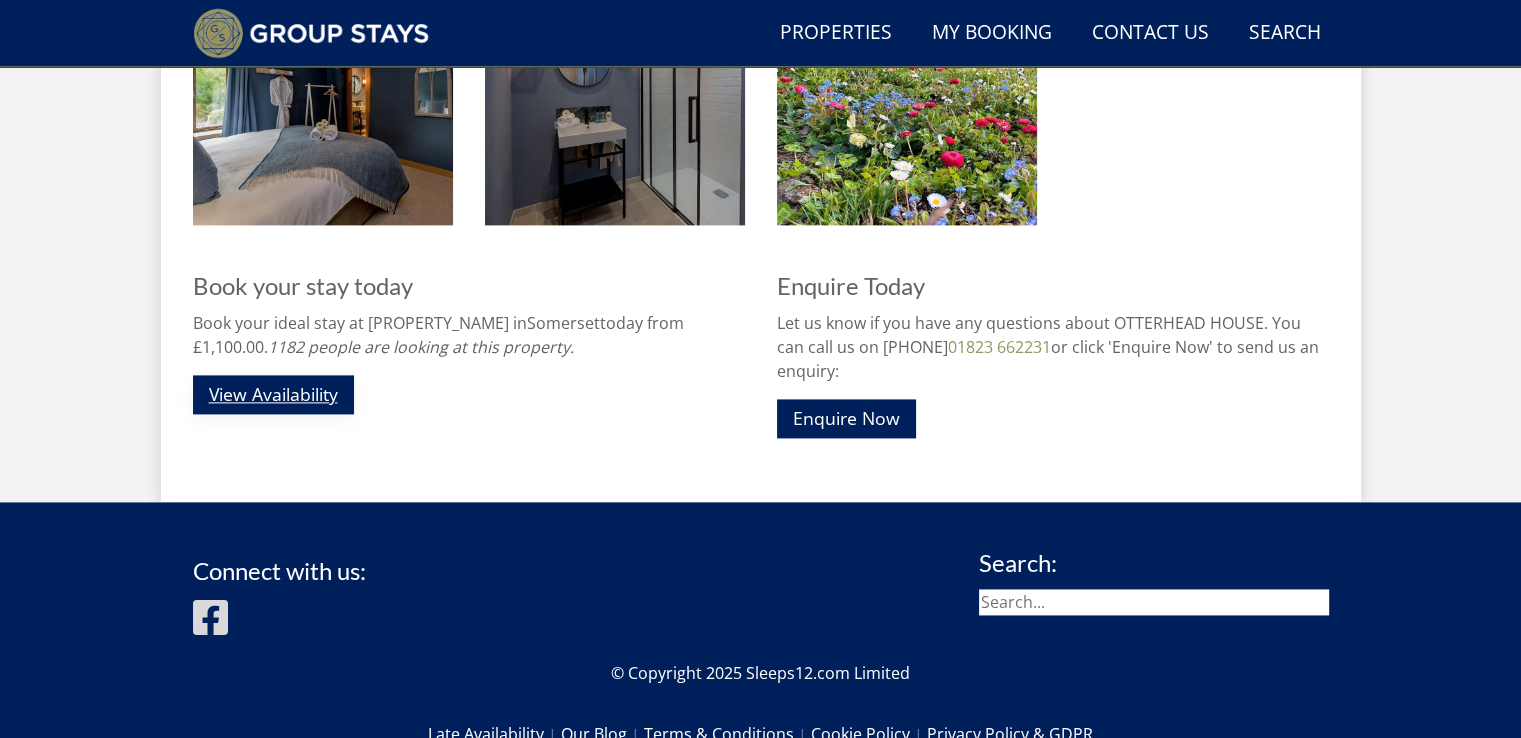click on "View Availability" at bounding box center [273, 394] 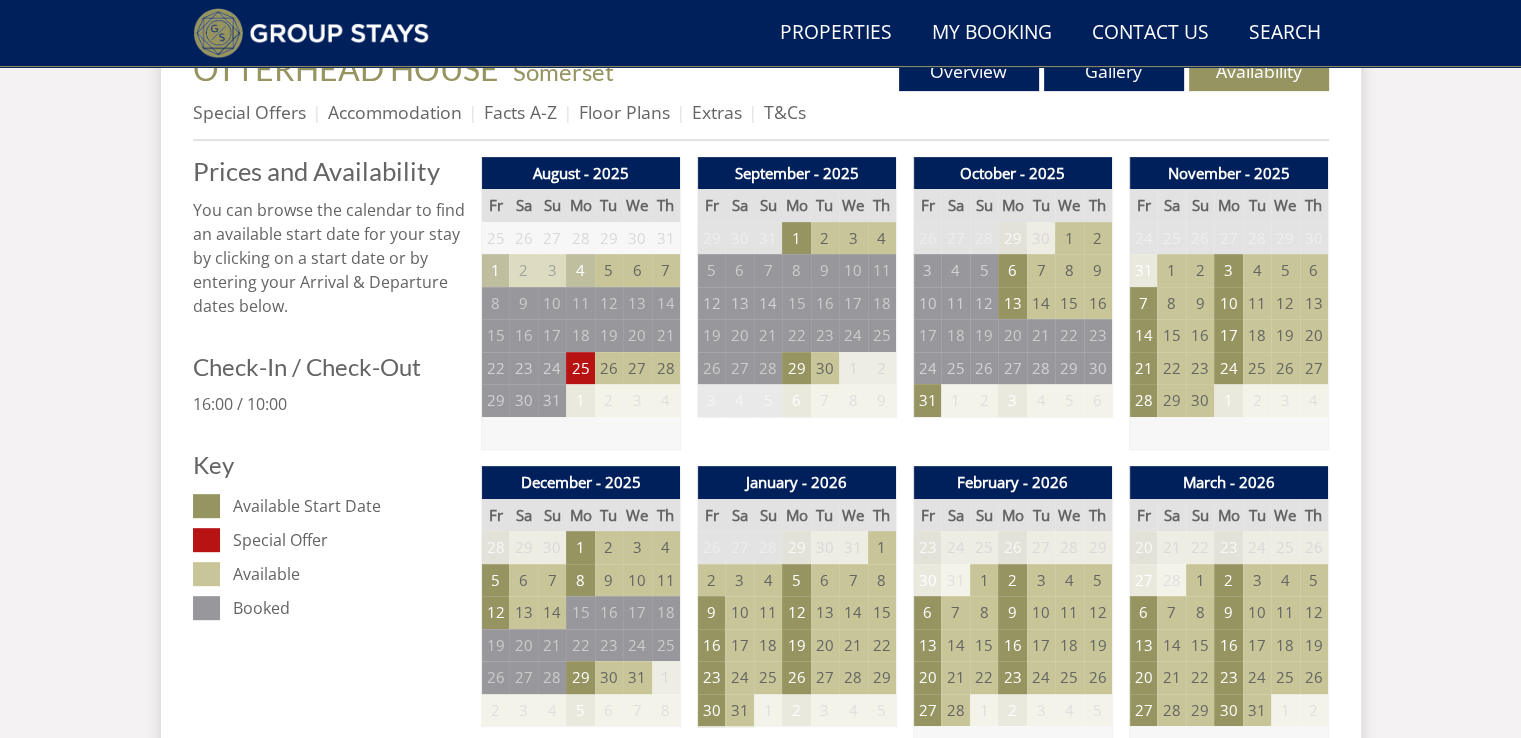 scroll, scrollTop: 816, scrollLeft: 0, axis: vertical 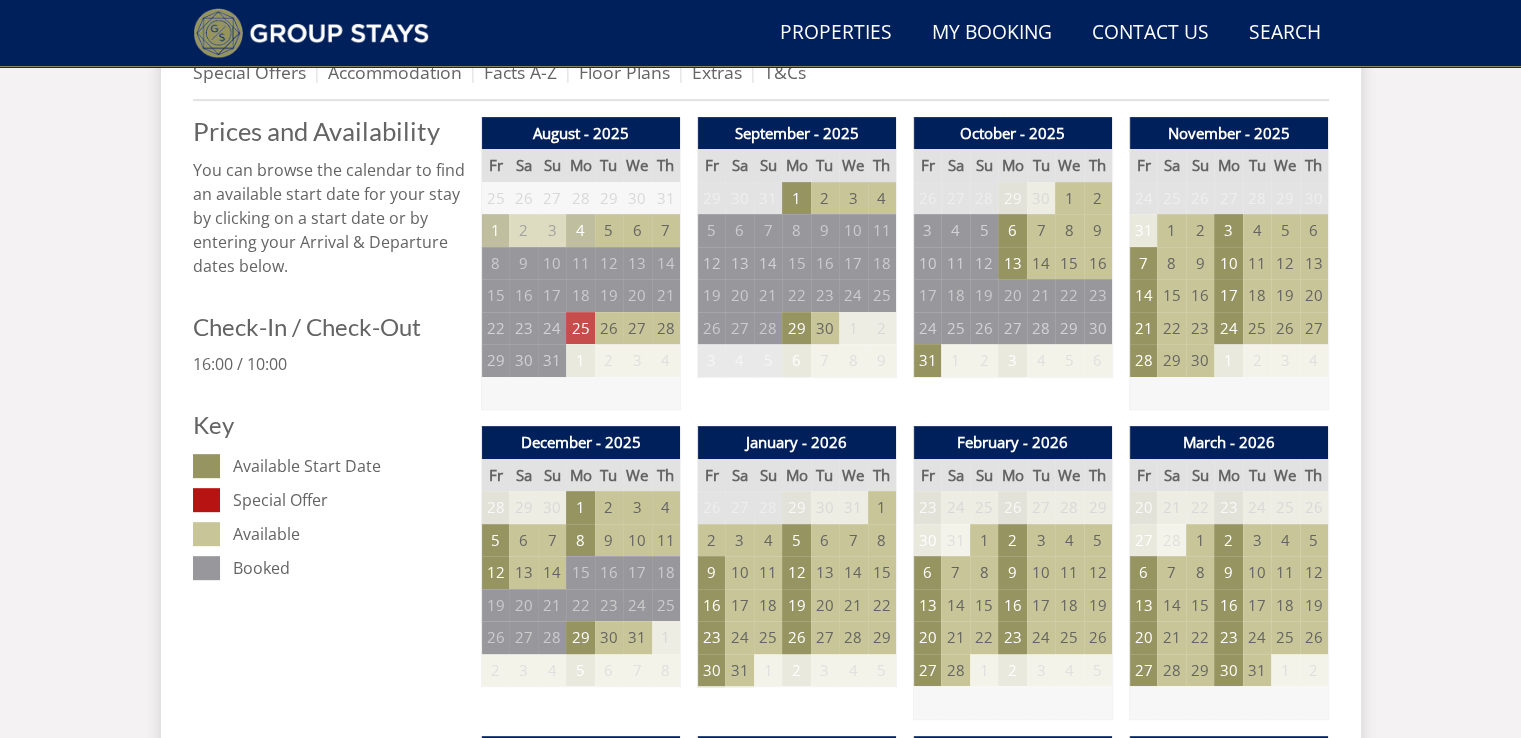 click on "25" at bounding box center (580, 328) 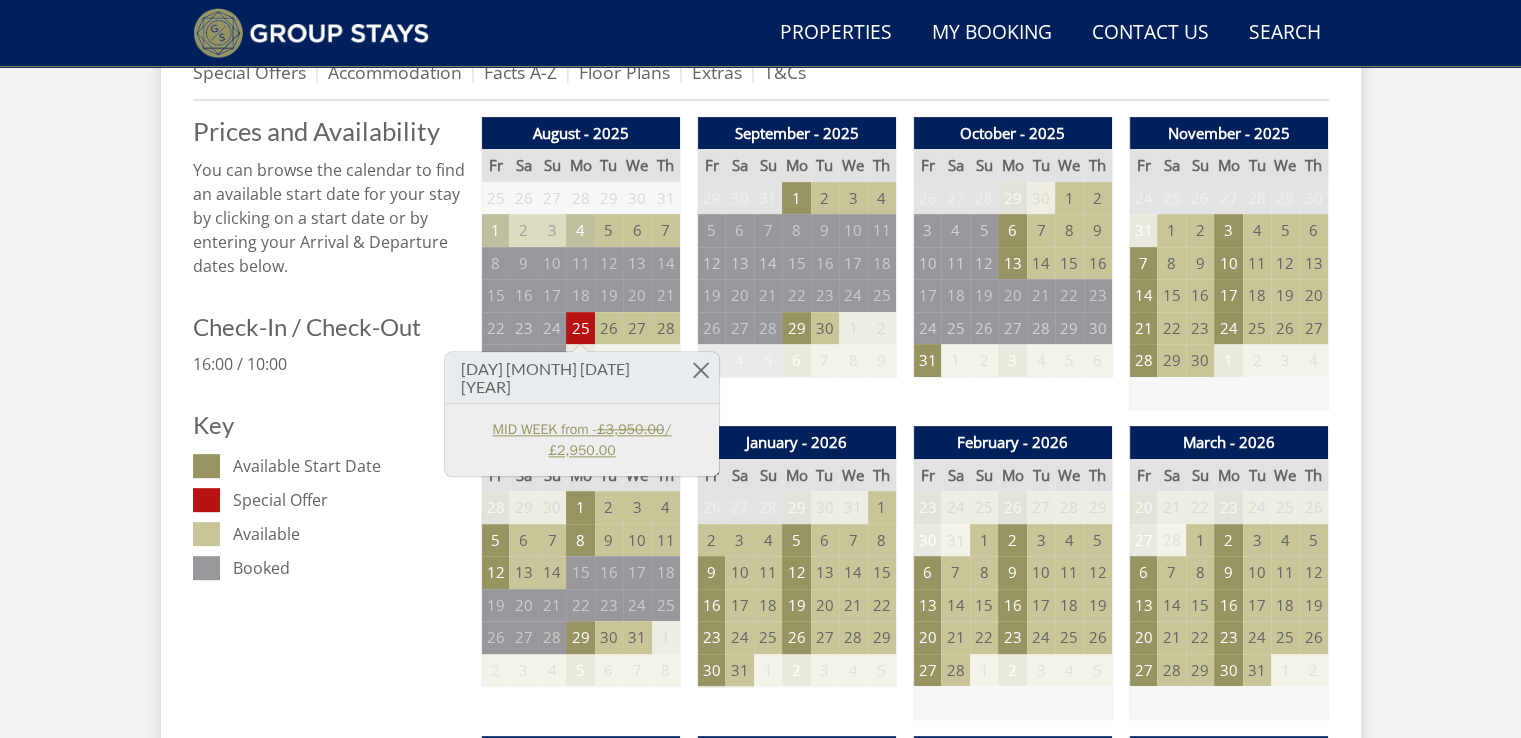 click on "MID WEEK from  -  £3,950.00  / £2,950.00" at bounding box center [582, 440] 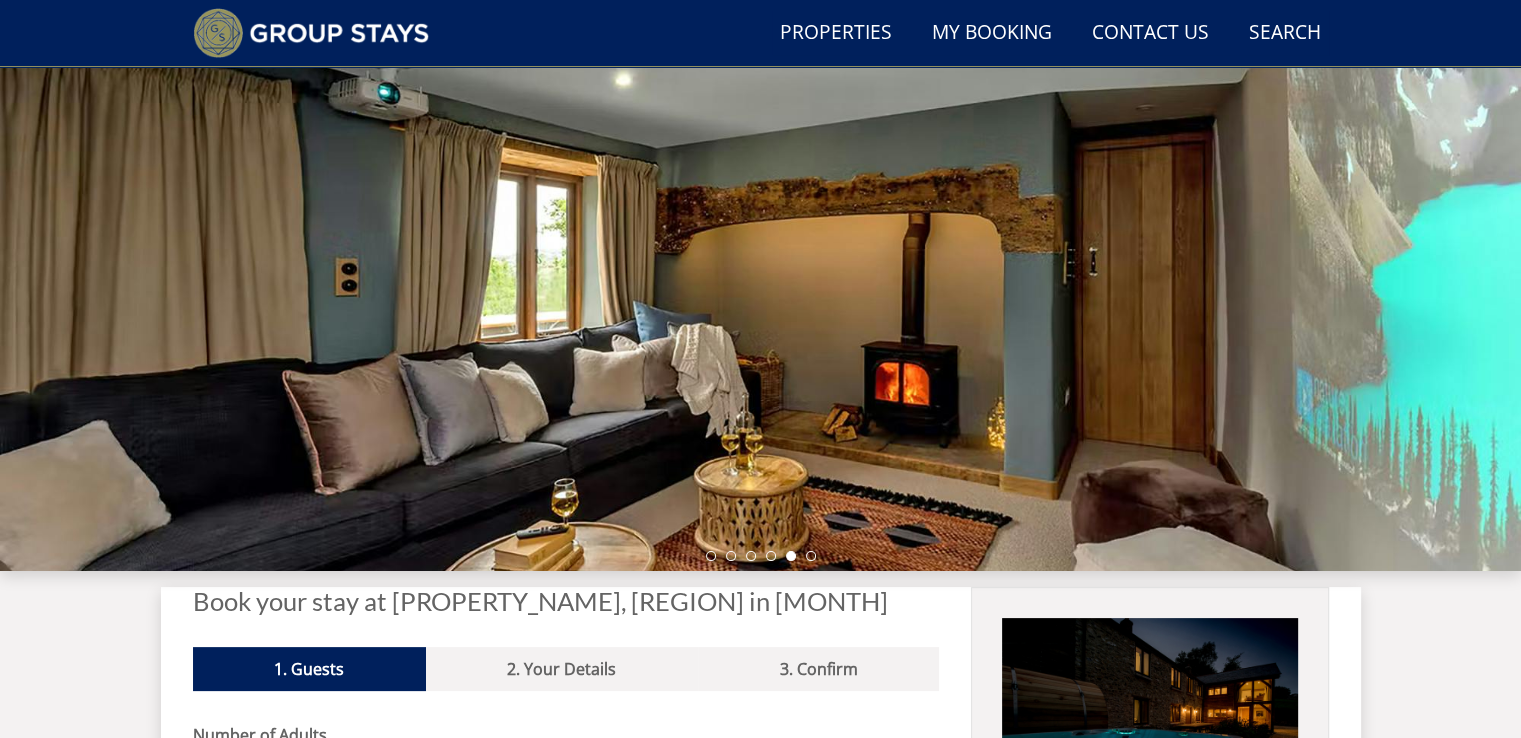 scroll, scrollTop: 147, scrollLeft: 0, axis: vertical 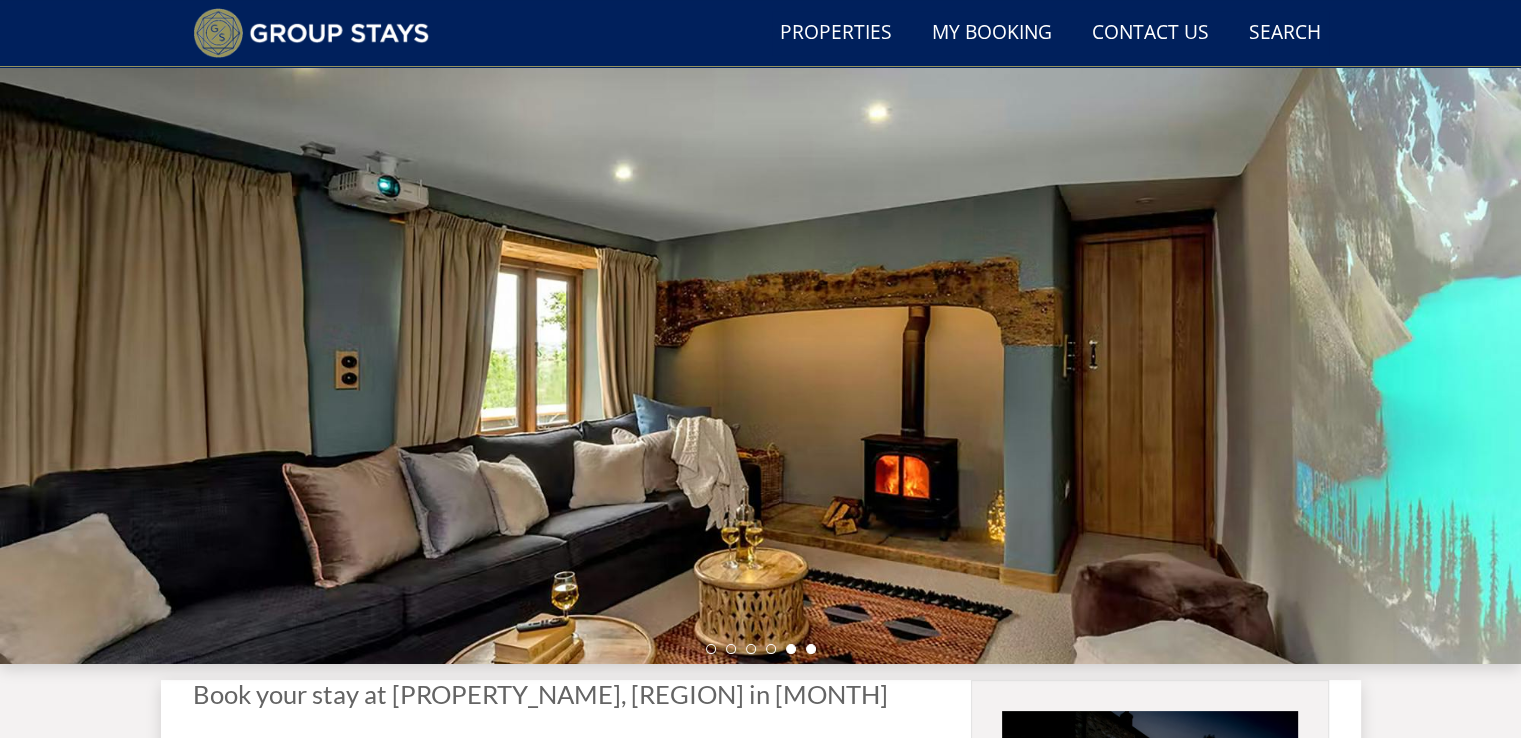 click at bounding box center (811, 649) 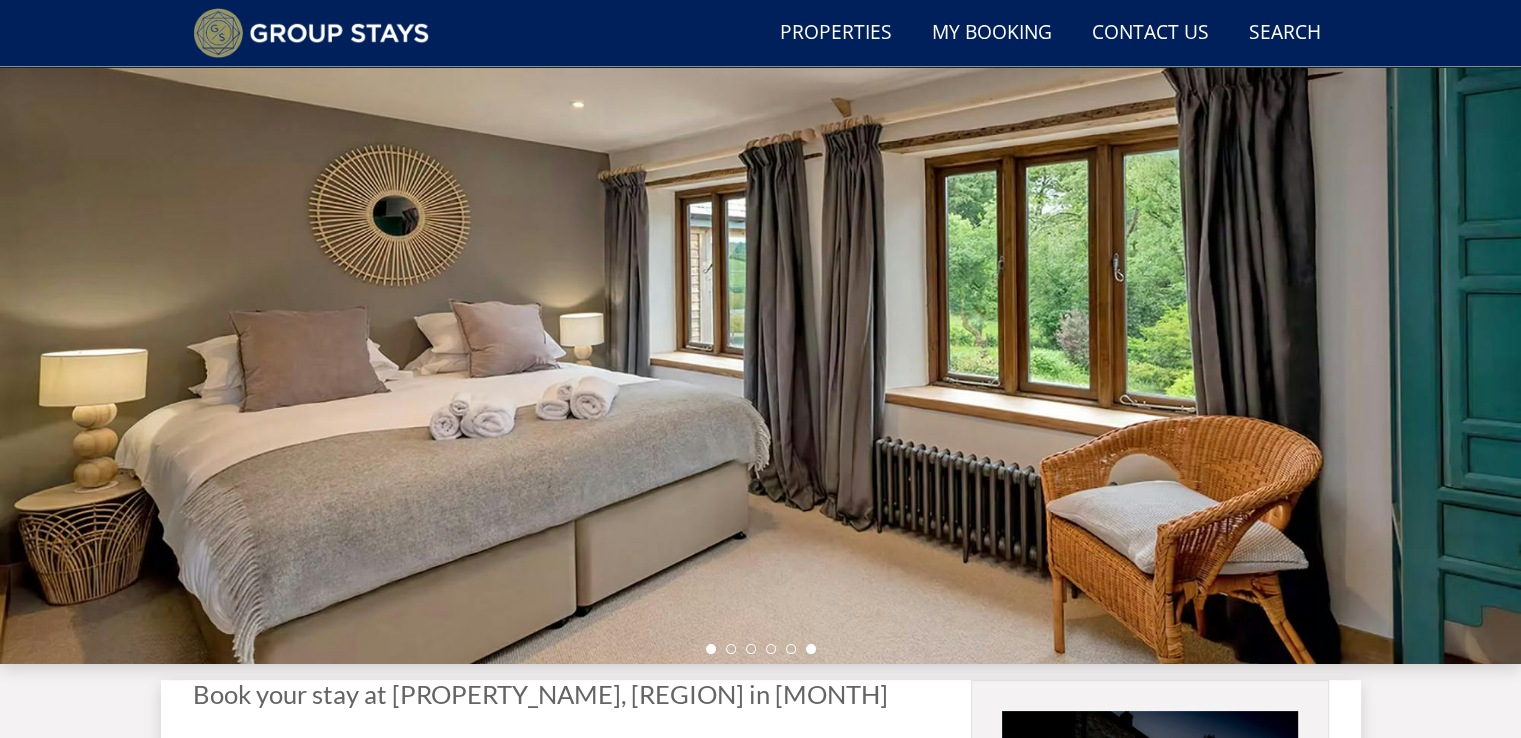 click at bounding box center [711, 649] 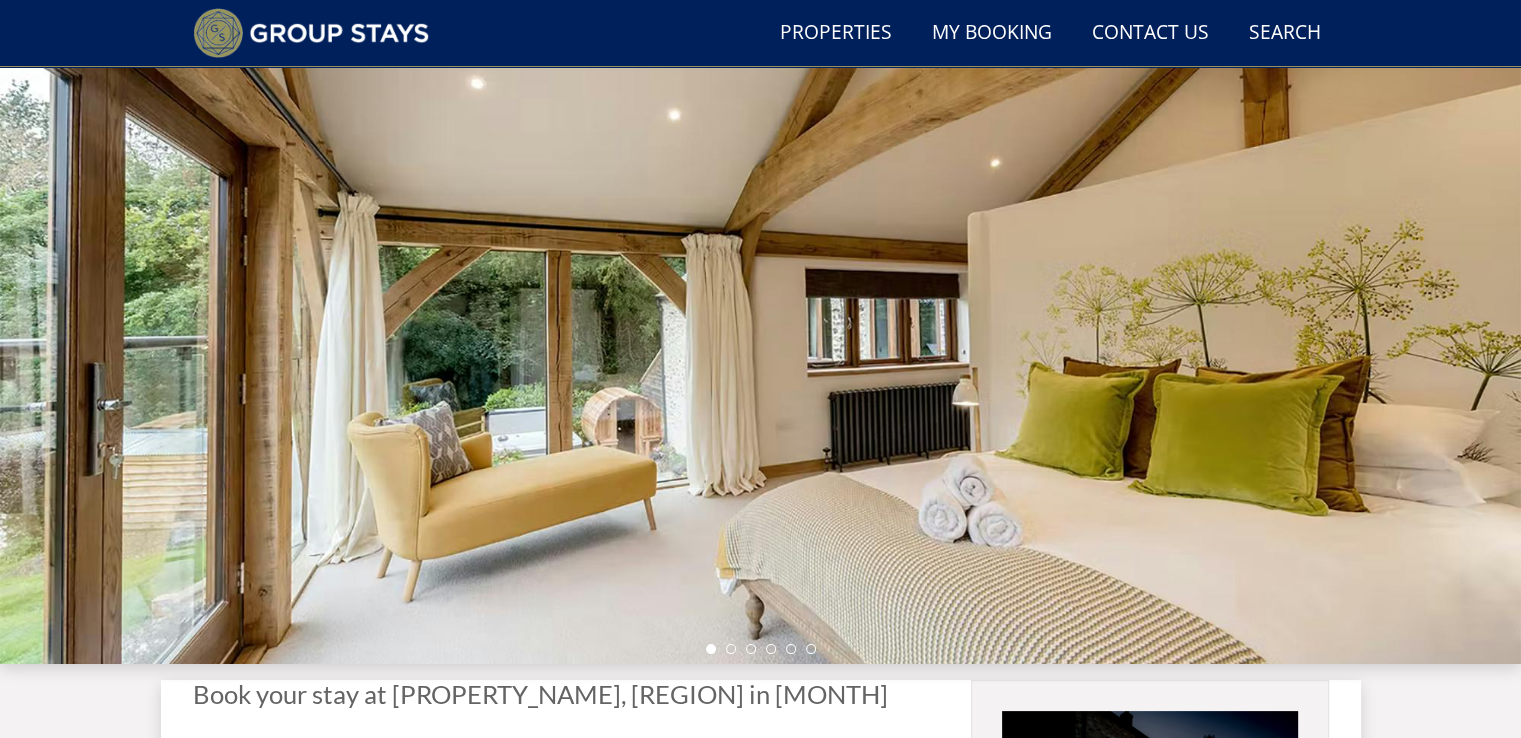 click at bounding box center [761, 649] 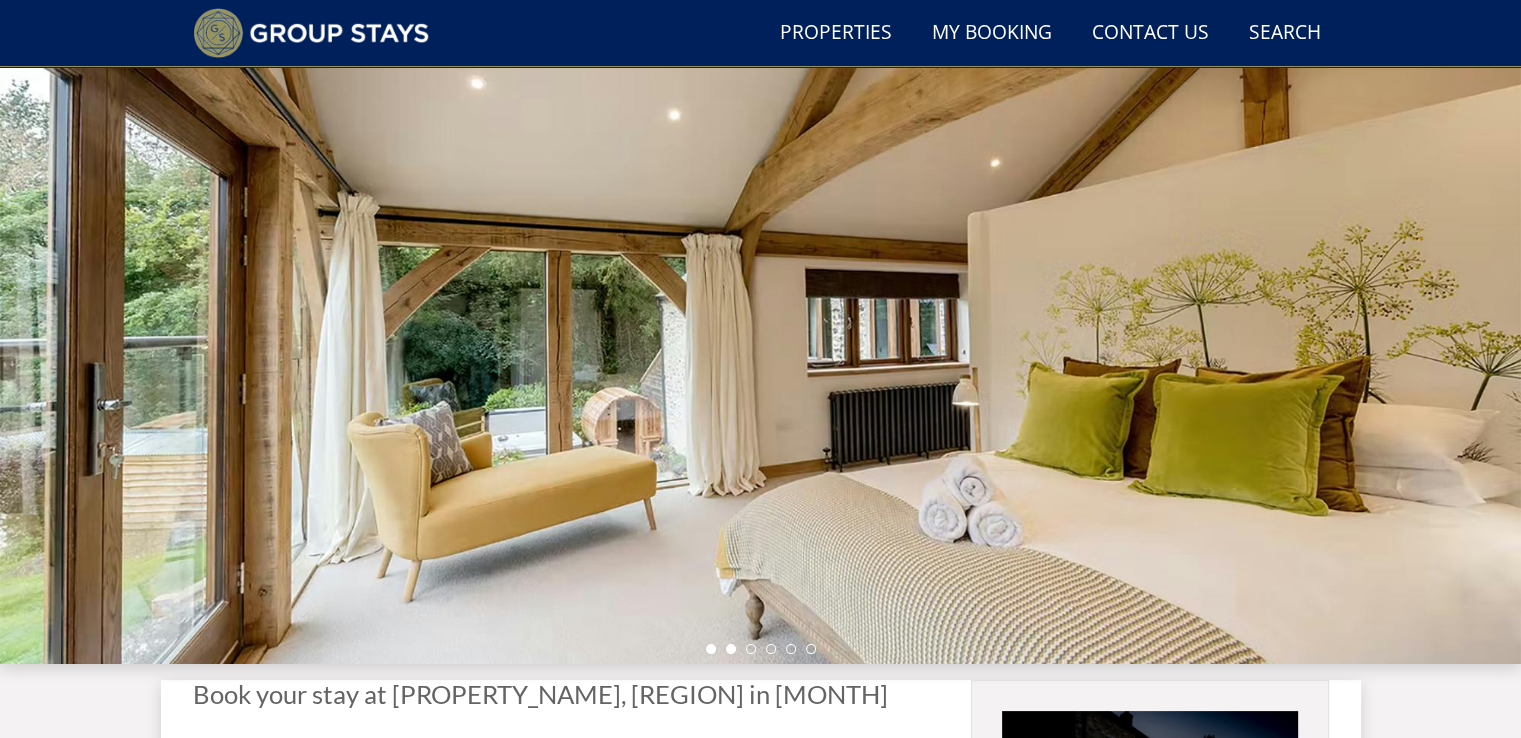 click at bounding box center [731, 649] 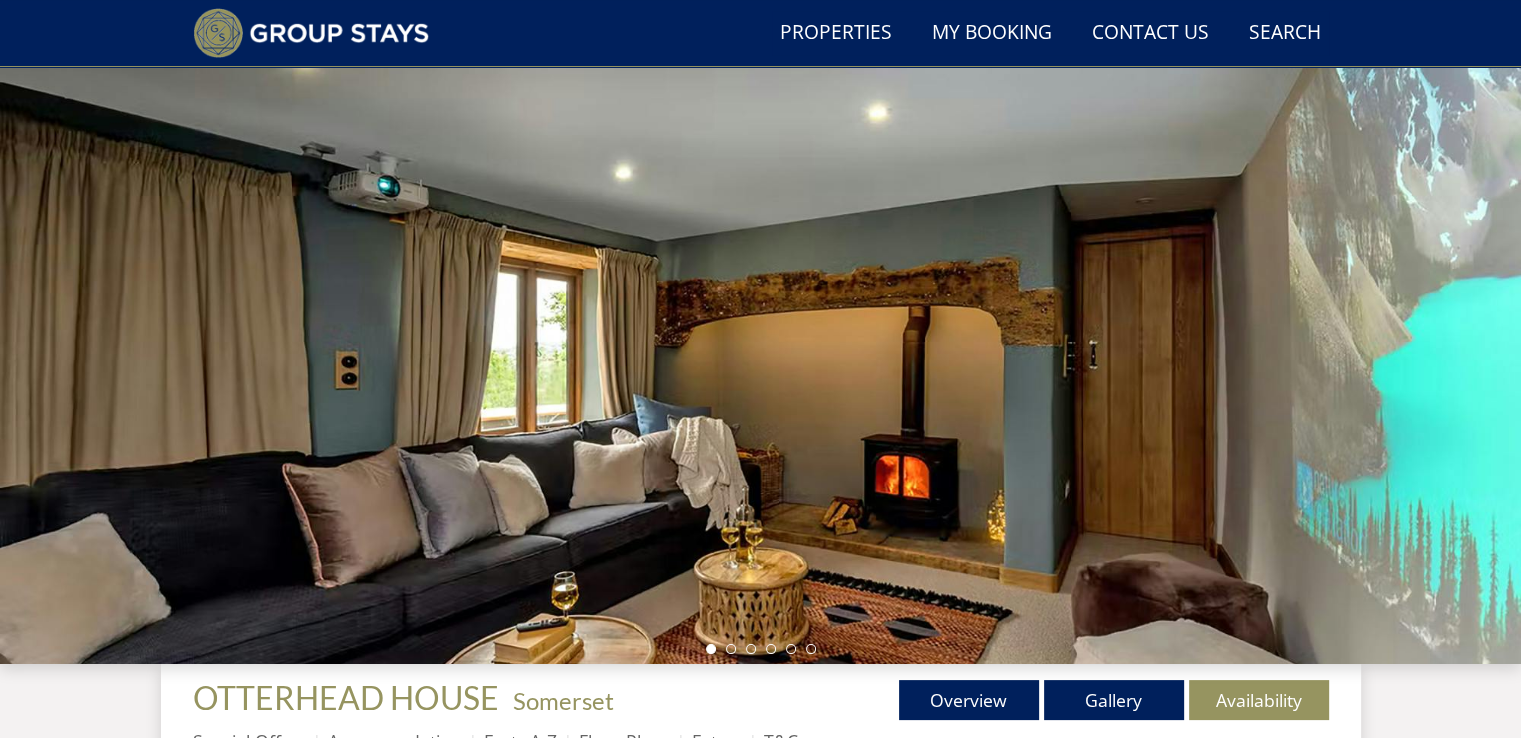 scroll, scrollTop: 816, scrollLeft: 0, axis: vertical 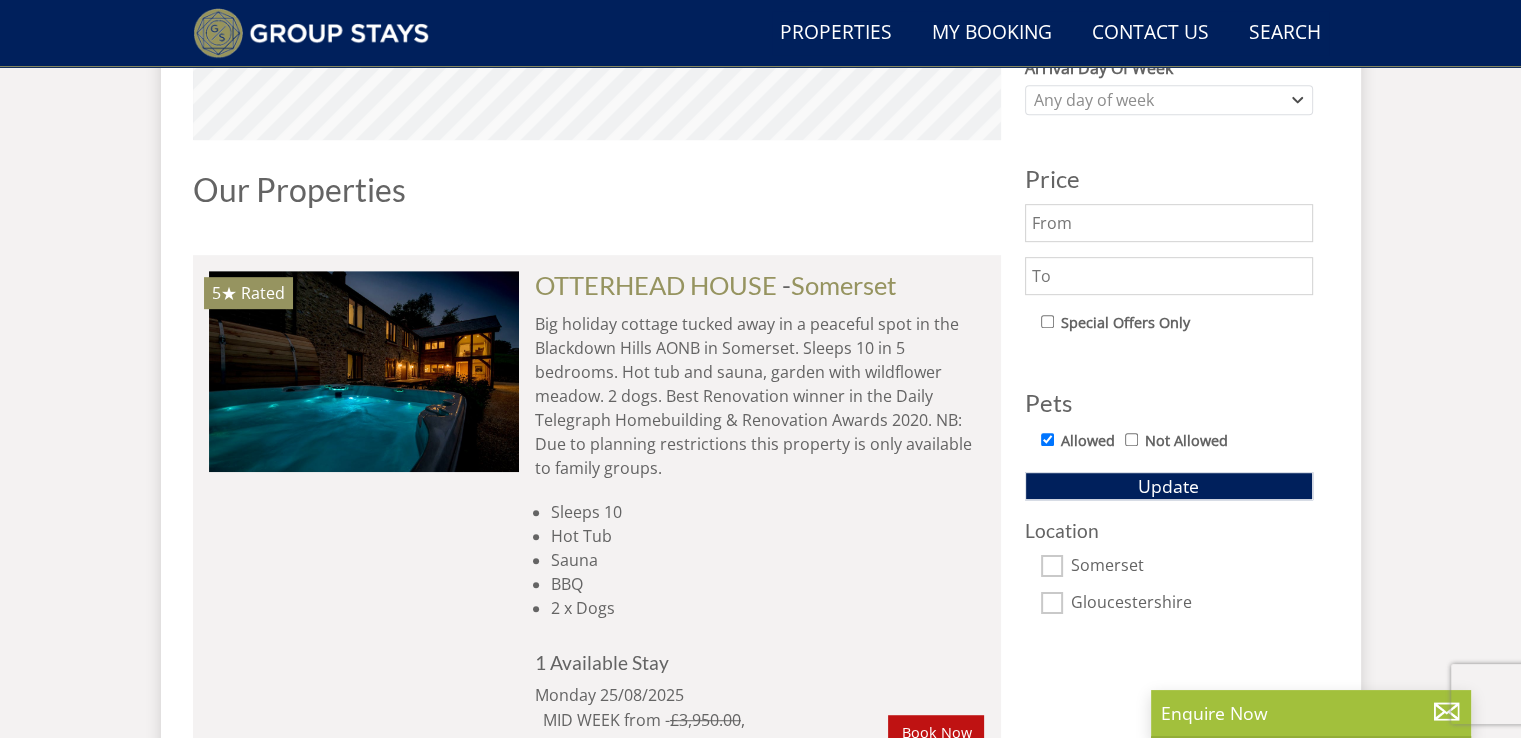 click on "Gloucestershire" at bounding box center (1192, 604) 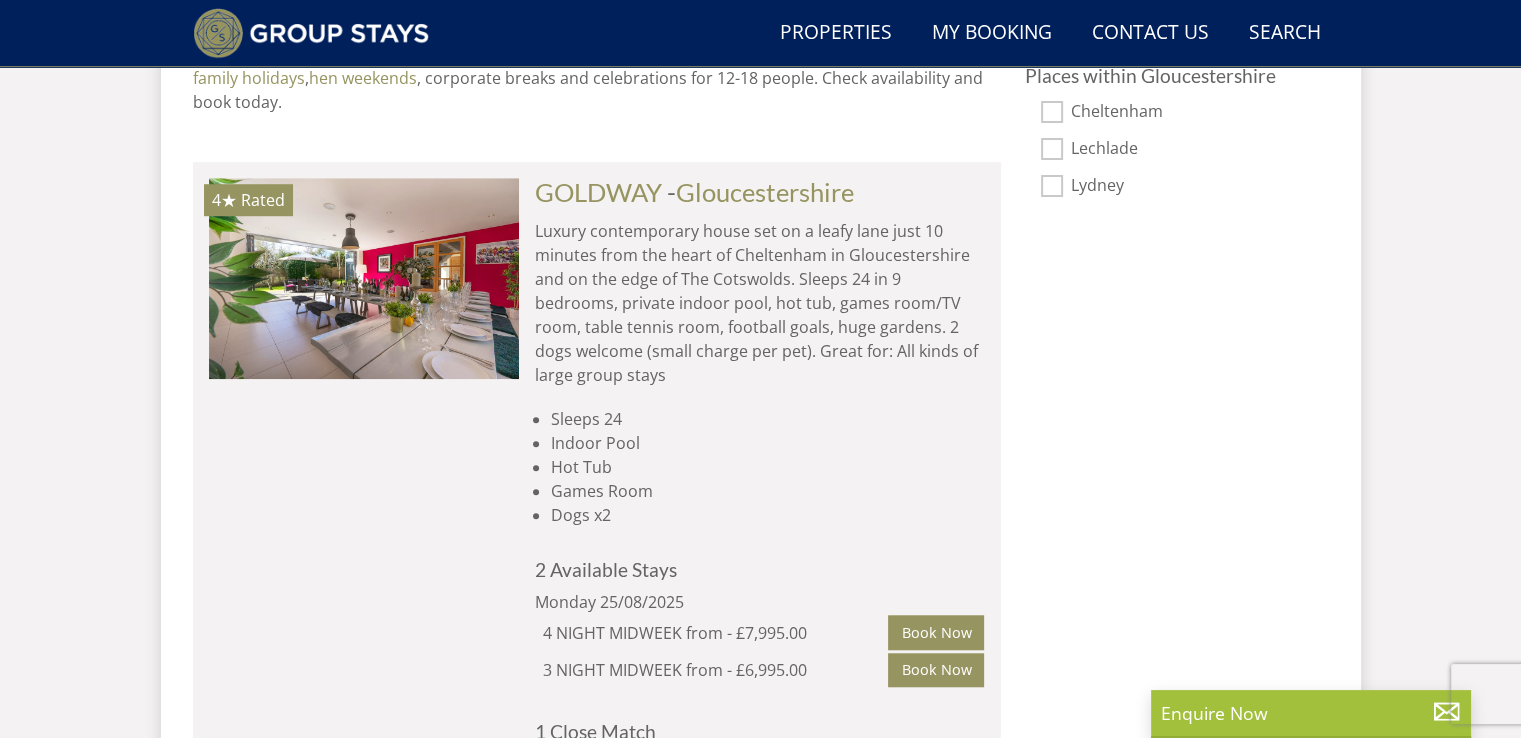 scroll, scrollTop: 1627, scrollLeft: 0, axis: vertical 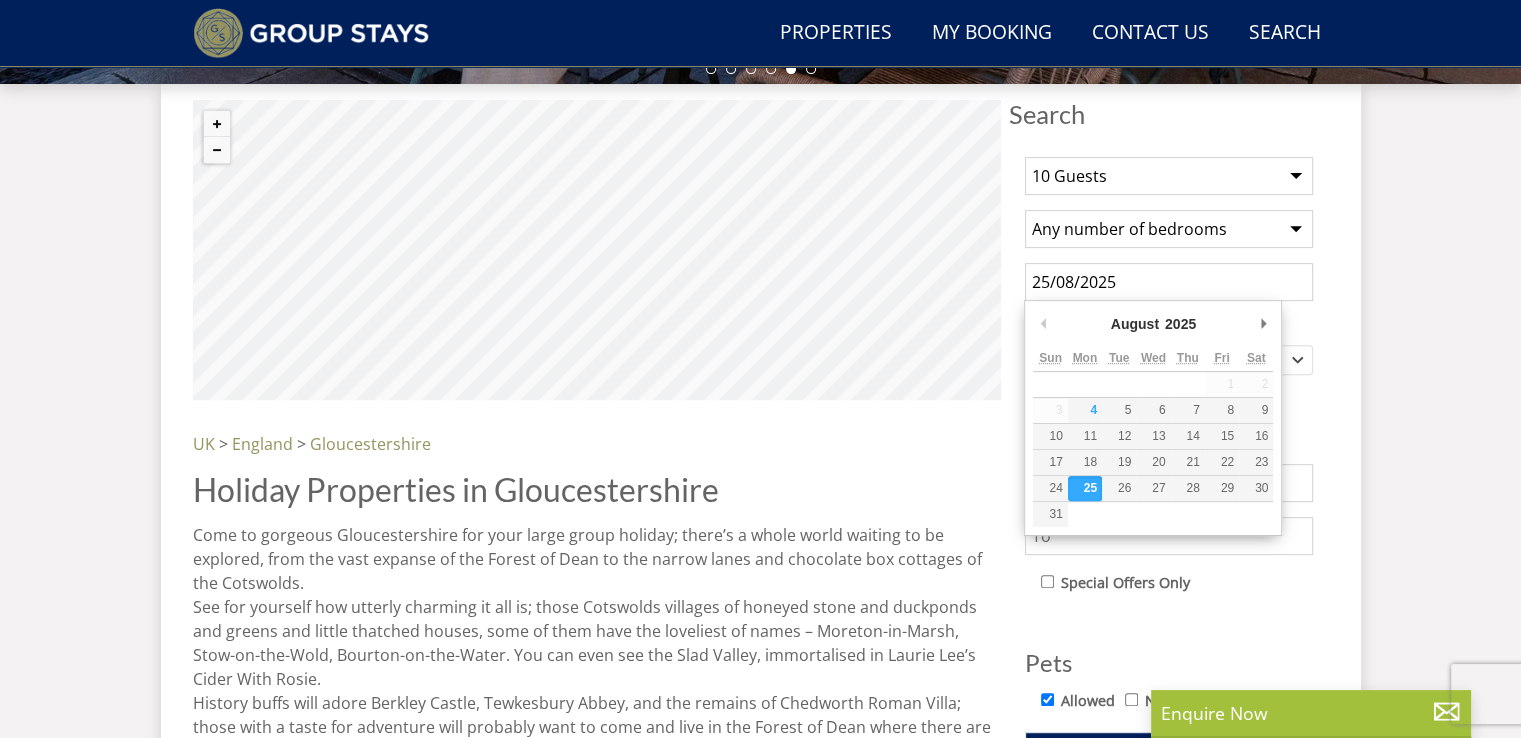 click on "25/08/2025" at bounding box center [1169, 282] 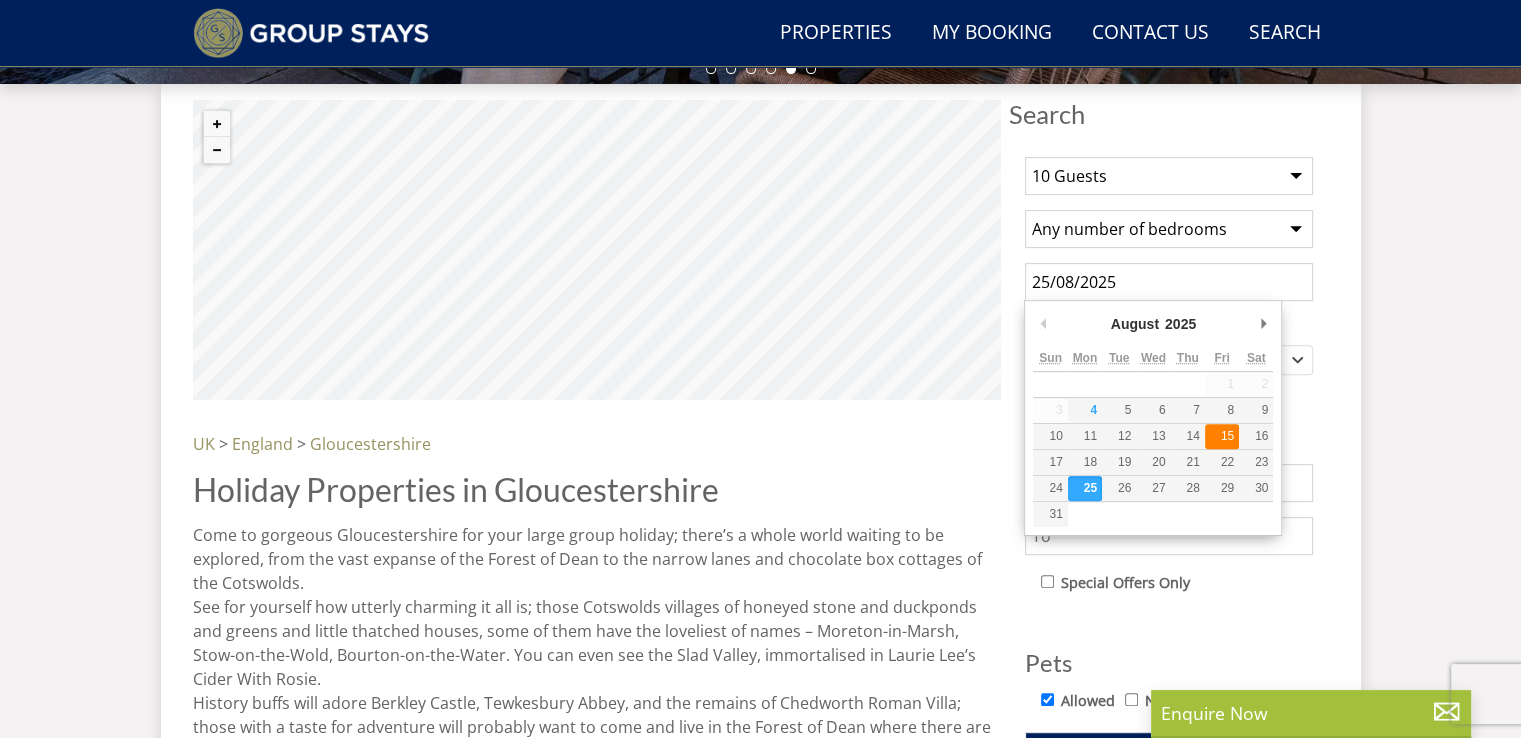 type on "15/08/2025" 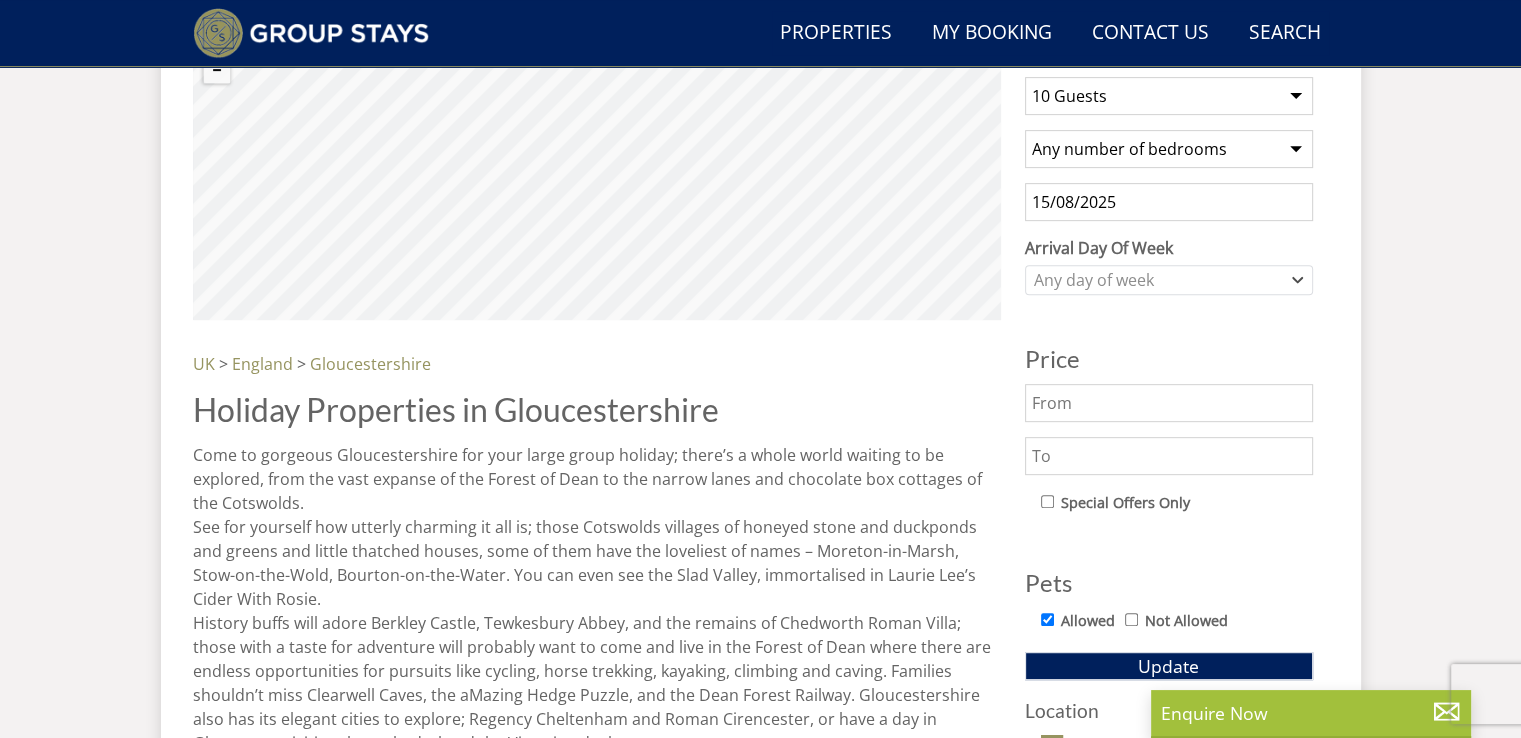 scroll, scrollTop: 873, scrollLeft: 0, axis: vertical 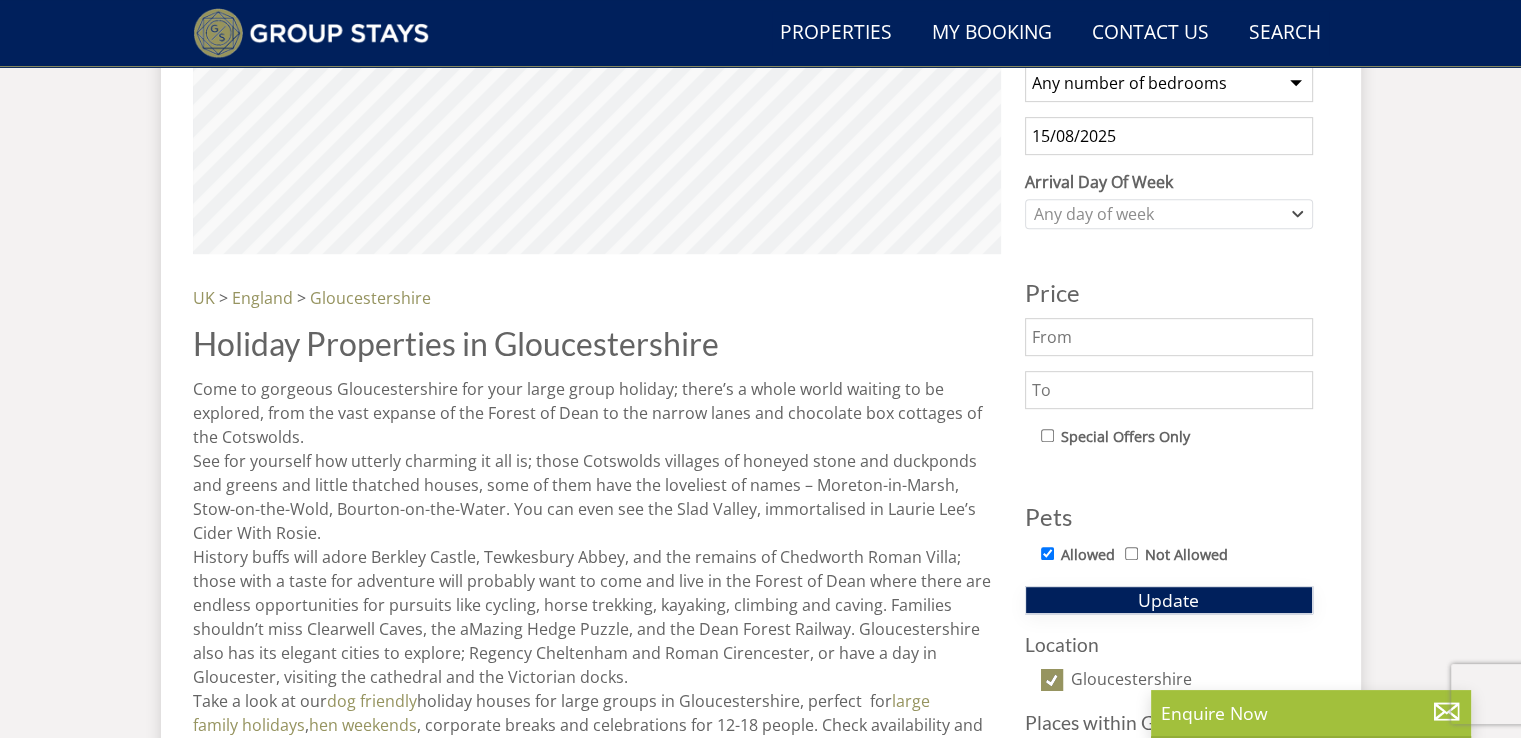 click on "Update" at bounding box center [1168, 600] 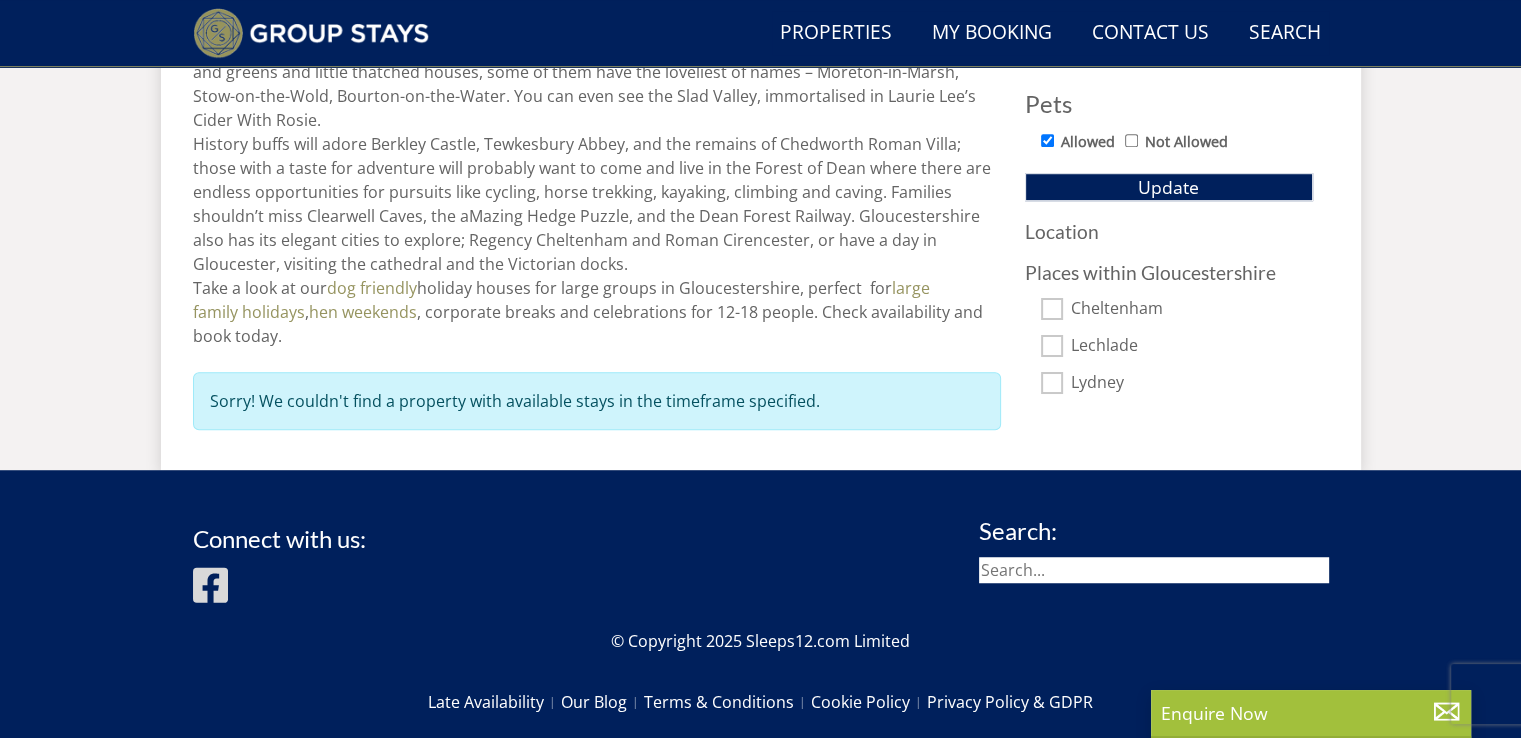 scroll, scrollTop: 1327, scrollLeft: 0, axis: vertical 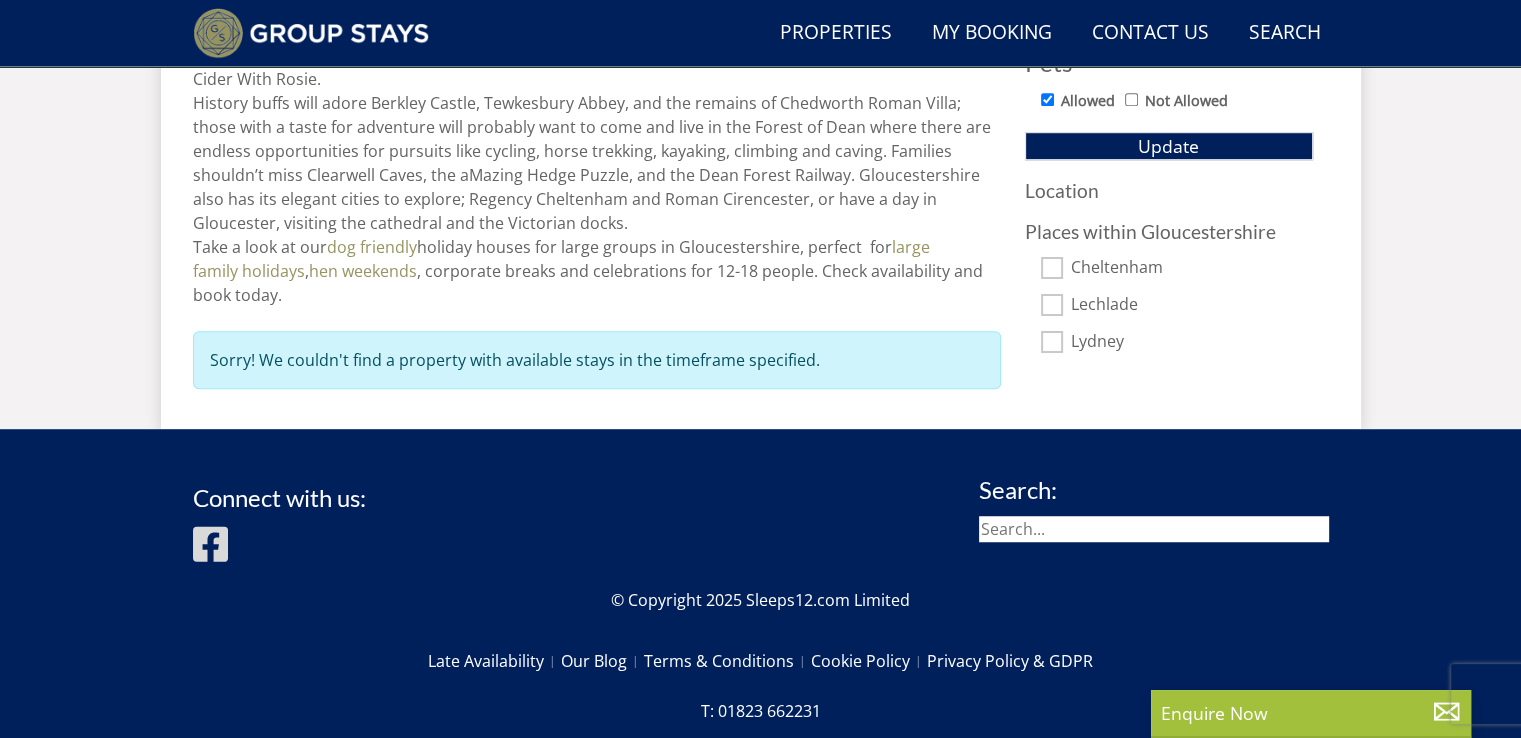 select on "10" 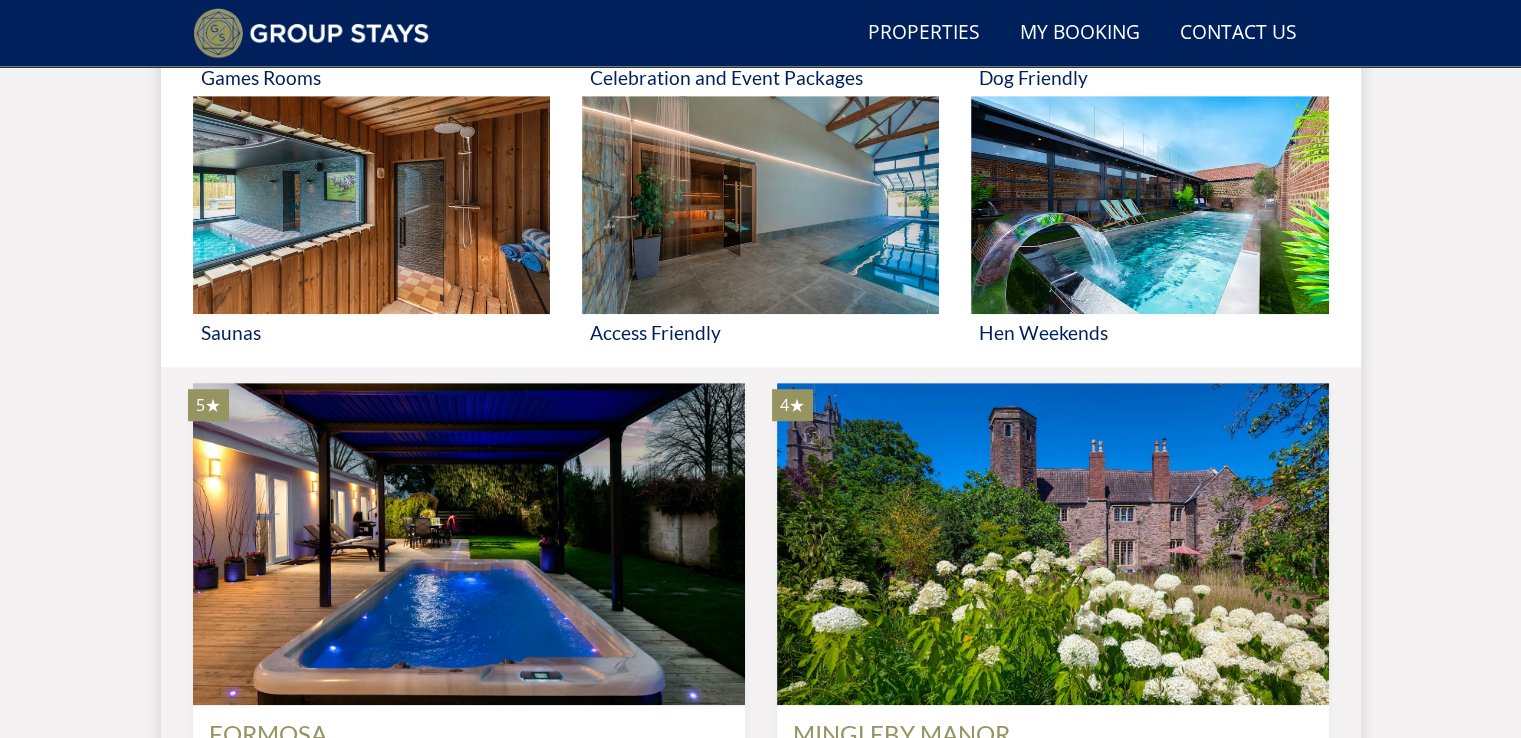 scroll, scrollTop: 405, scrollLeft: 0, axis: vertical 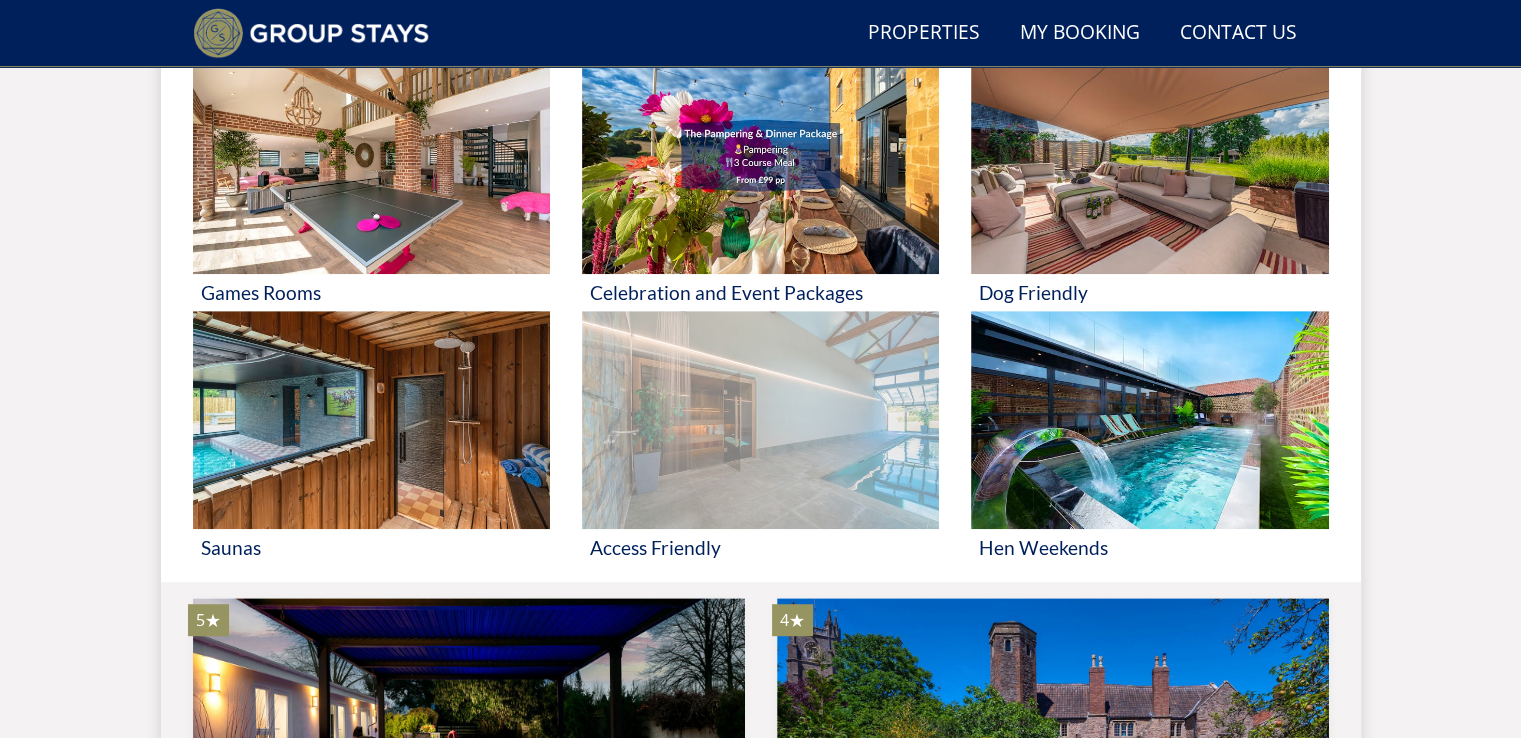 click at bounding box center (760, 420) 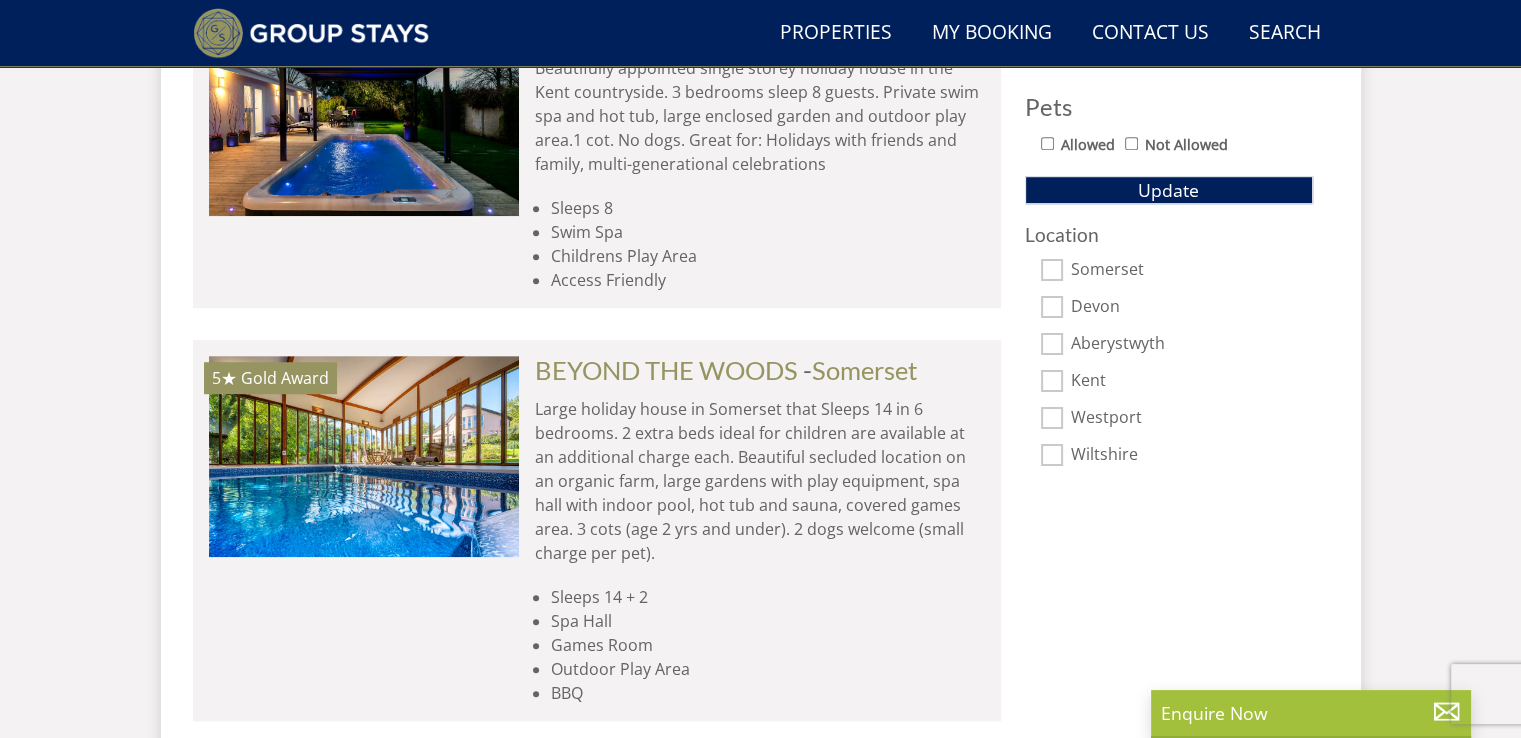 scroll, scrollTop: 1296, scrollLeft: 0, axis: vertical 